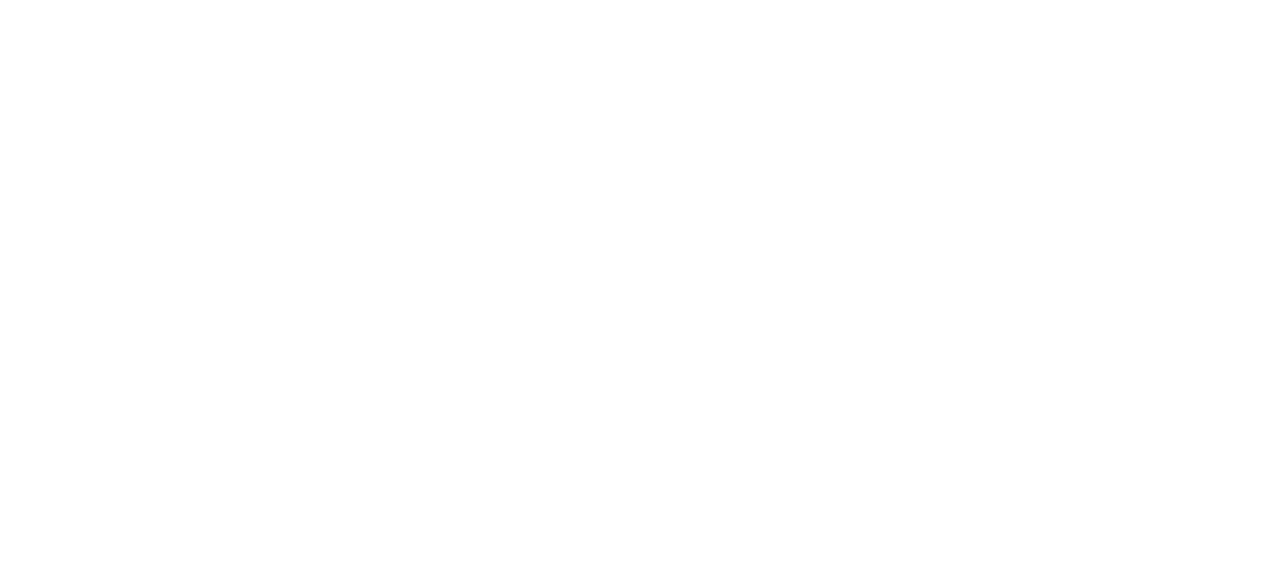 scroll, scrollTop: 0, scrollLeft: 0, axis: both 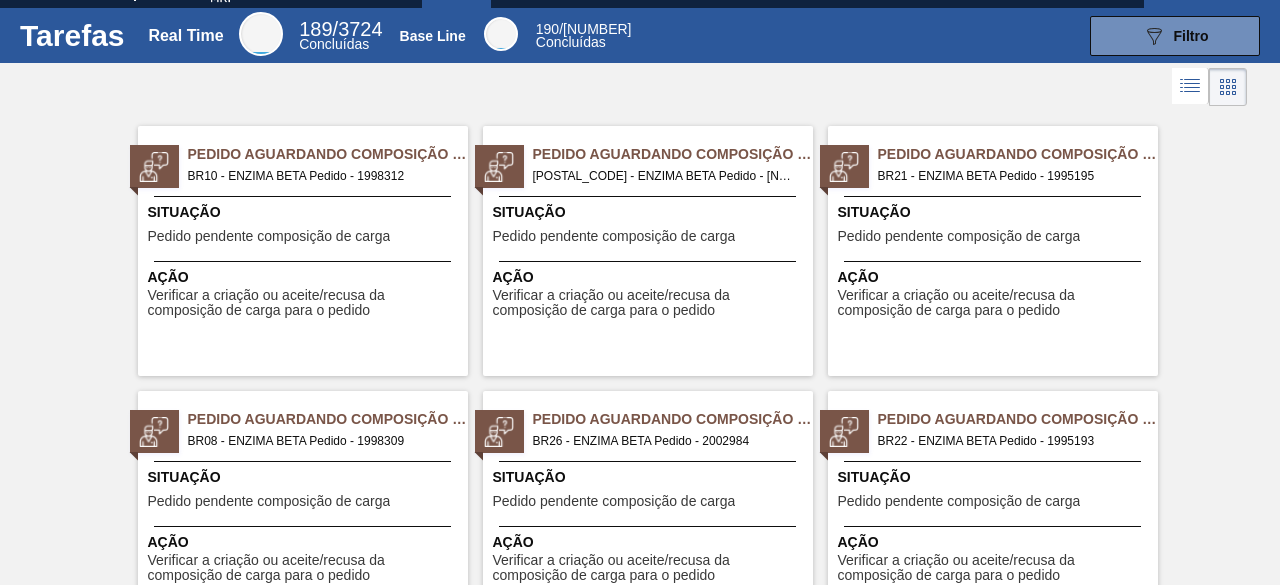 click on "Pedido pendente composição de carga" at bounding box center [269, 236] 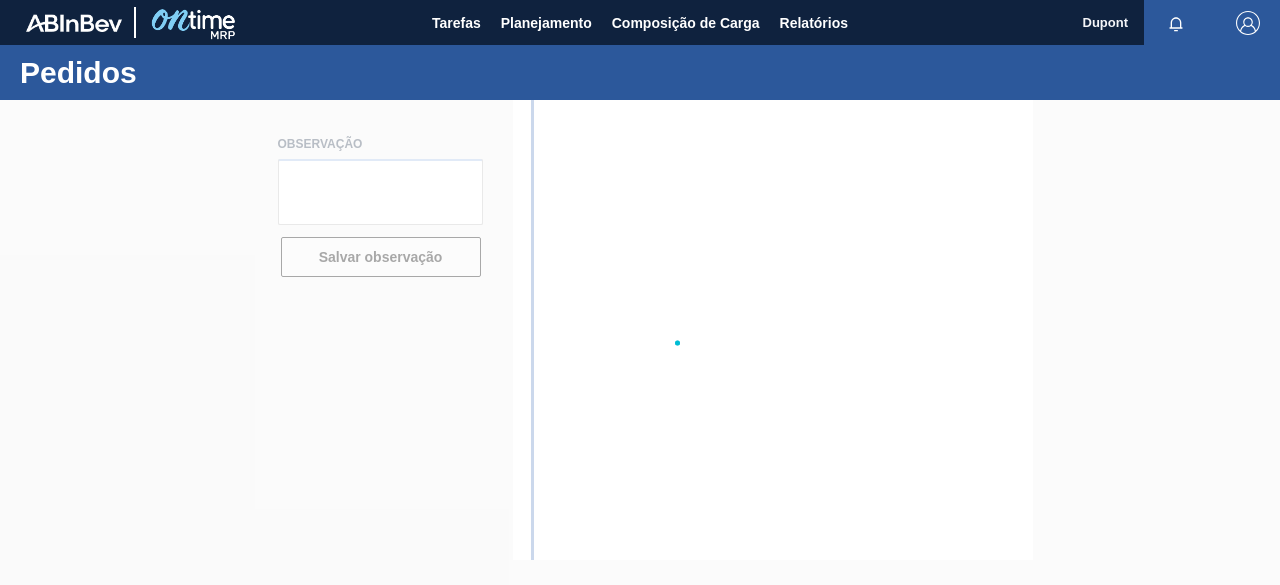 scroll, scrollTop: 0, scrollLeft: 0, axis: both 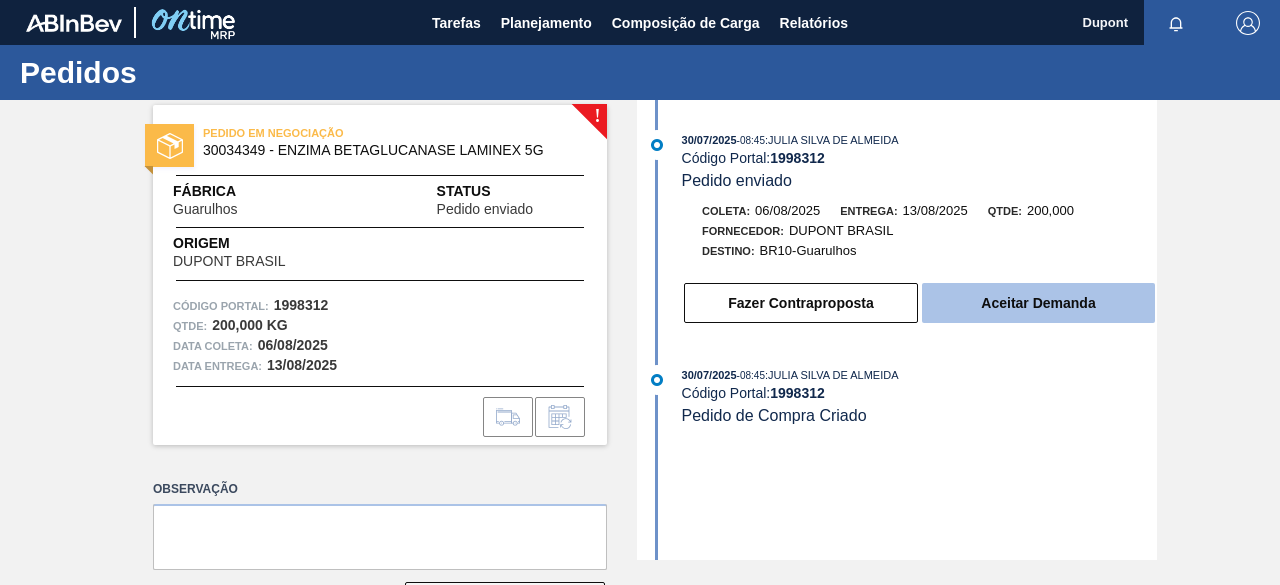 click on "Aceitar Demanda" at bounding box center (1038, 303) 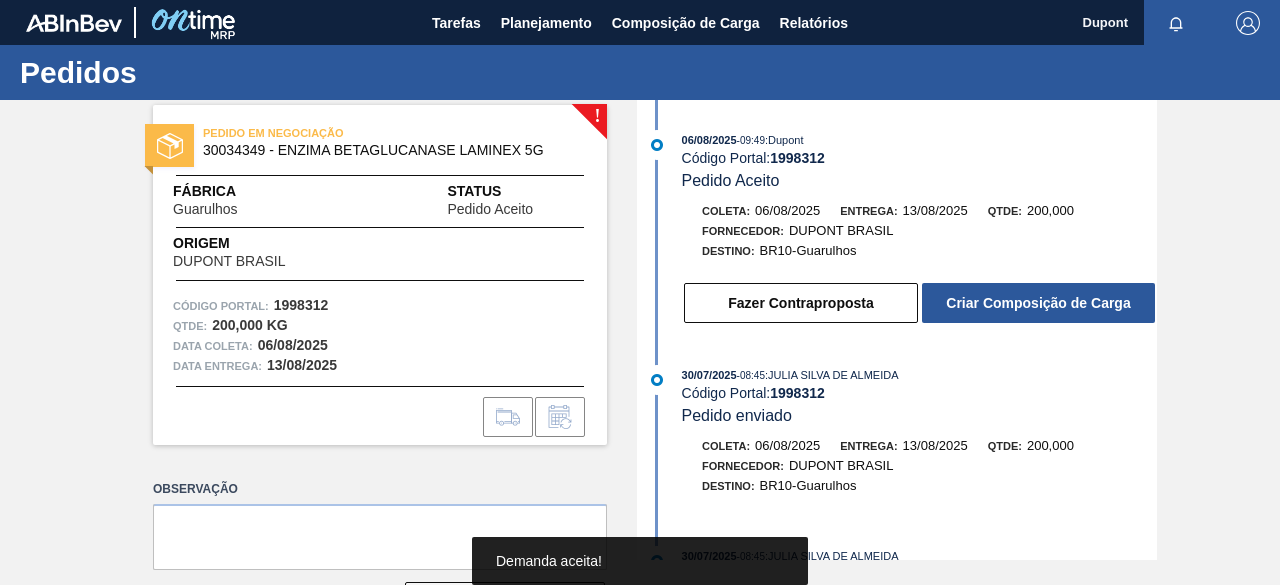 click on "Criar Composição de Carga" at bounding box center [1038, 303] 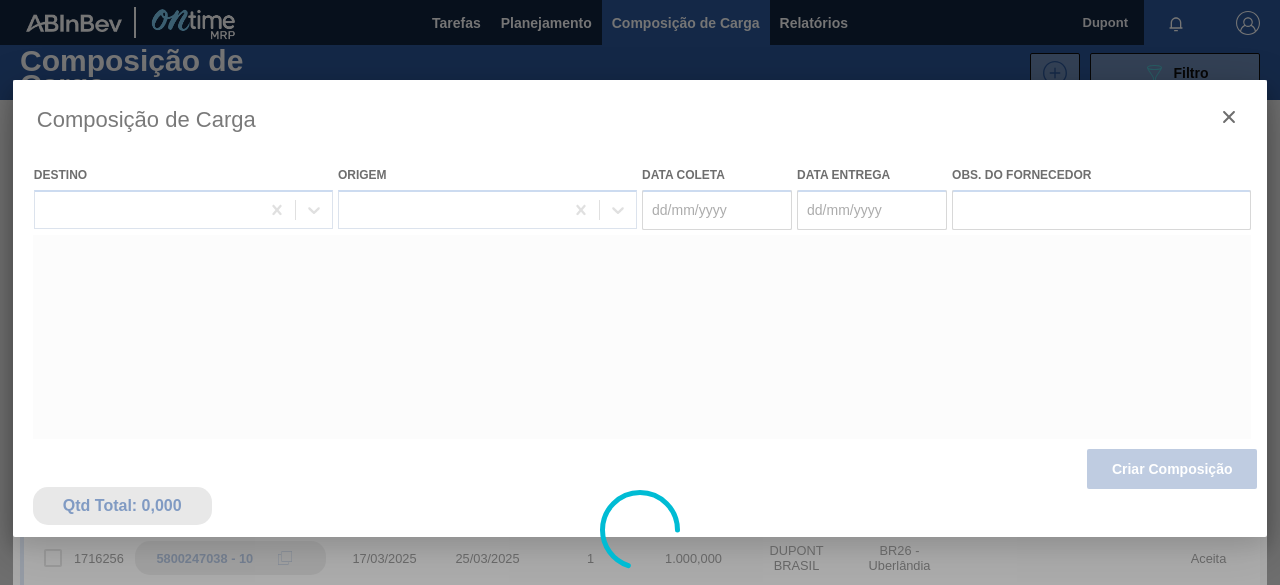 type on "06/08/2025" 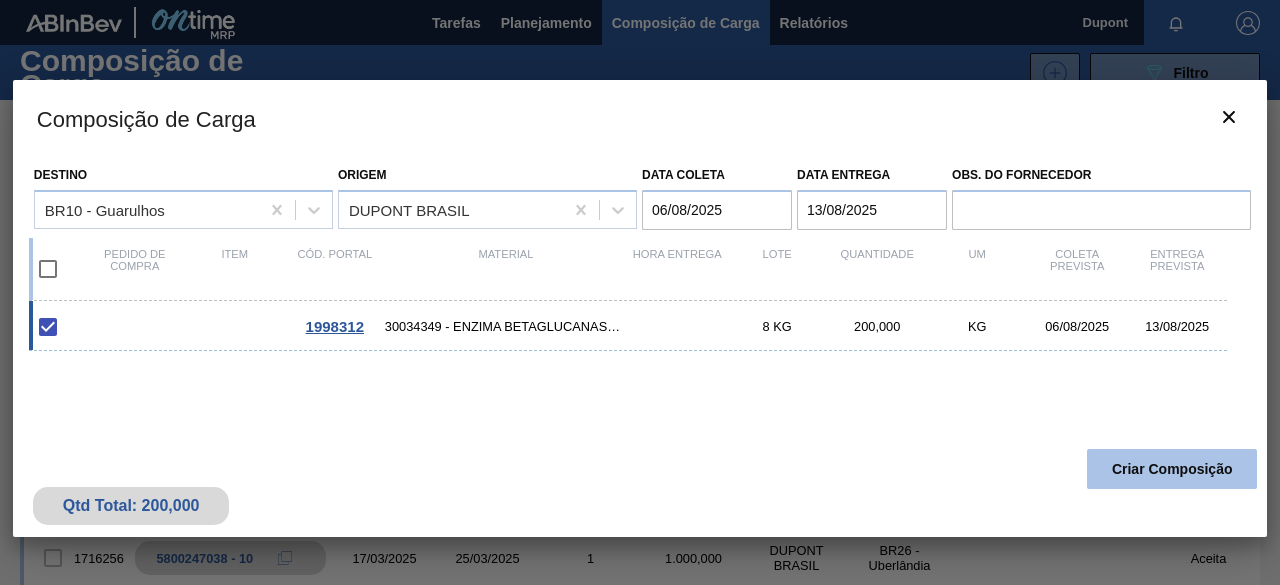 click on "Criar Composição" at bounding box center (1172, 469) 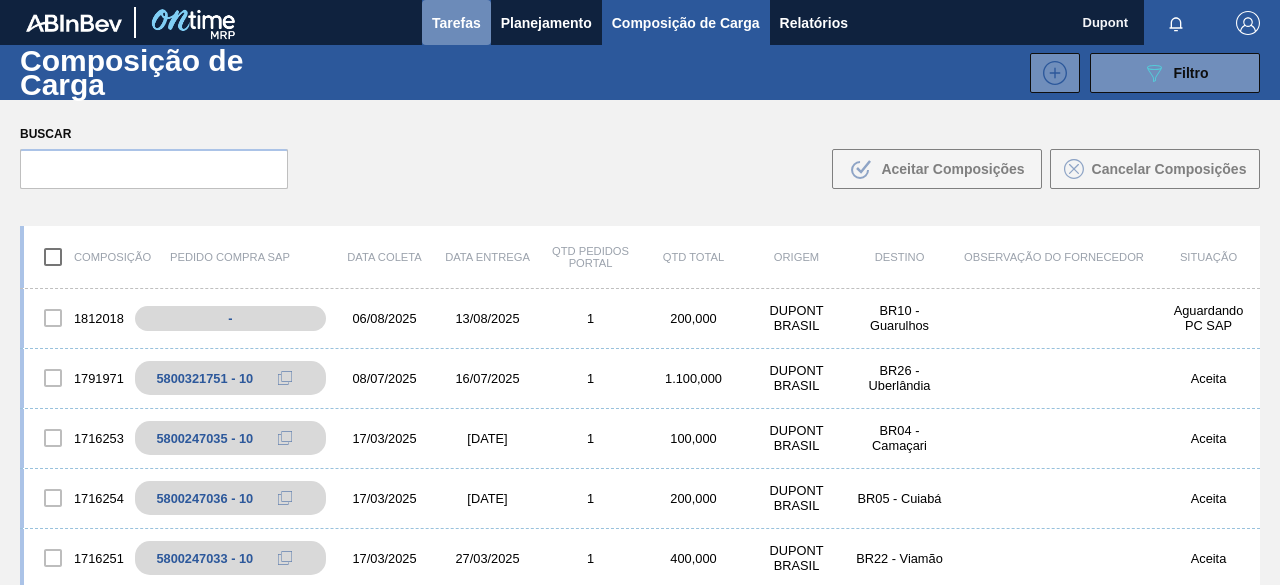 click on "Tarefas" at bounding box center [456, 23] 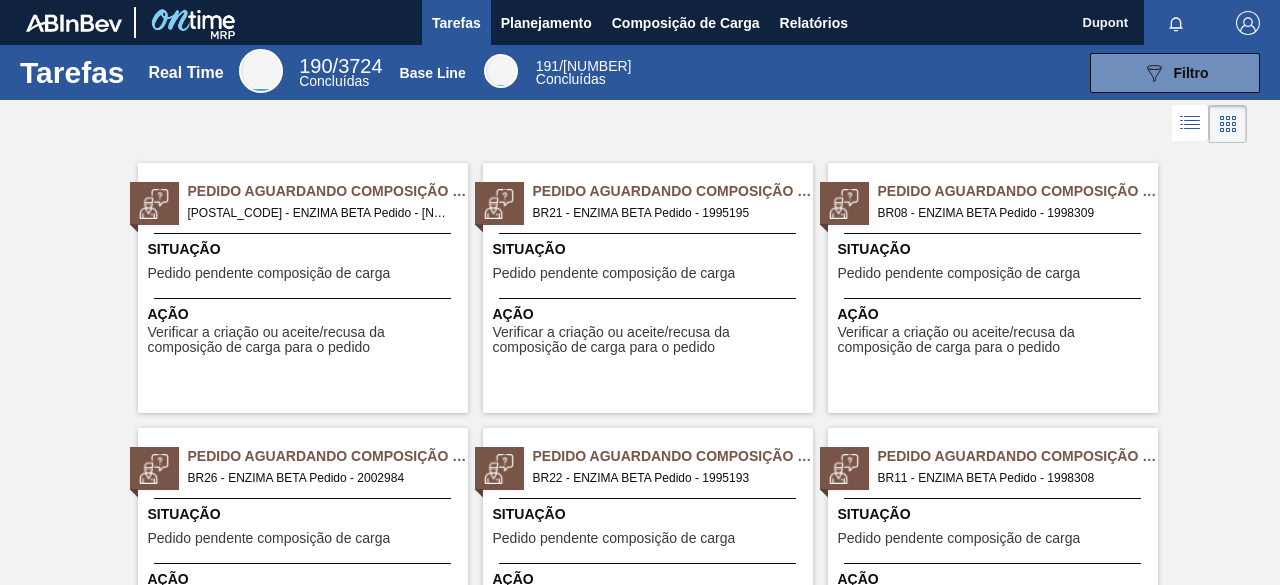 click on "Situação" at bounding box center (305, 249) 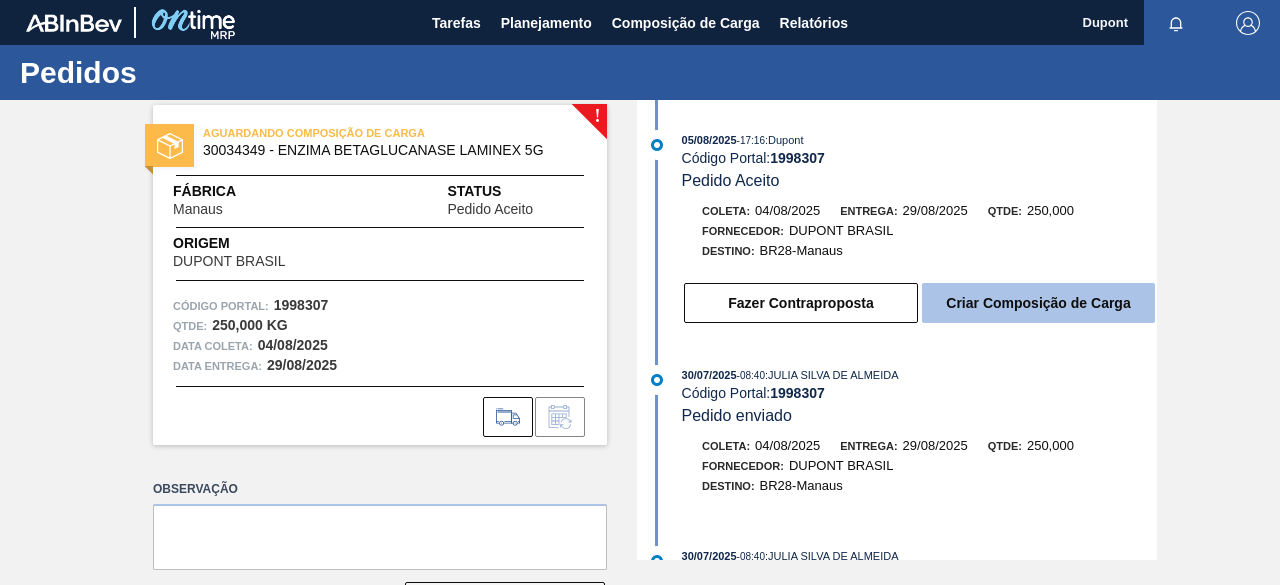 click on "Criar Composição de Carga" at bounding box center (1038, 303) 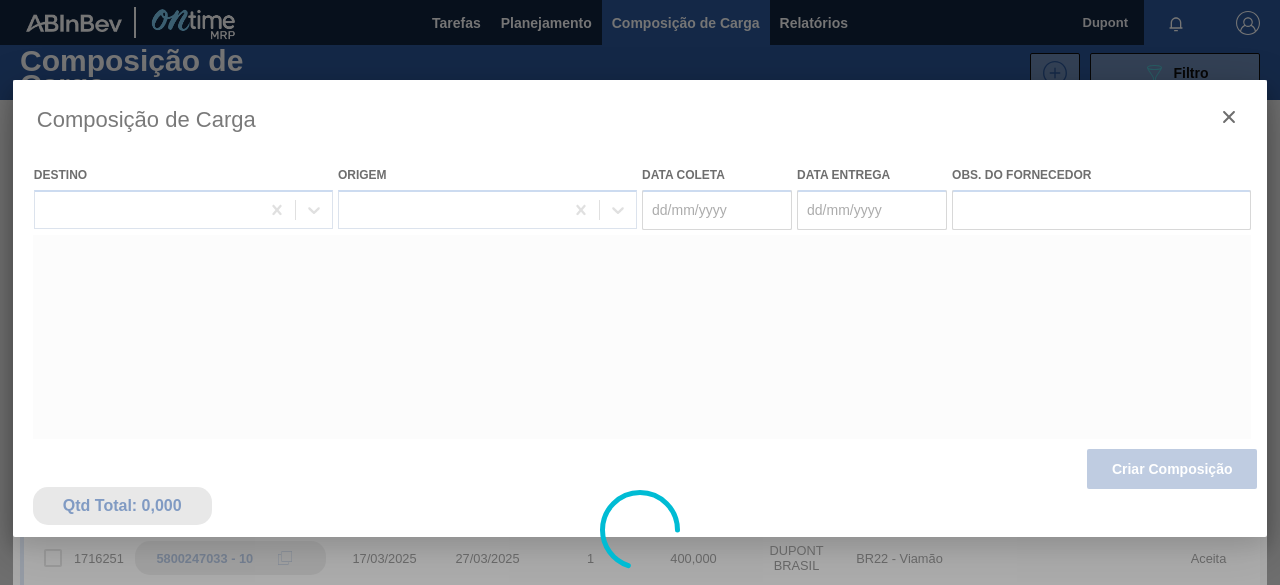 type on "04/08/2025" 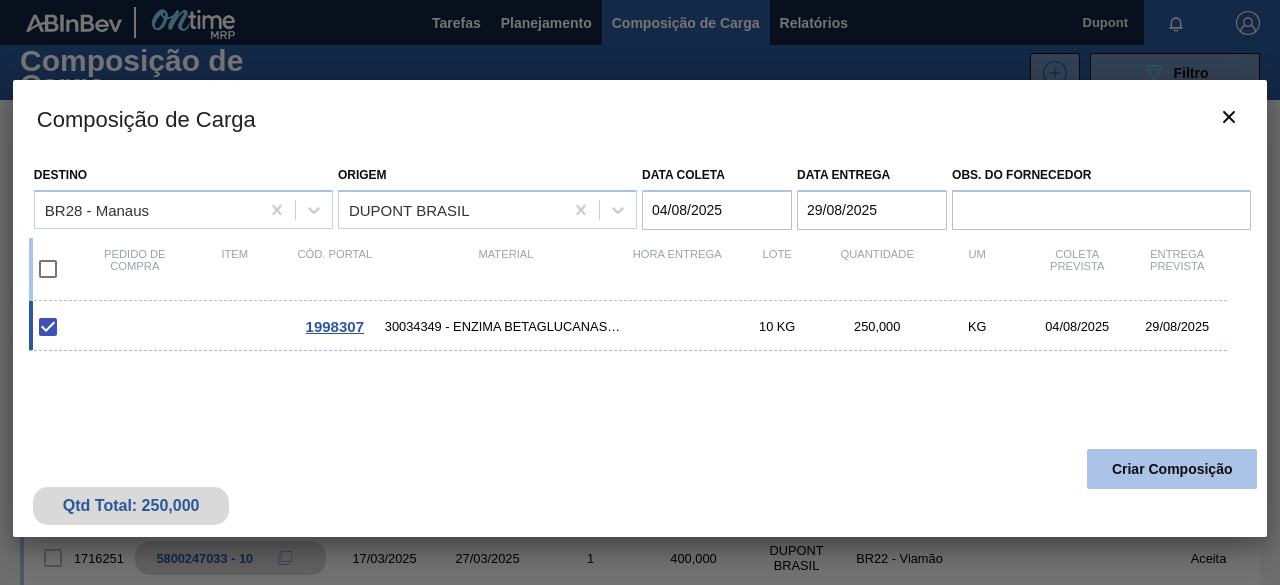 click on "Criar Composição" at bounding box center (1172, 469) 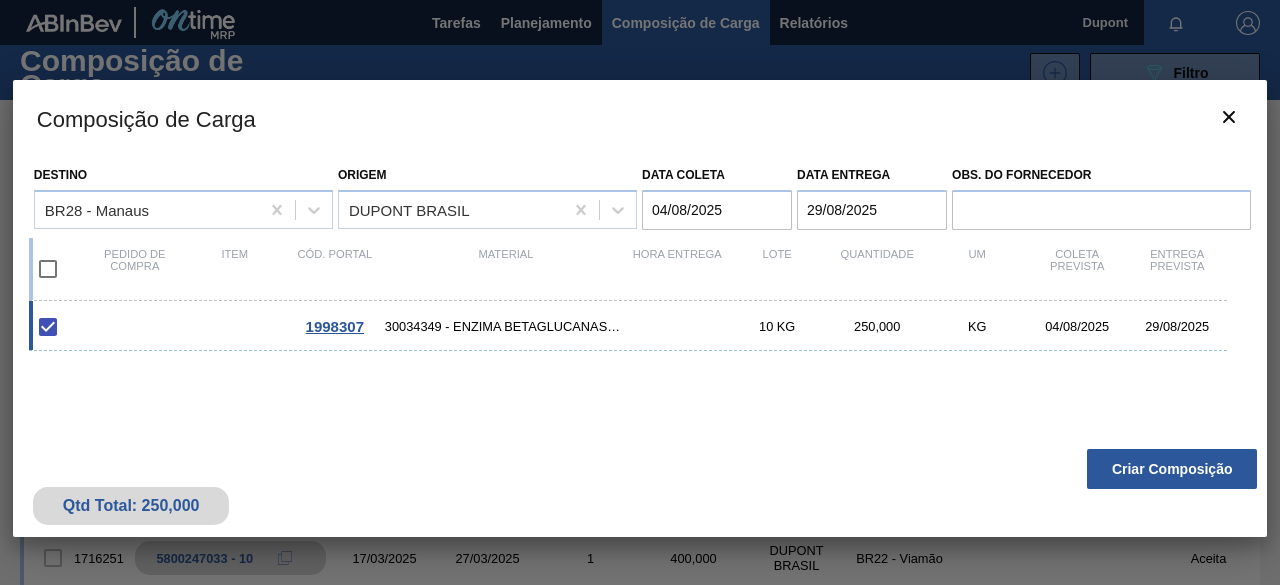 click on "30034349 - ENZIMA BETAGLUCANASE LAMINEX 5G" at bounding box center [506, 326] 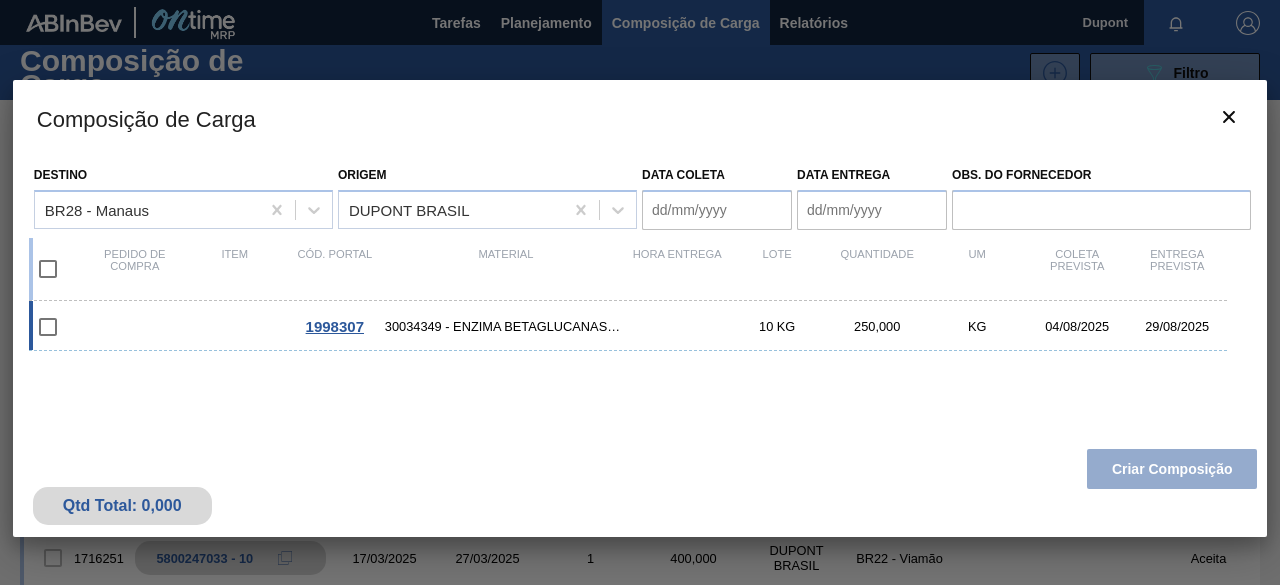 click at bounding box center [48, 327] 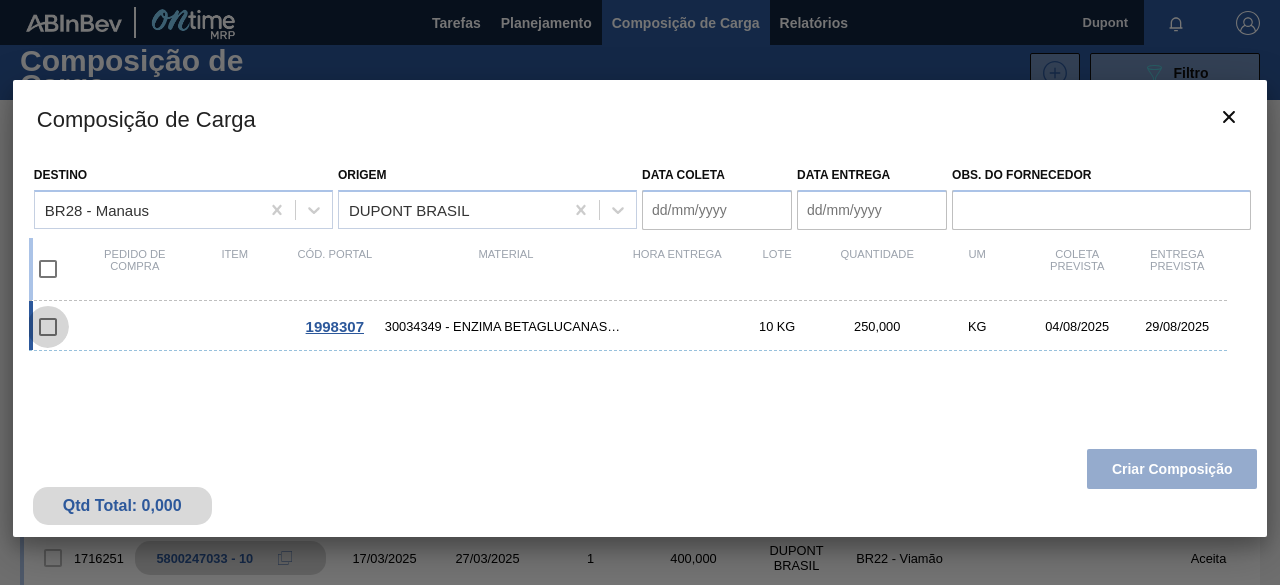 click at bounding box center [48, 327] 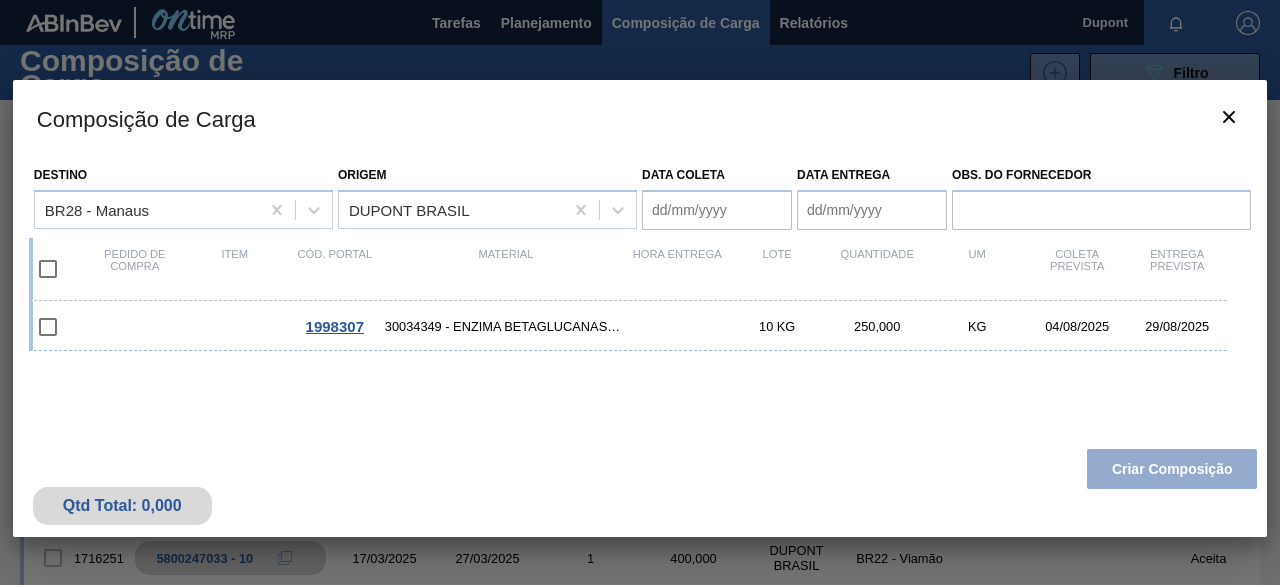 click at bounding box center (48, 269) 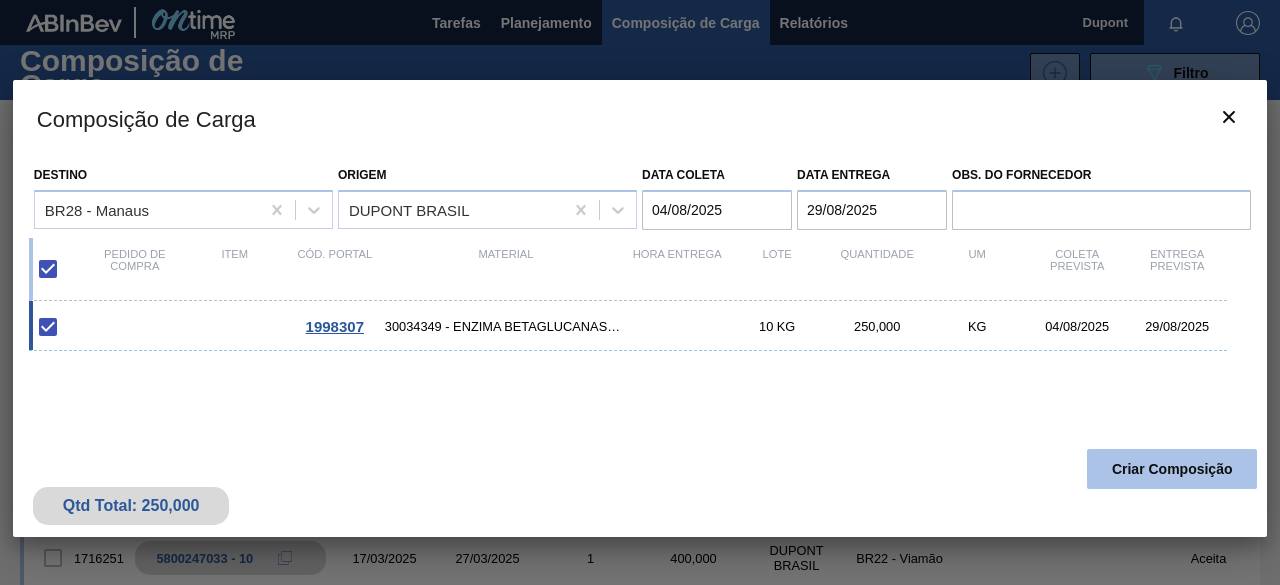 click on "Criar Composição" at bounding box center (1172, 469) 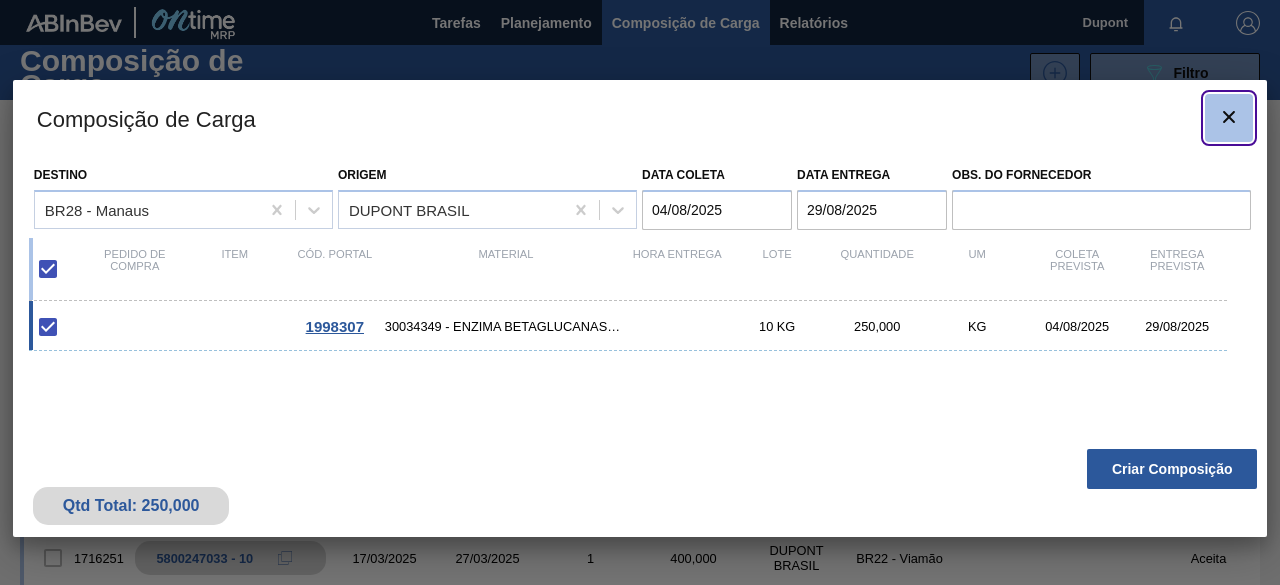 click 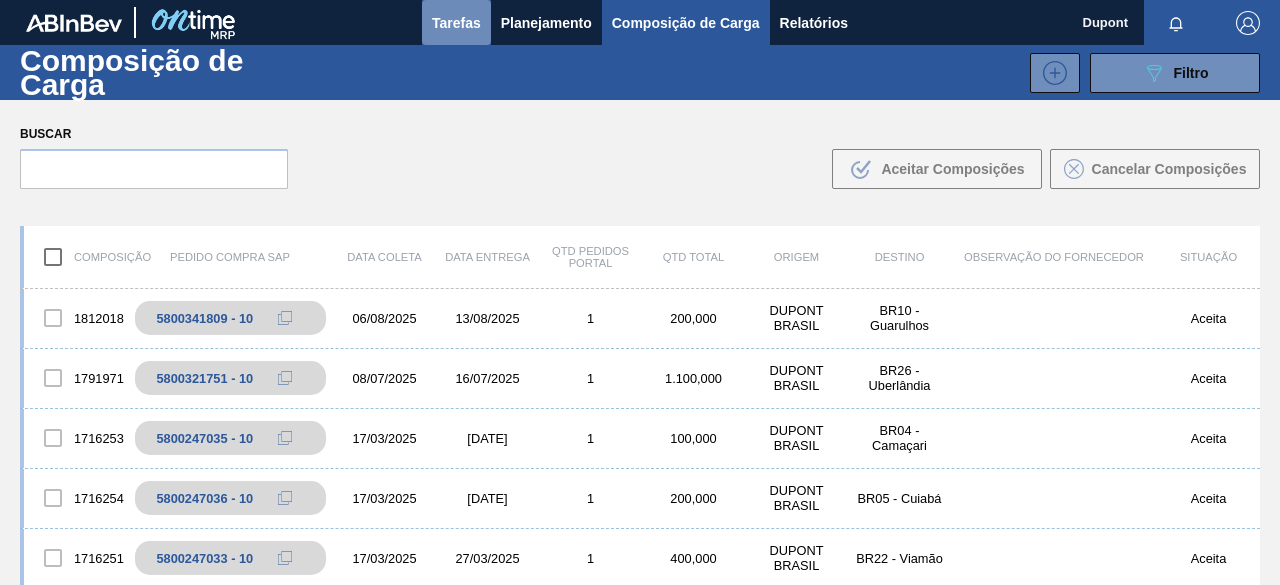 click on "Tarefas" at bounding box center [456, 23] 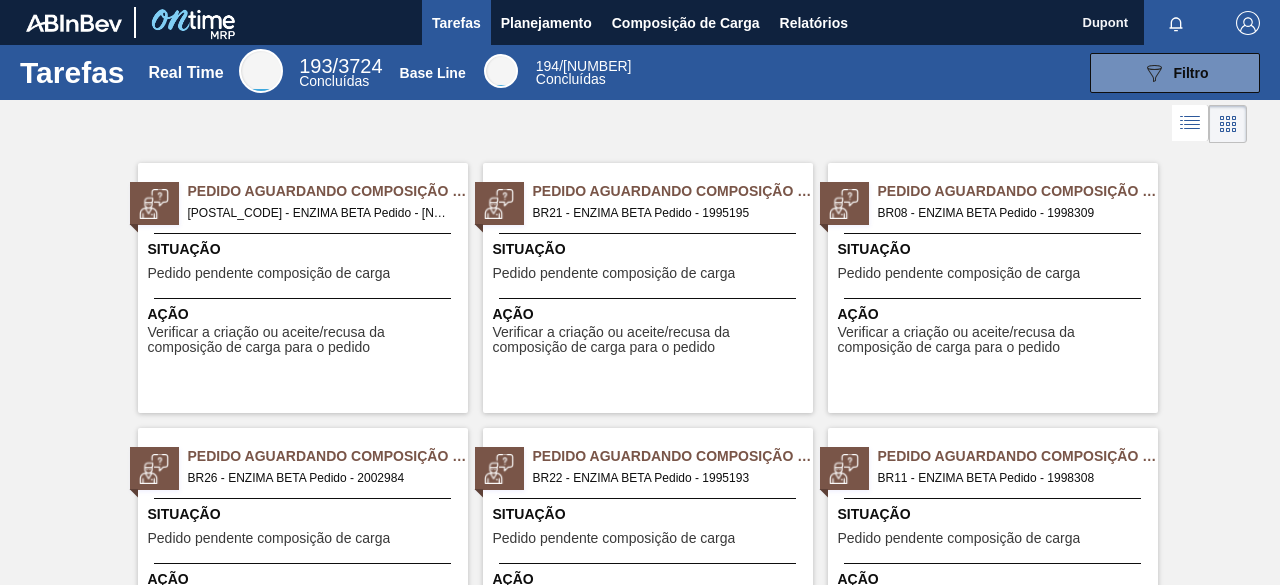 click on "Situação Pedido pendente composição de carga" at bounding box center [650, 263] 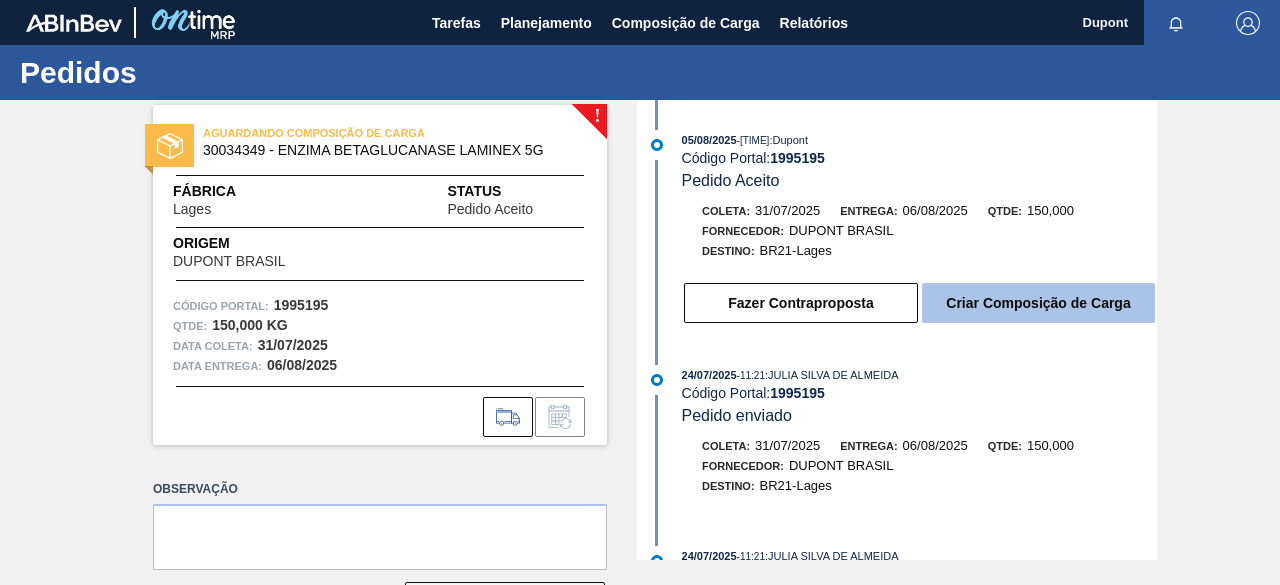 click on "Criar Composição de Carga" at bounding box center (1038, 303) 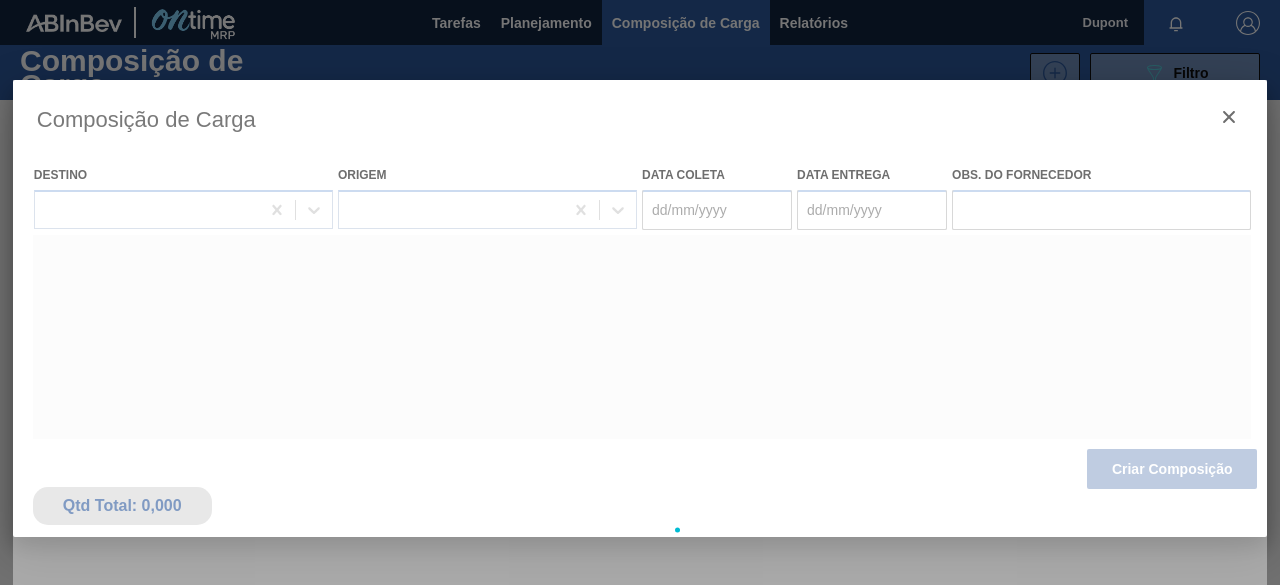 type on "31/07/2025" 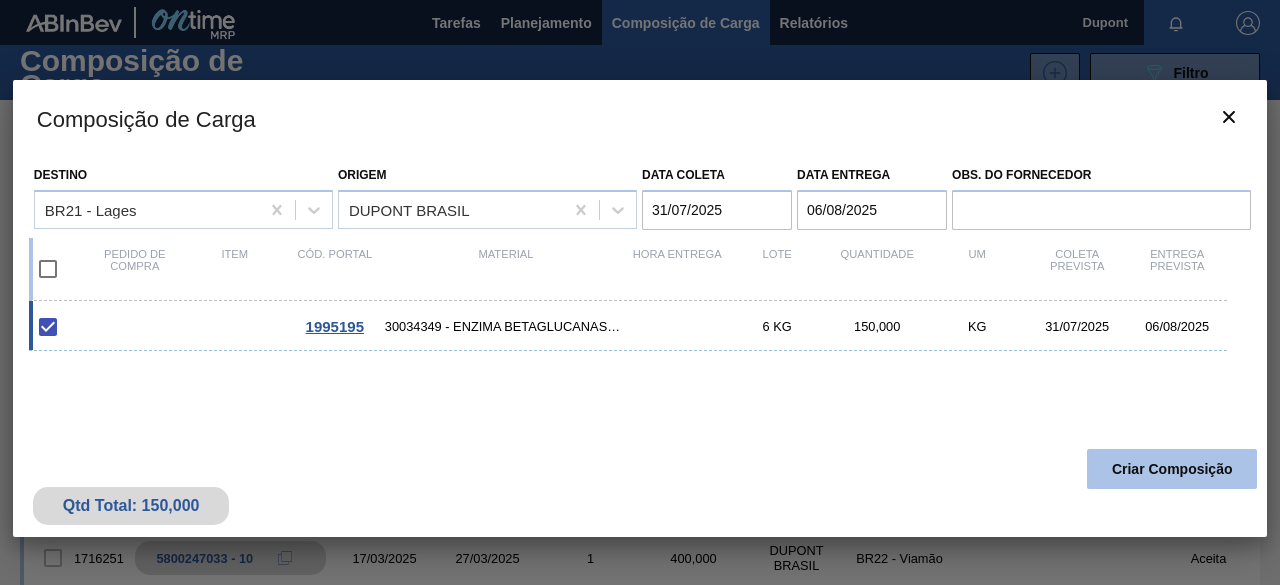 click on "Criar Composição" at bounding box center [1172, 469] 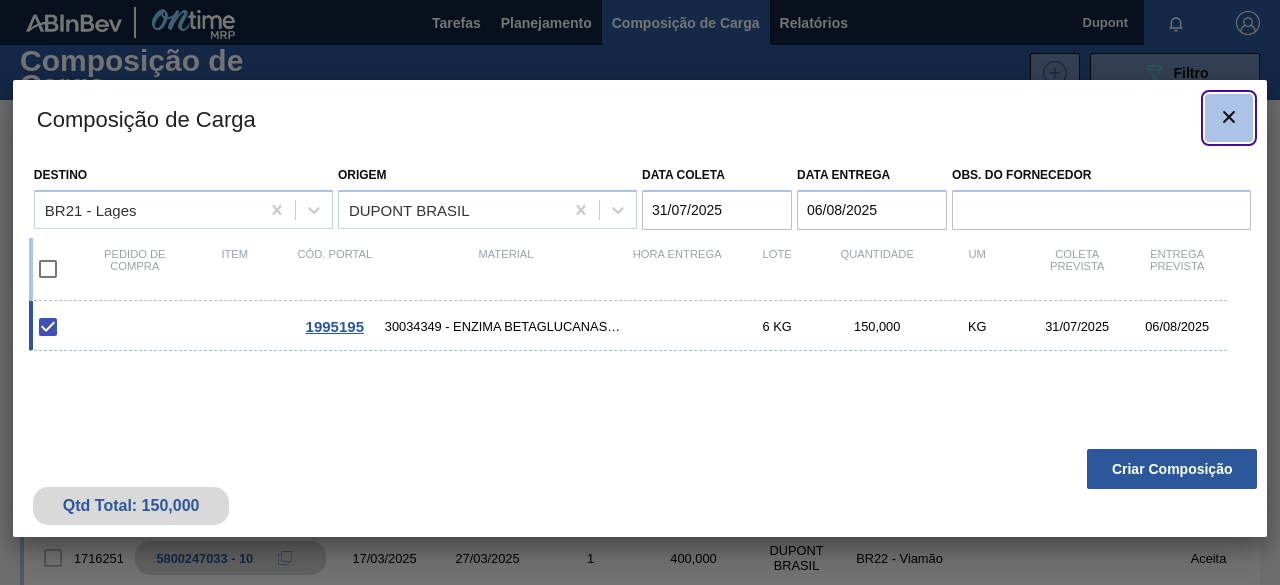 click 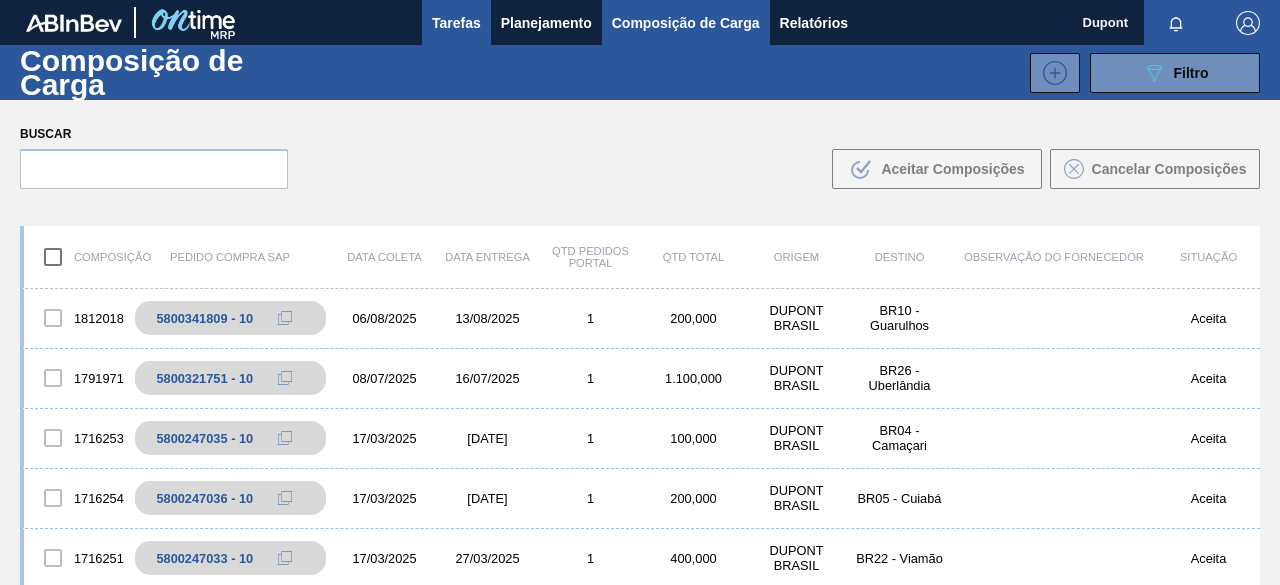 click on "Tarefas" at bounding box center [456, 23] 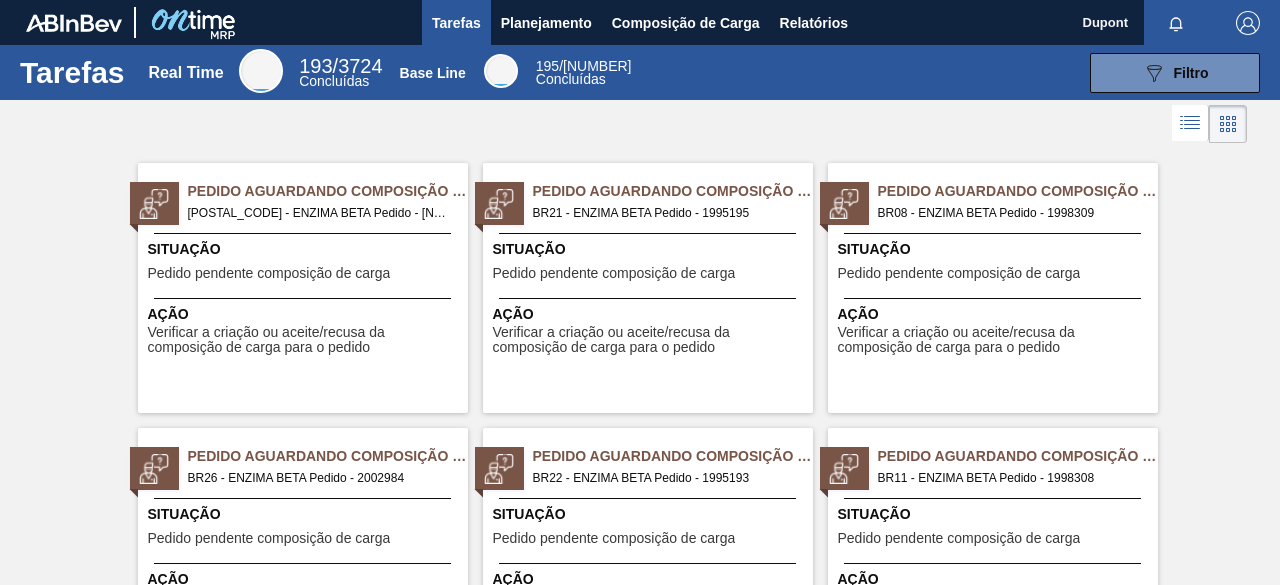 click on "Pedido pendente composição de carga" at bounding box center [959, 273] 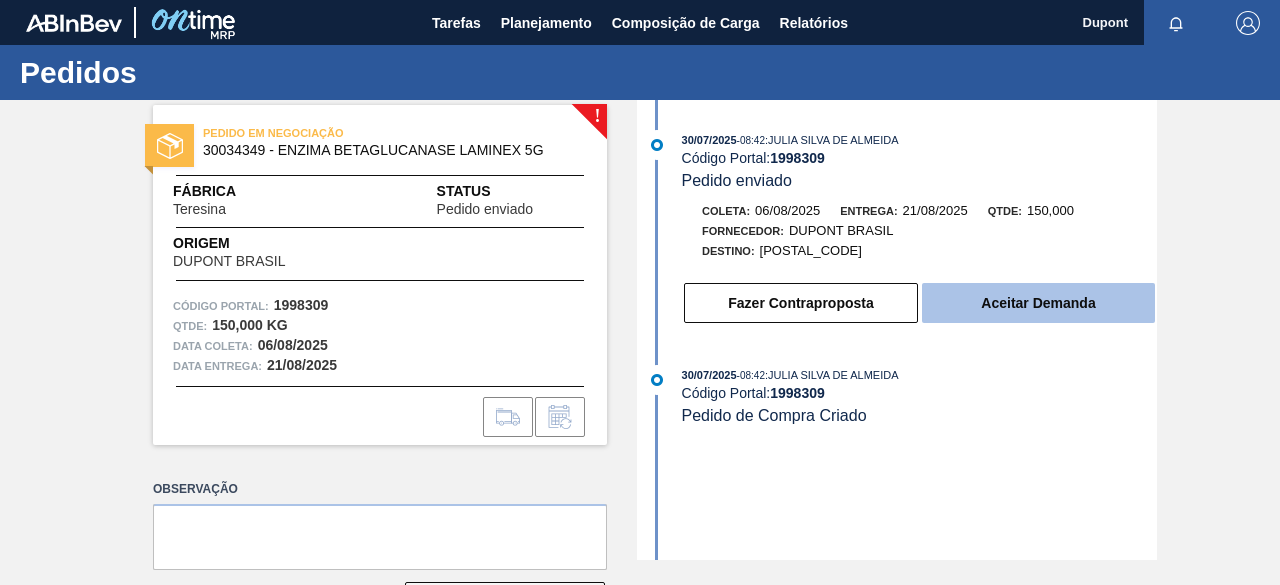 click on "Aceitar Demanda" at bounding box center [1038, 303] 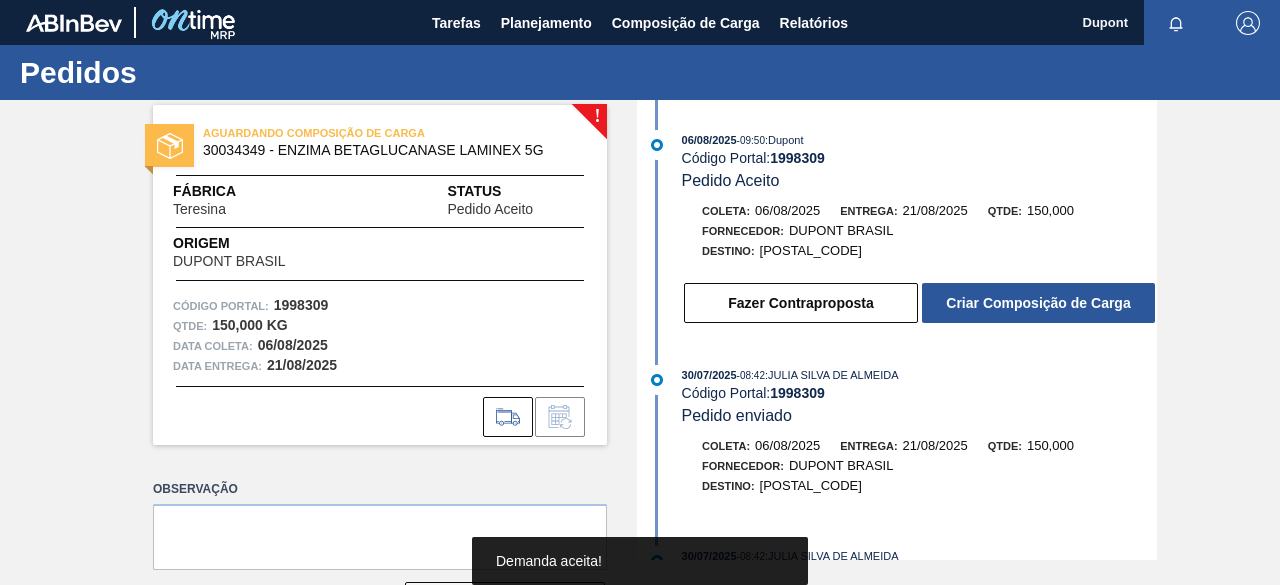 click on "Criar Composição de Carga" at bounding box center [1038, 303] 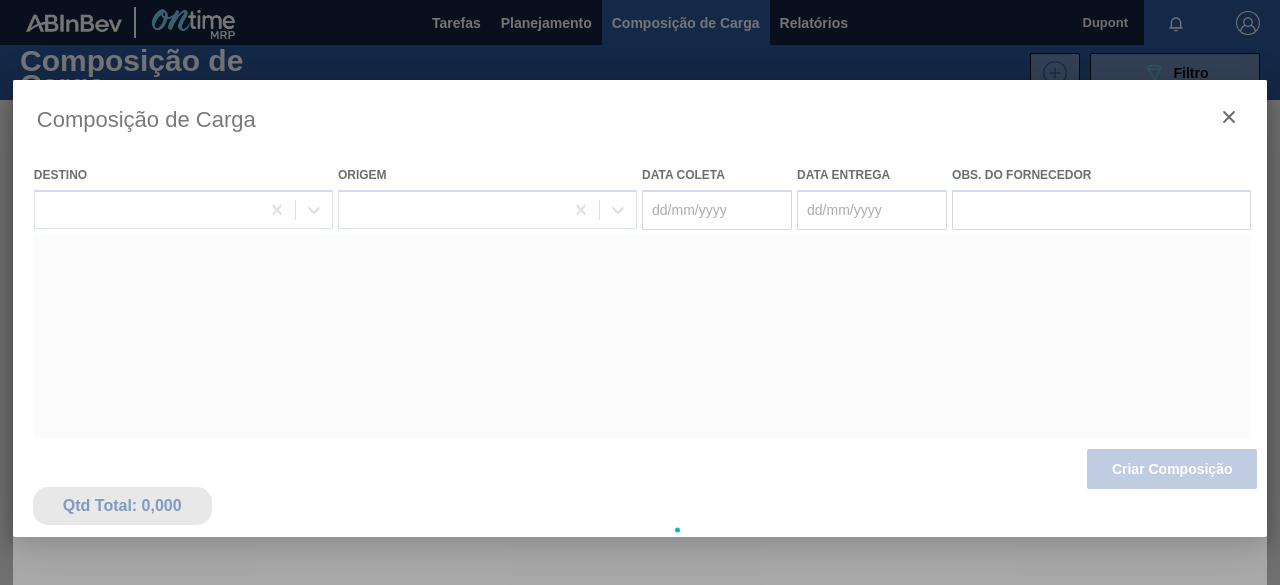 type on "06/08/2025" 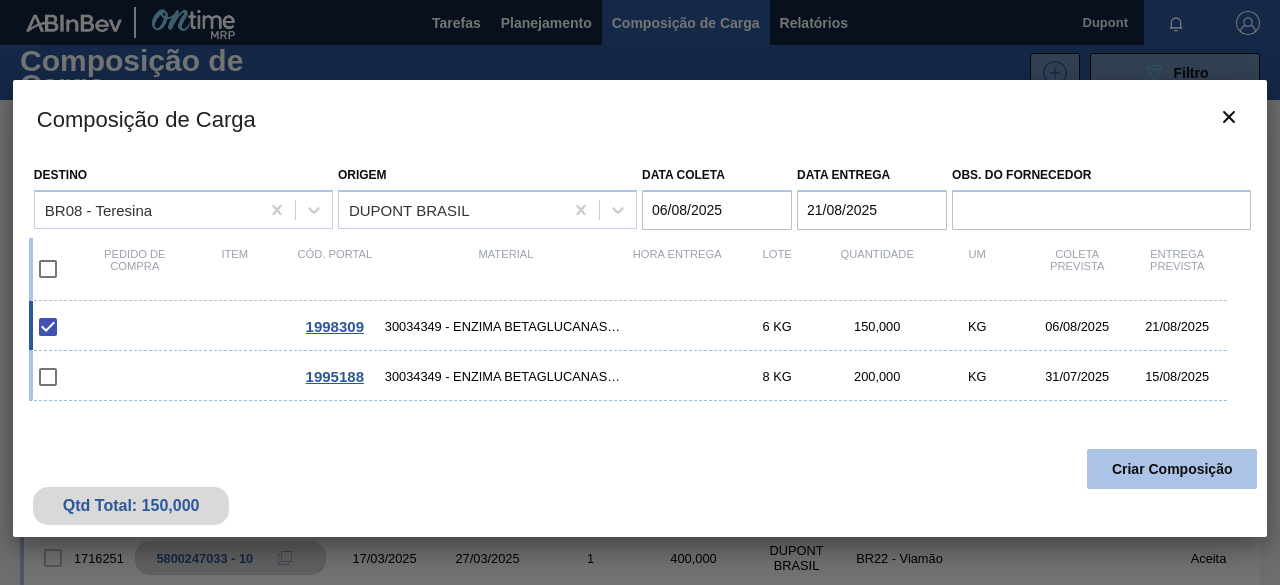 click on "Criar Composição" at bounding box center [1172, 469] 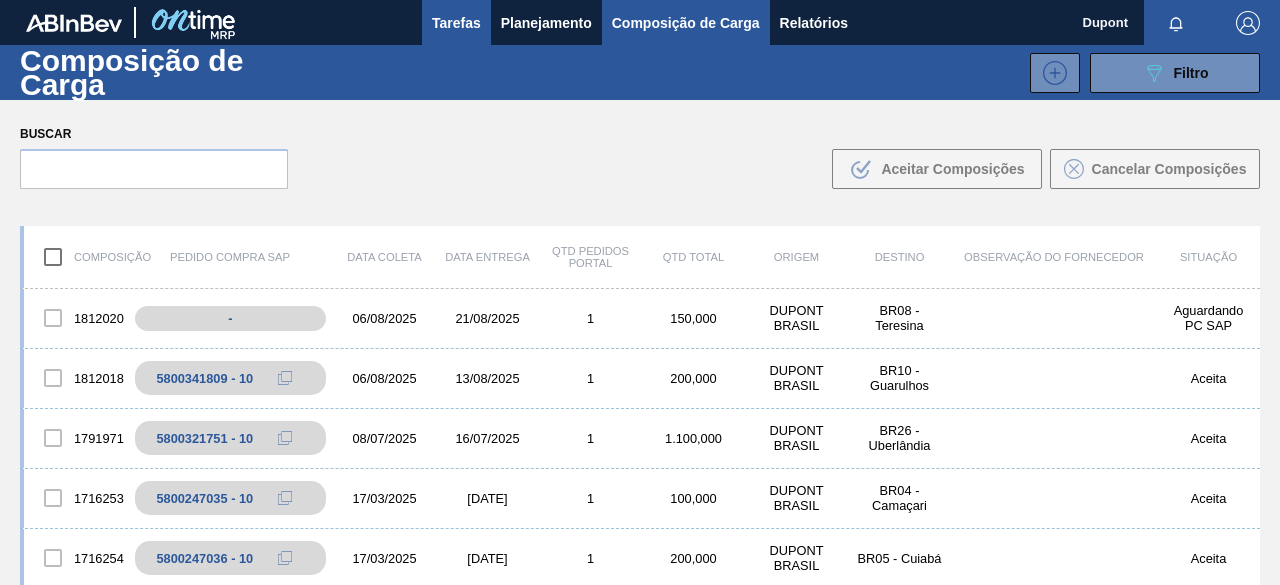 click on "Tarefas" at bounding box center (456, 23) 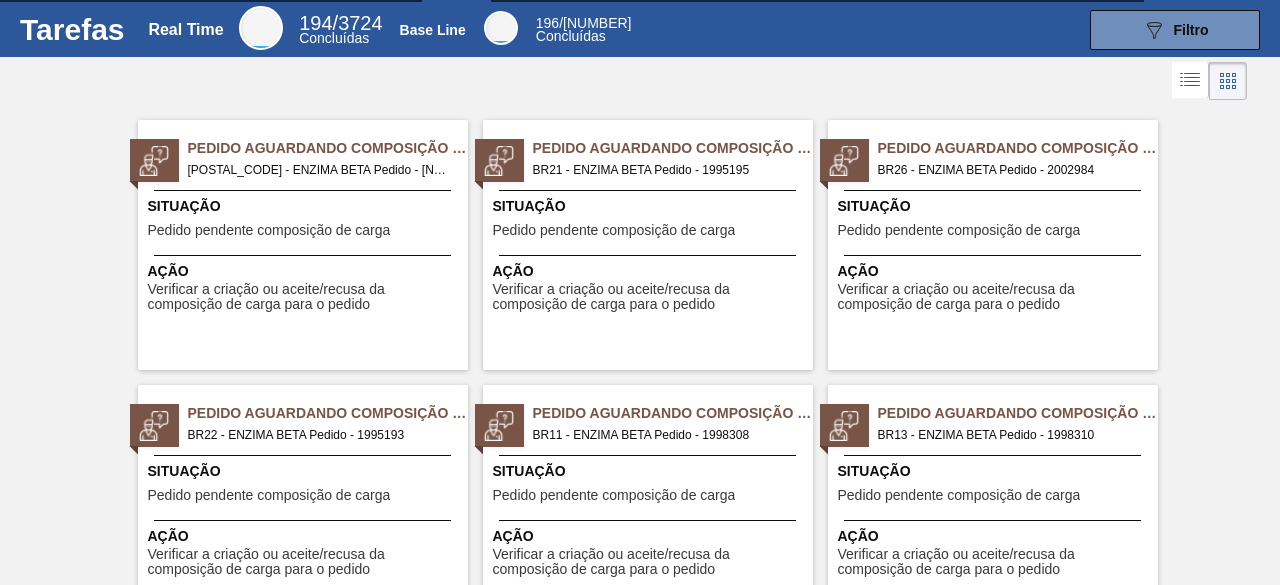 scroll, scrollTop: 0, scrollLeft: 0, axis: both 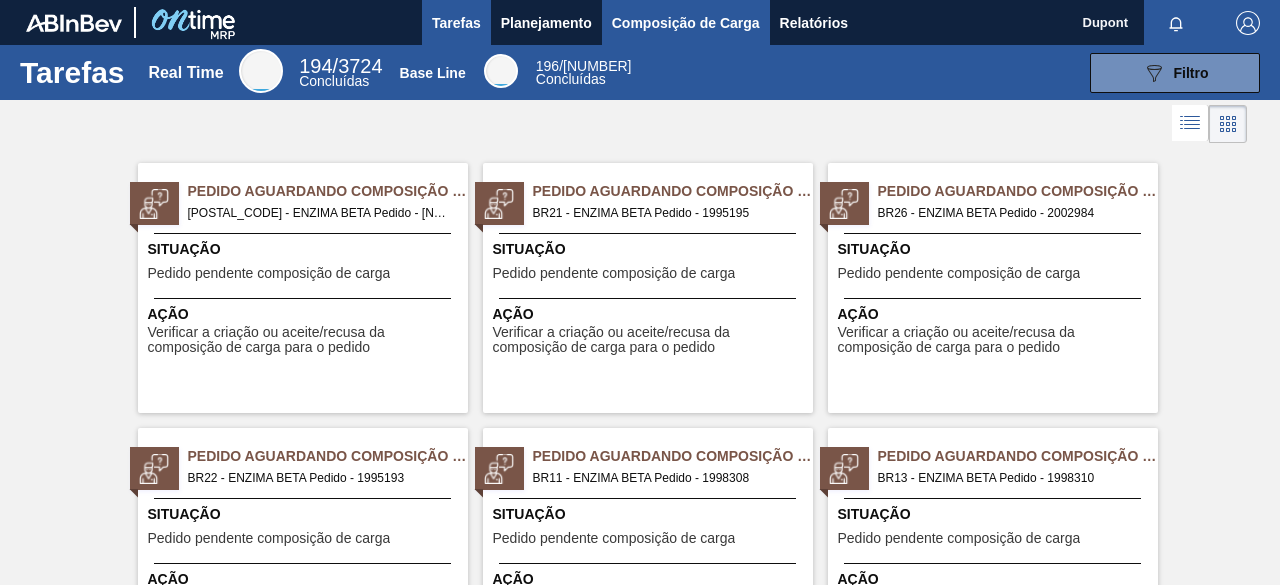 click on "Composição de Carga" at bounding box center (686, 23) 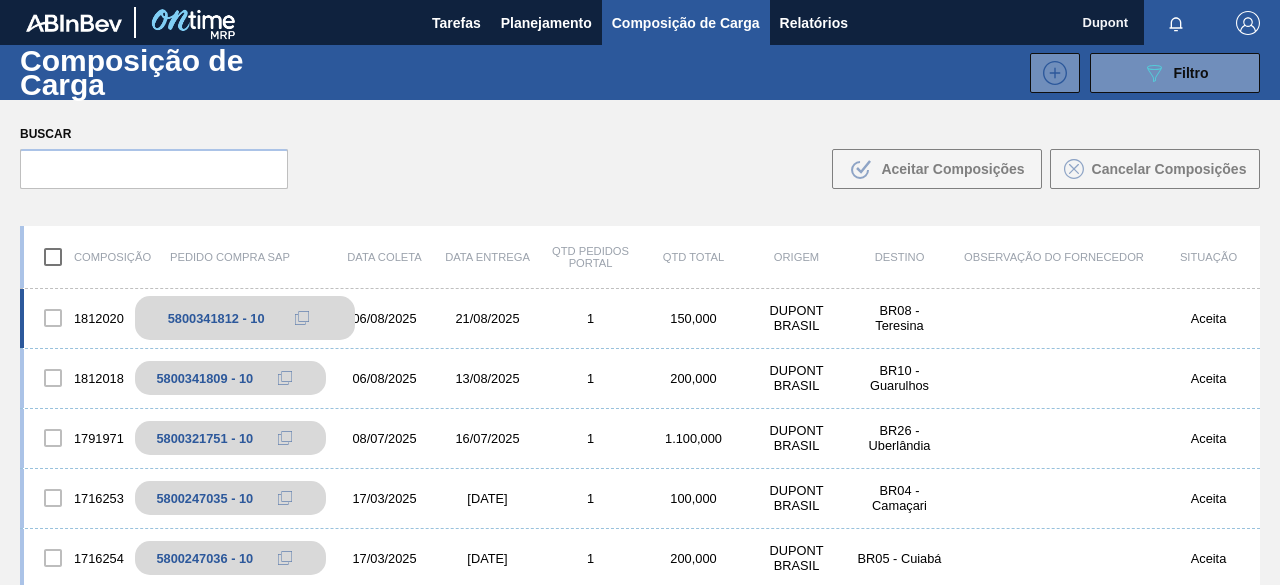 click on "5800341812 - 10" at bounding box center [216, 318] 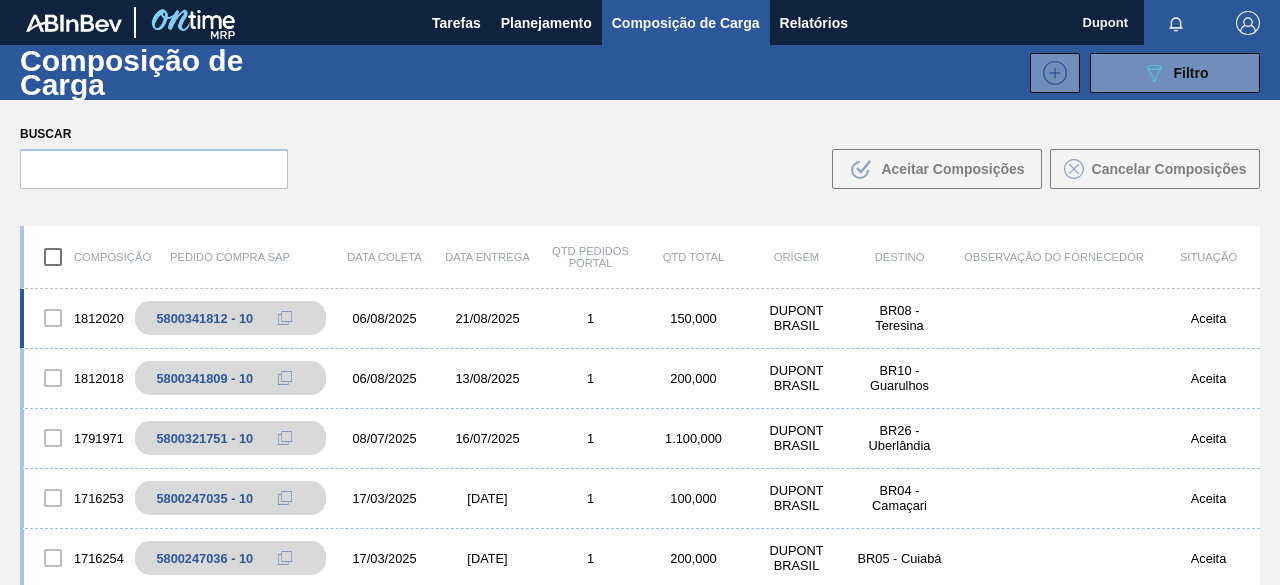 click on "06/08/2025" at bounding box center (384, 318) 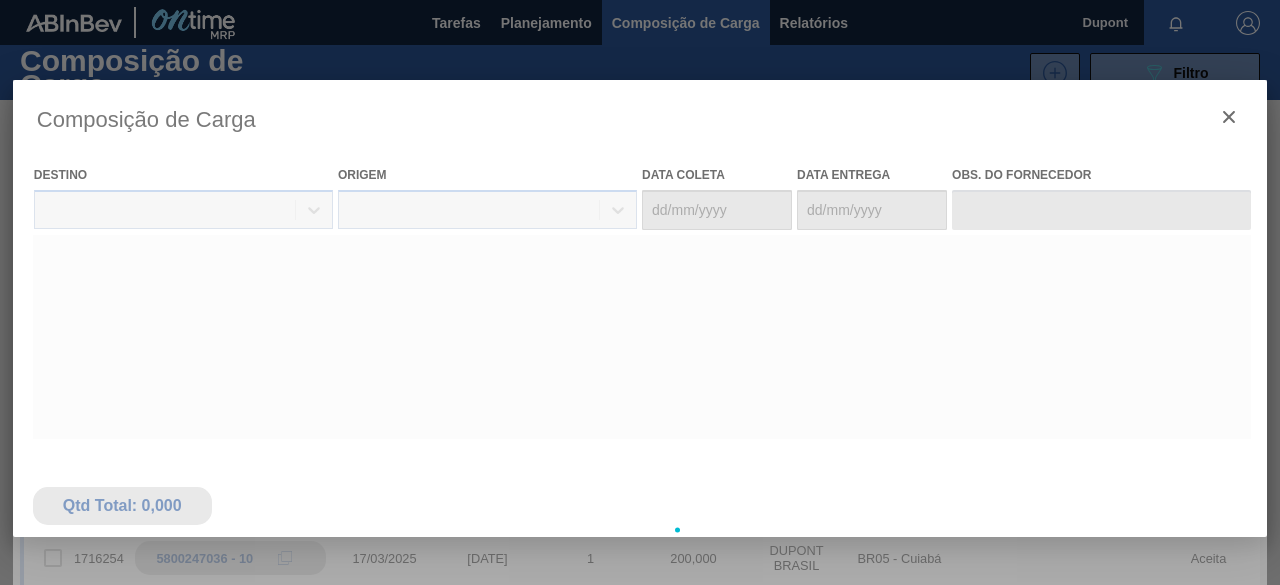 type on "06/08/2025" 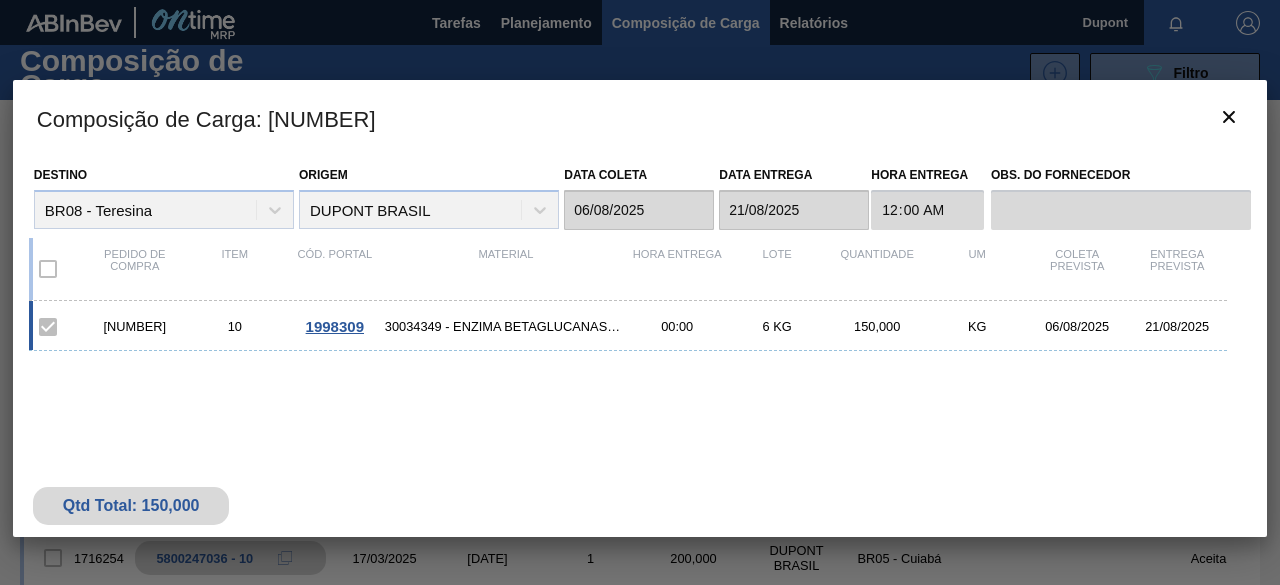click on "1998309" at bounding box center (335, 326) 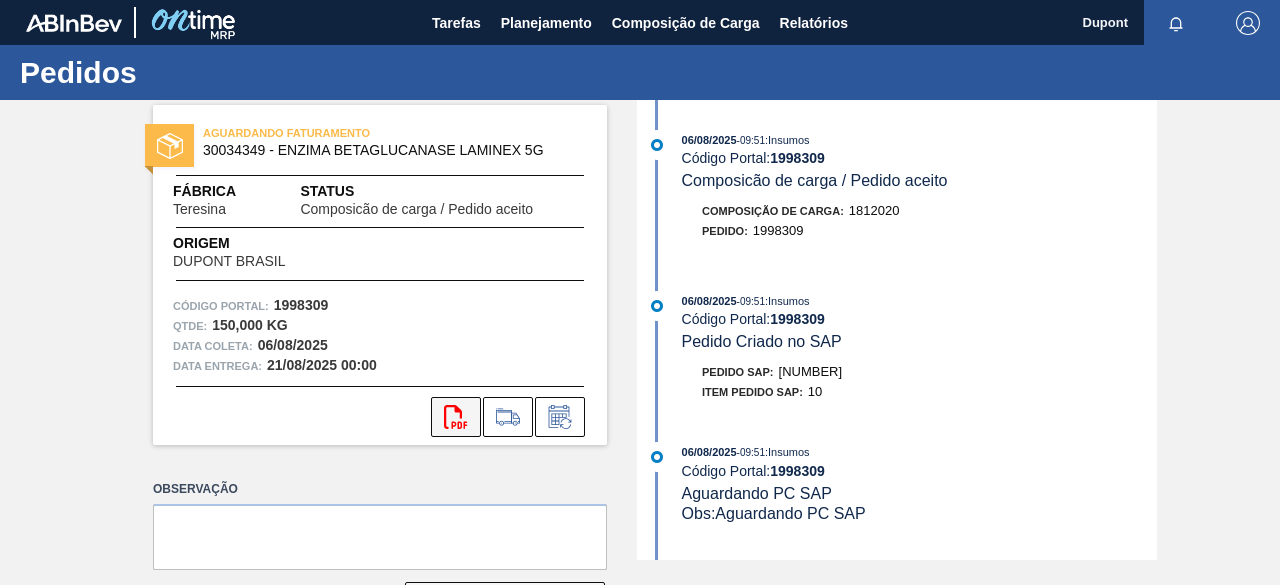 click 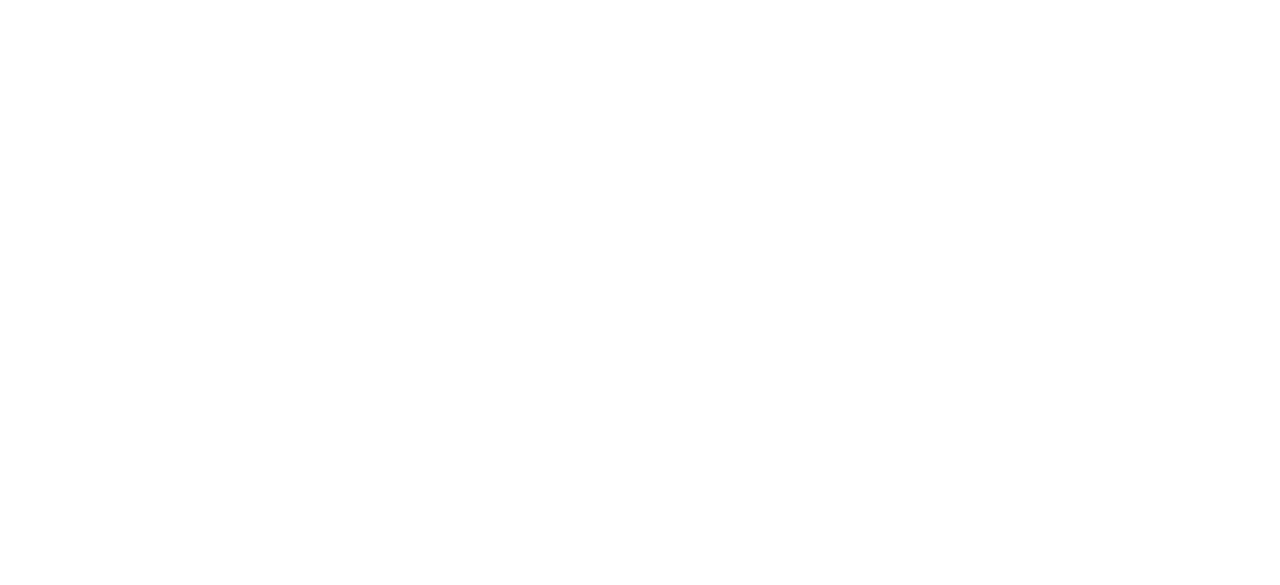 scroll, scrollTop: 0, scrollLeft: 0, axis: both 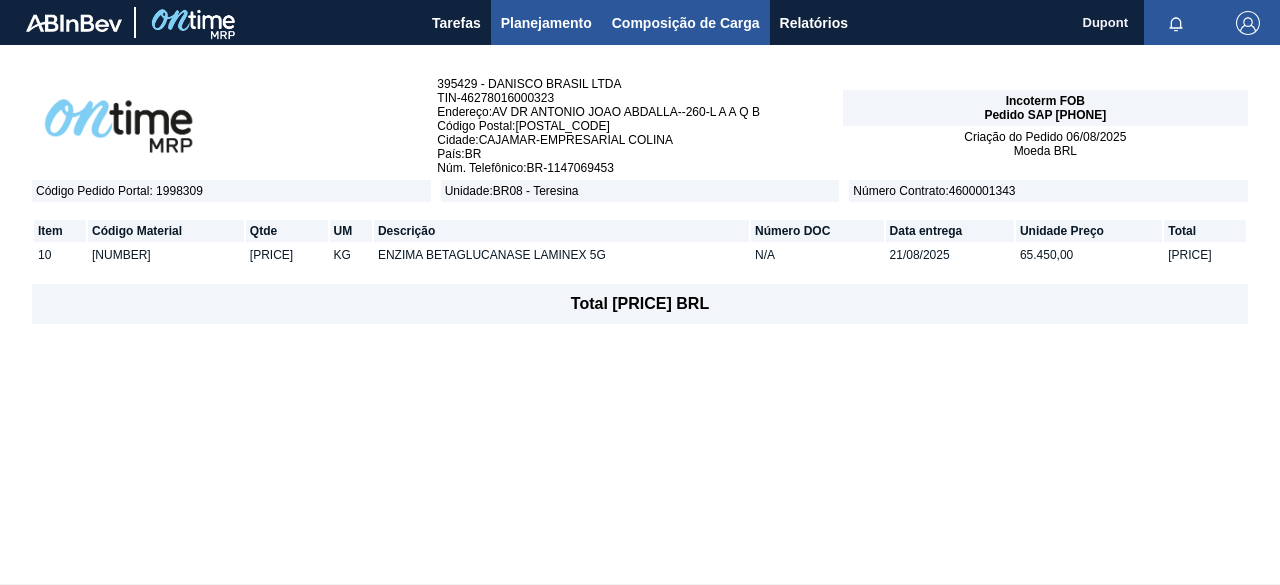 click on "Composição de Carga" at bounding box center [686, 23] 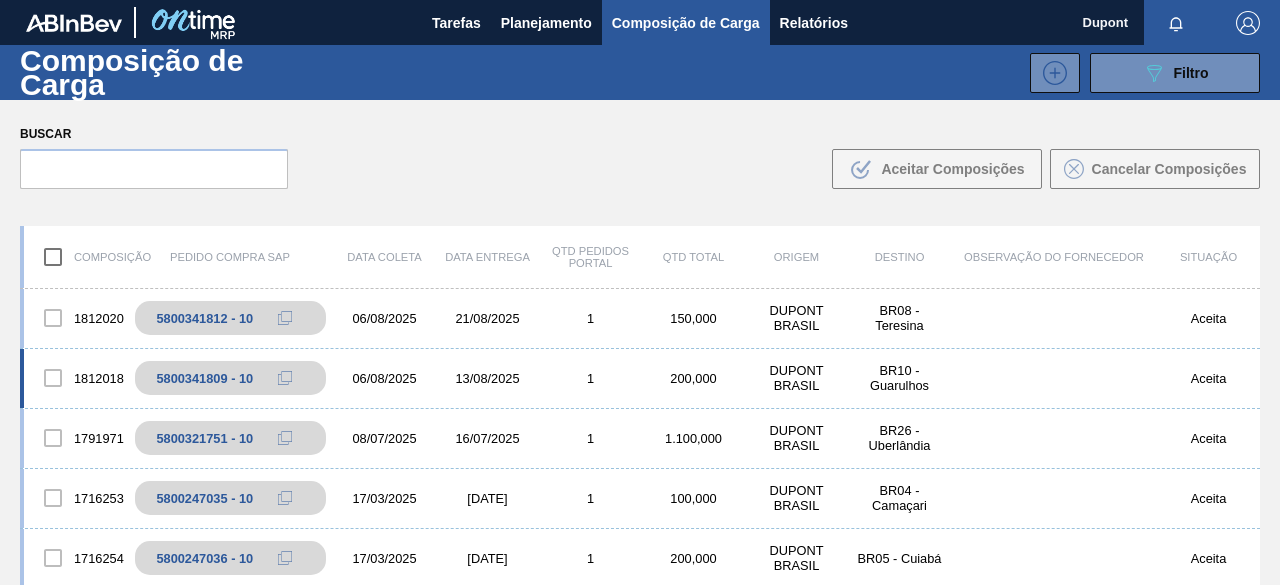 click on "06/08/2025" at bounding box center [384, 378] 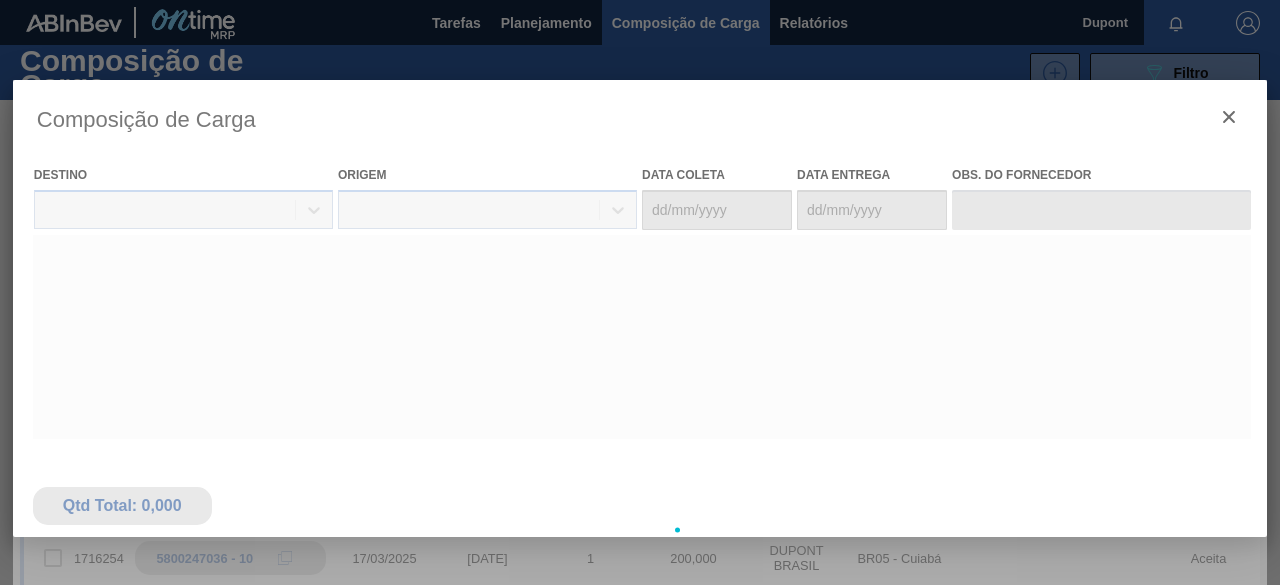 type on "06/08/2025" 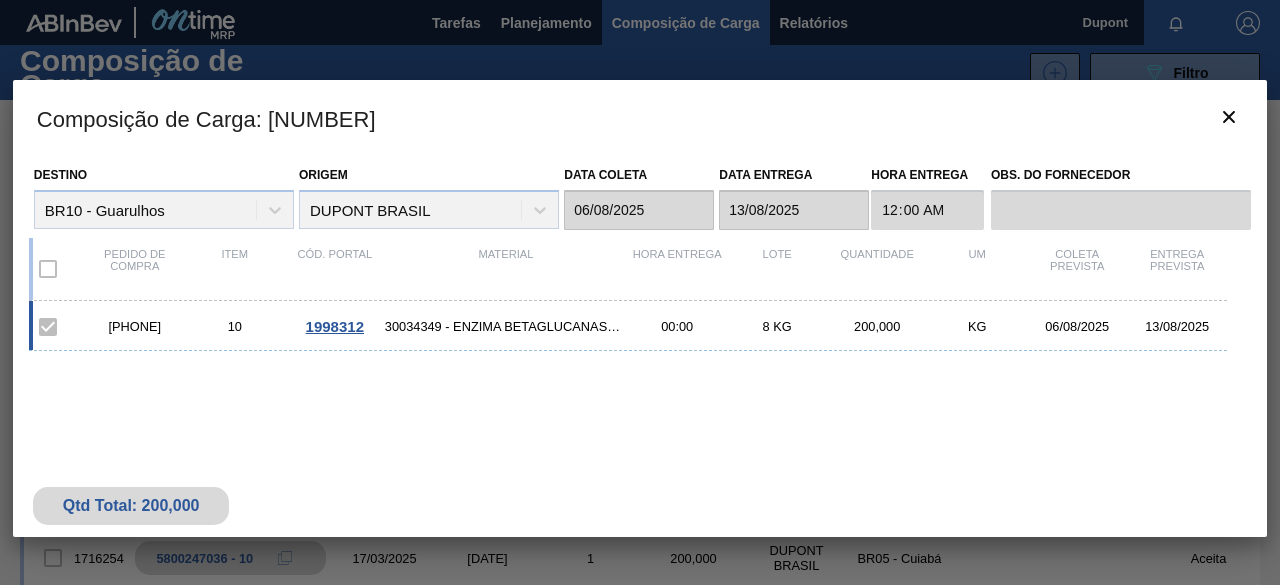 drag, startPoint x: 178, startPoint y: 323, endPoint x: 99, endPoint y: 322, distance: 79.00633 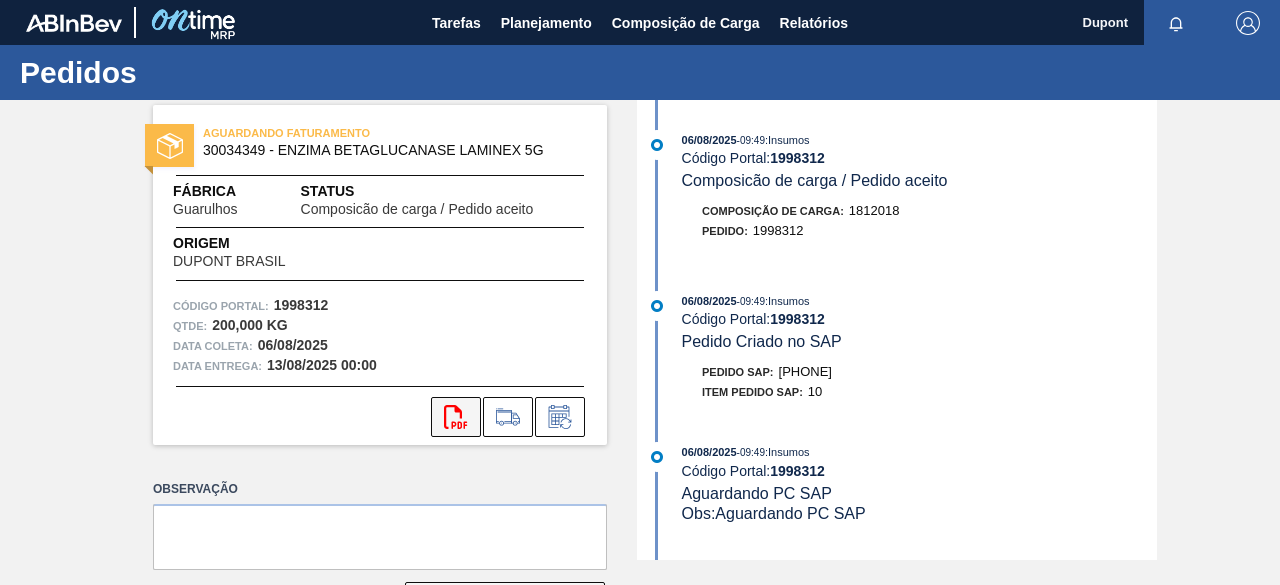 click on "svg{fill:#ff0000}" 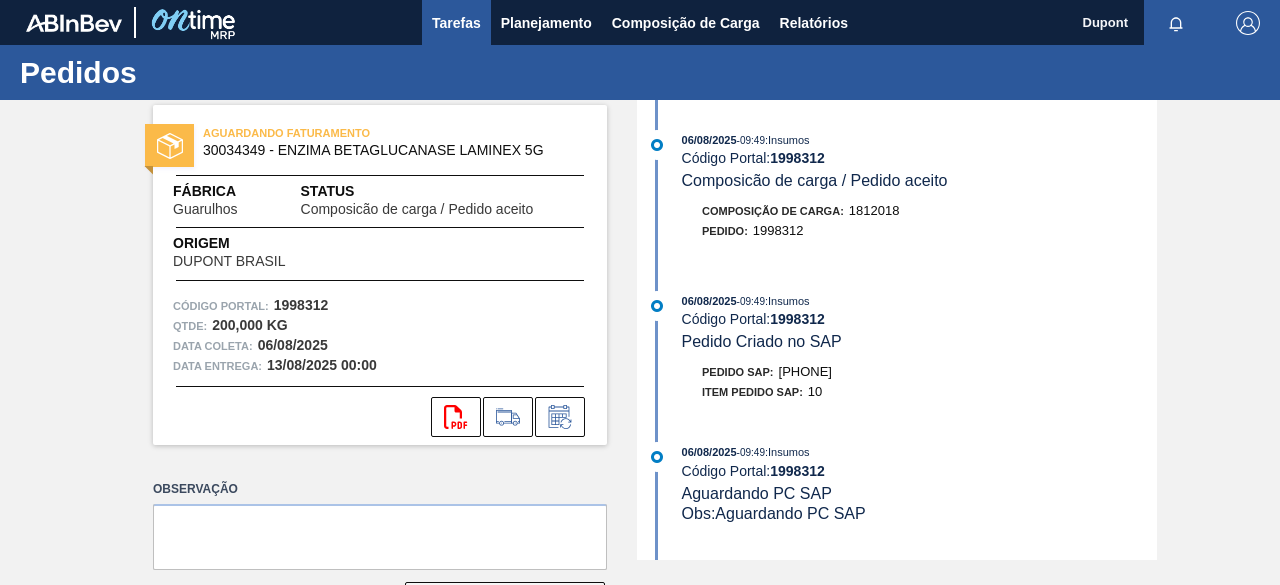 click on "Tarefas" at bounding box center [456, 23] 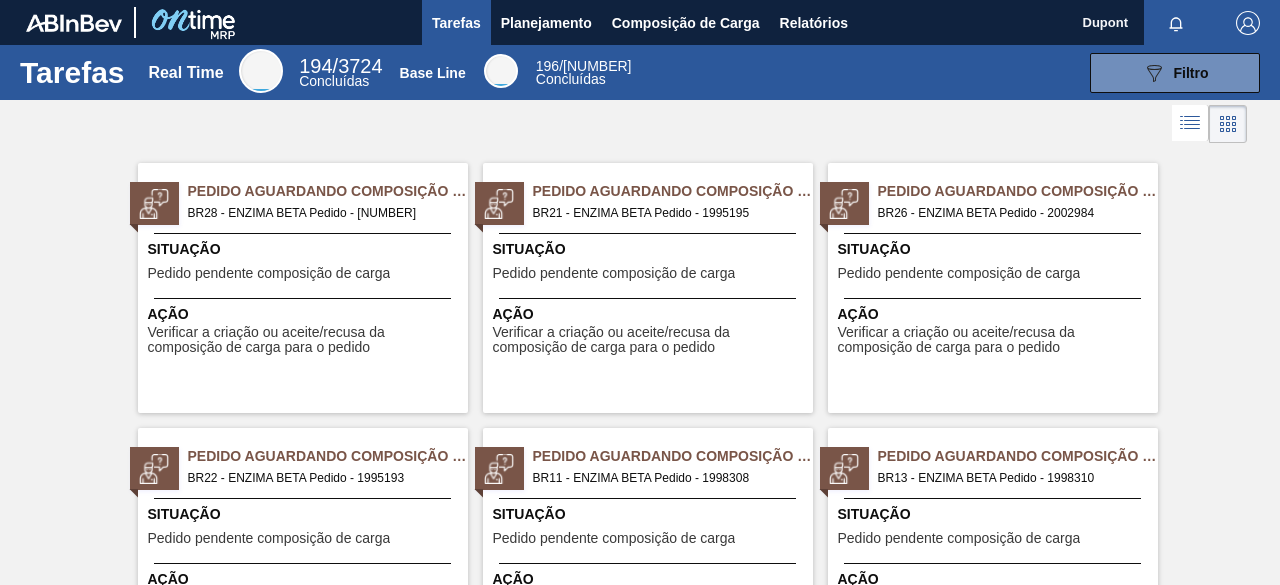 click on "Situação Pedido pendente composição de carga" at bounding box center [995, 263] 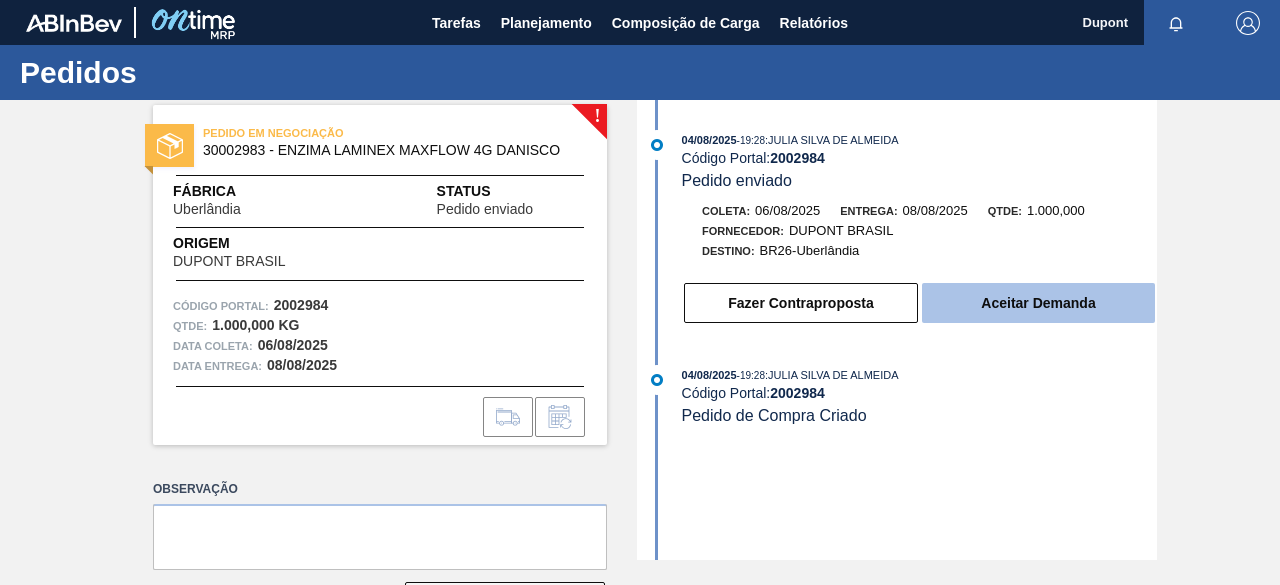 click on "Aceitar Demanda" at bounding box center (1038, 303) 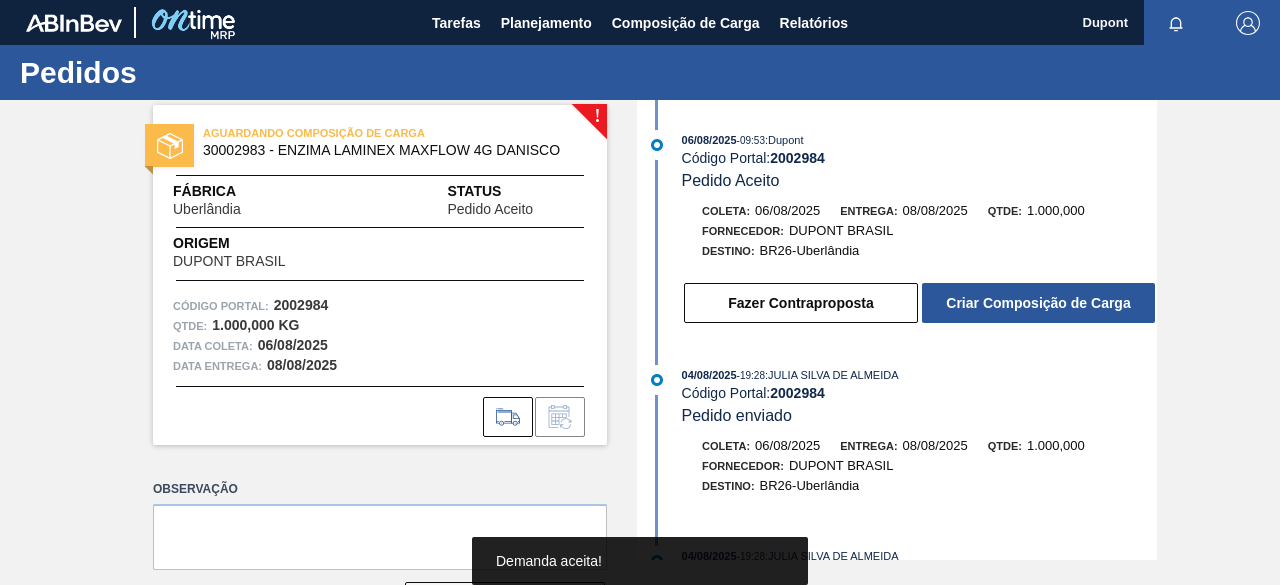 click on "Criar Composição de Carga" at bounding box center (1038, 303) 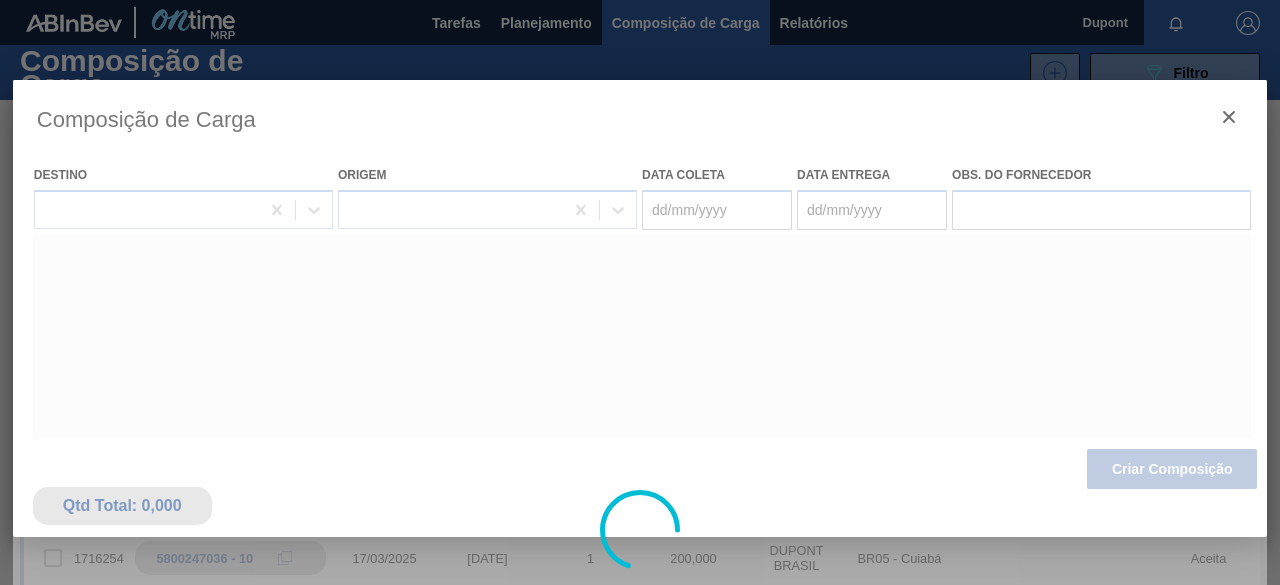 type on "06/08/2025" 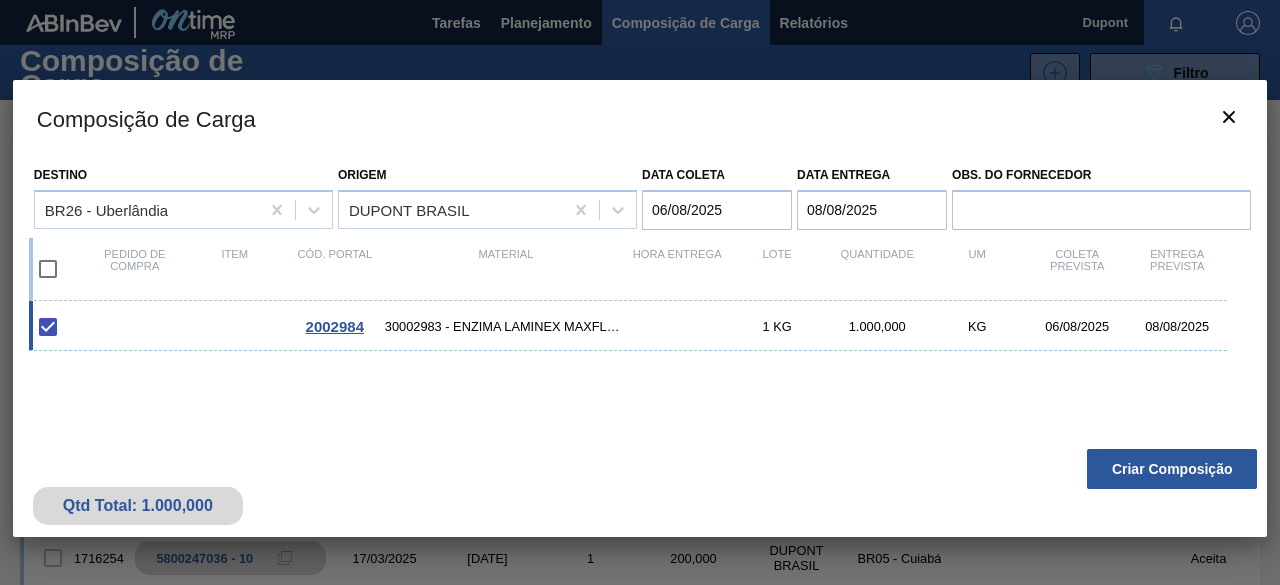 click on "30002983 - ENZIMA LAMINEX MAXFLOW 4G DANISCO" at bounding box center [506, 326] 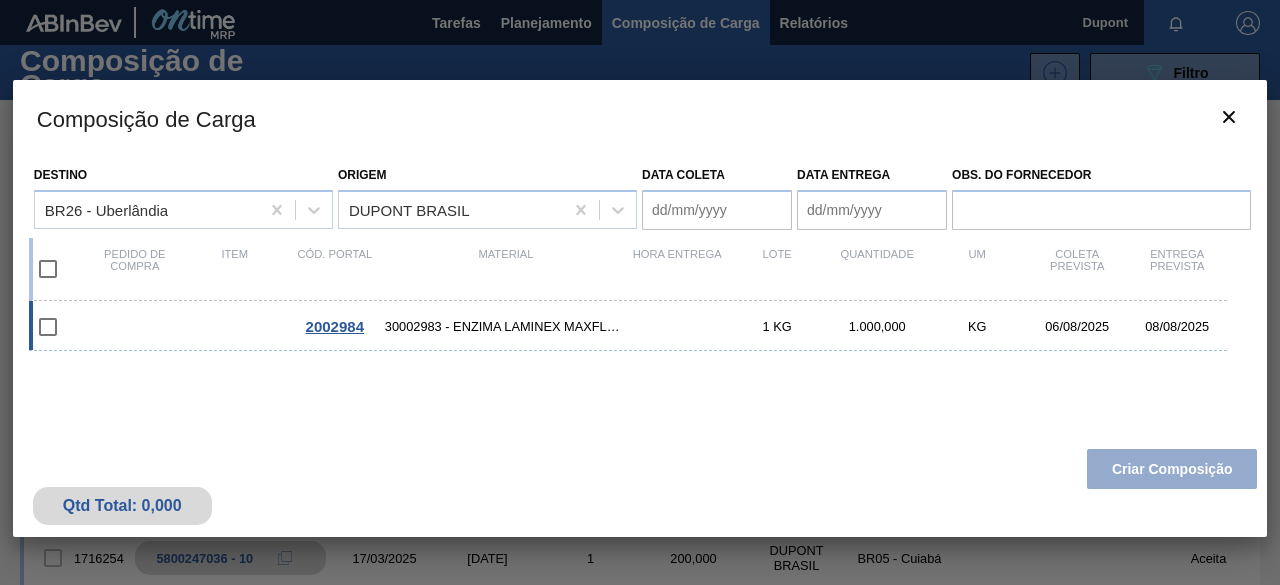 click on "30002983 - ENZIMA LAMINEX MAXFLOW 4G DANISCO" at bounding box center [506, 326] 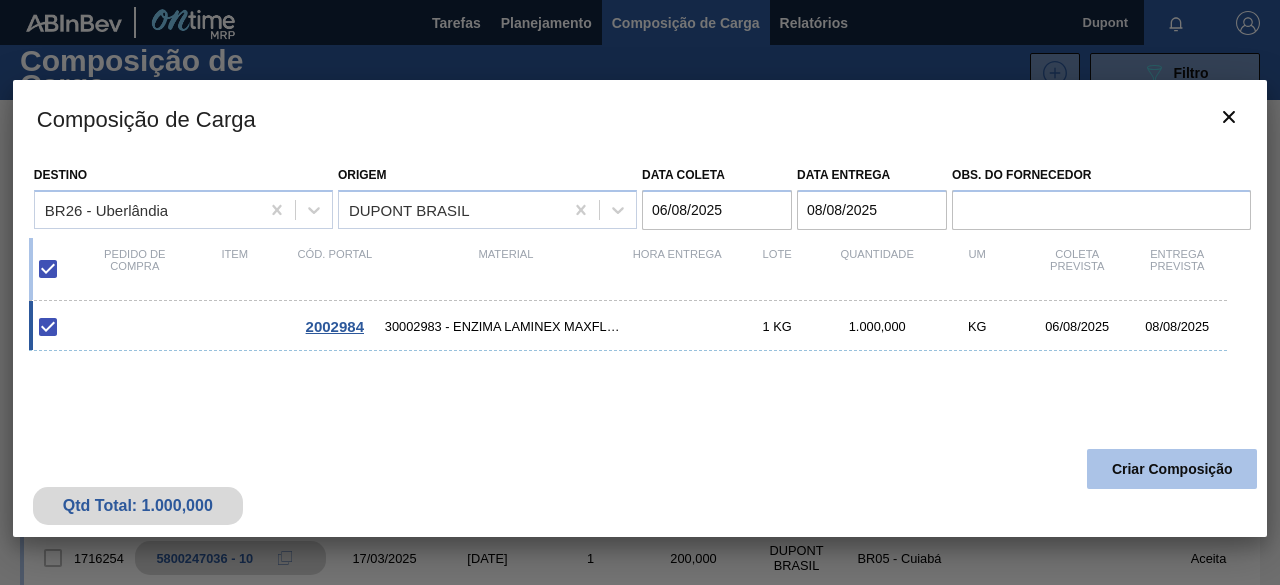 click on "Criar Composição" at bounding box center [1172, 469] 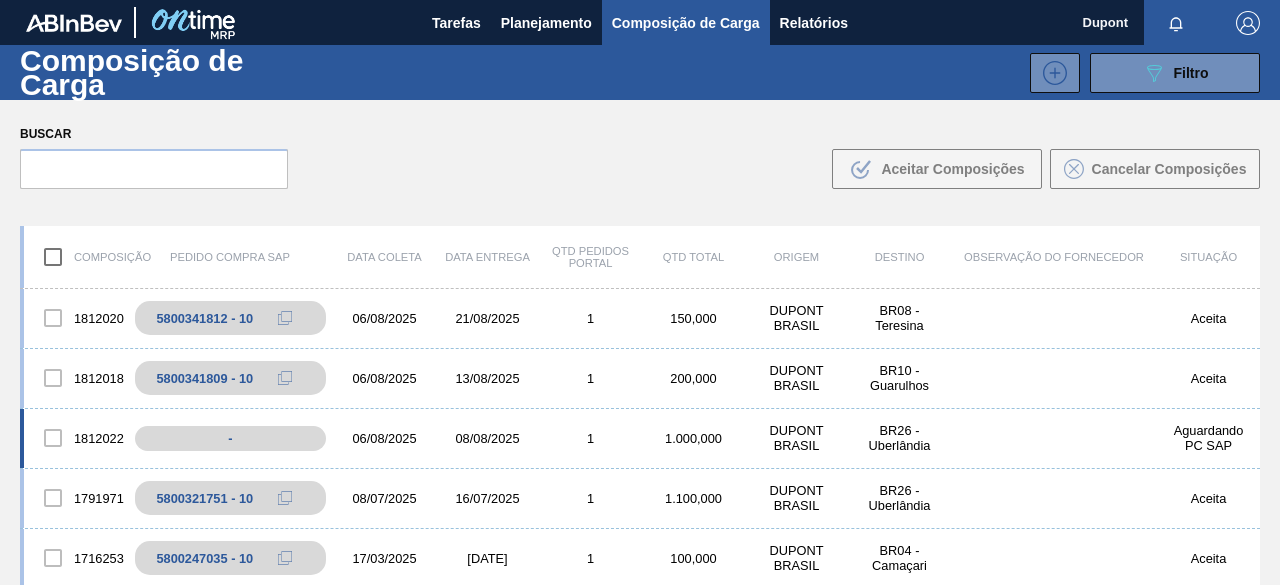 click on "08/08/2025" at bounding box center [487, 438] 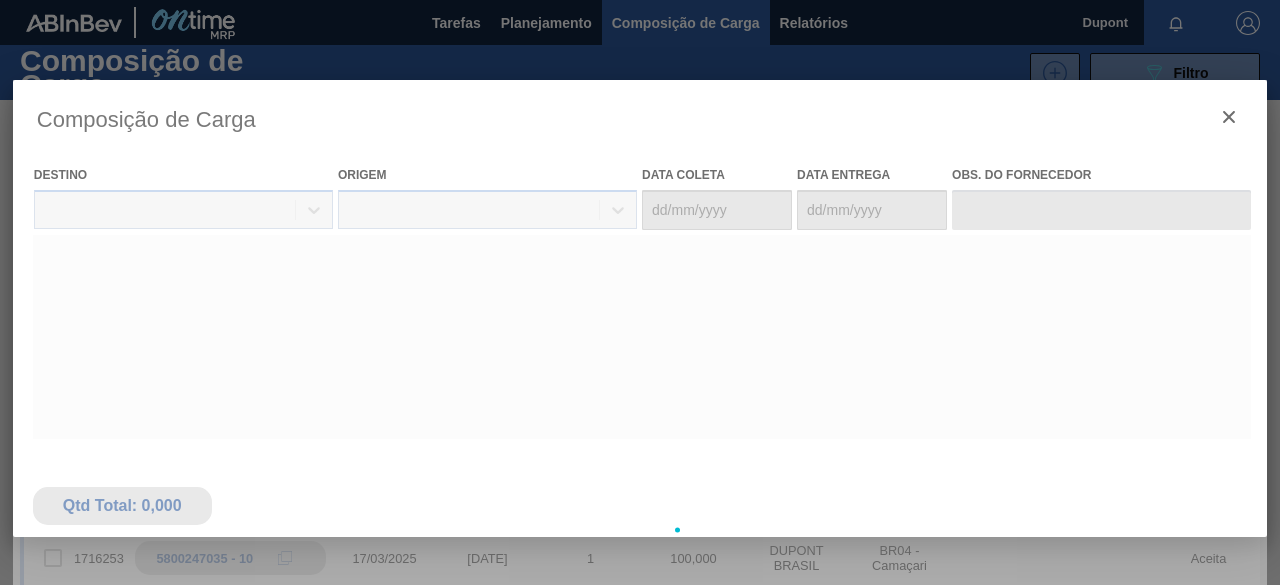 type on "06/08/2025" 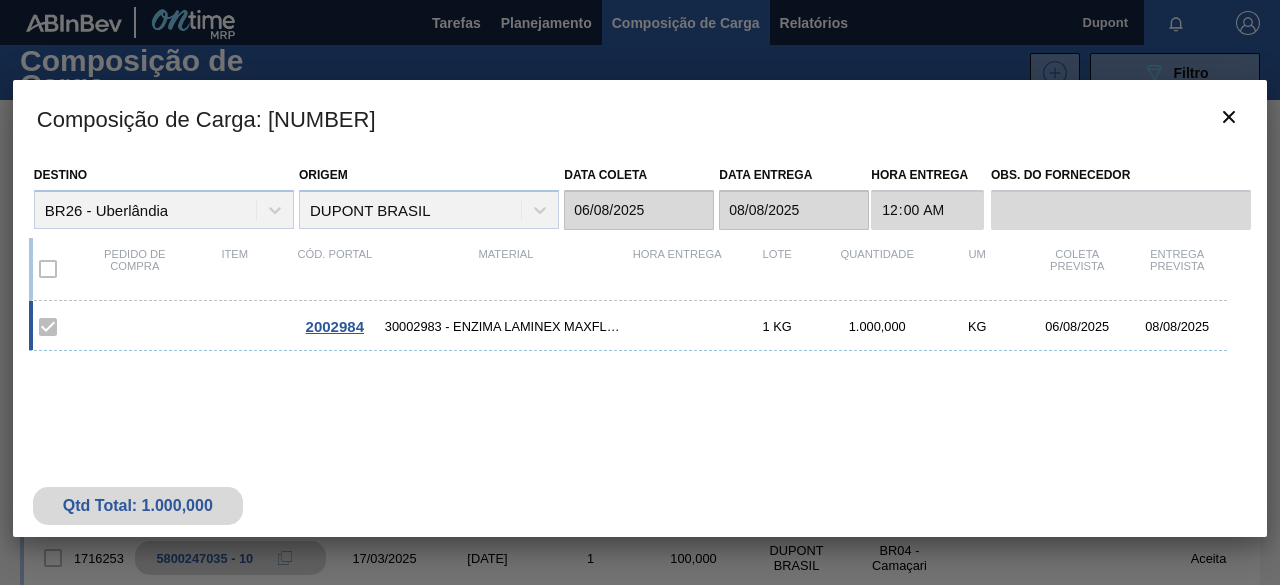 click on "30002983 - ENZIMA LAMINEX MAXFLOW 4G DANISCO" at bounding box center [506, 326] 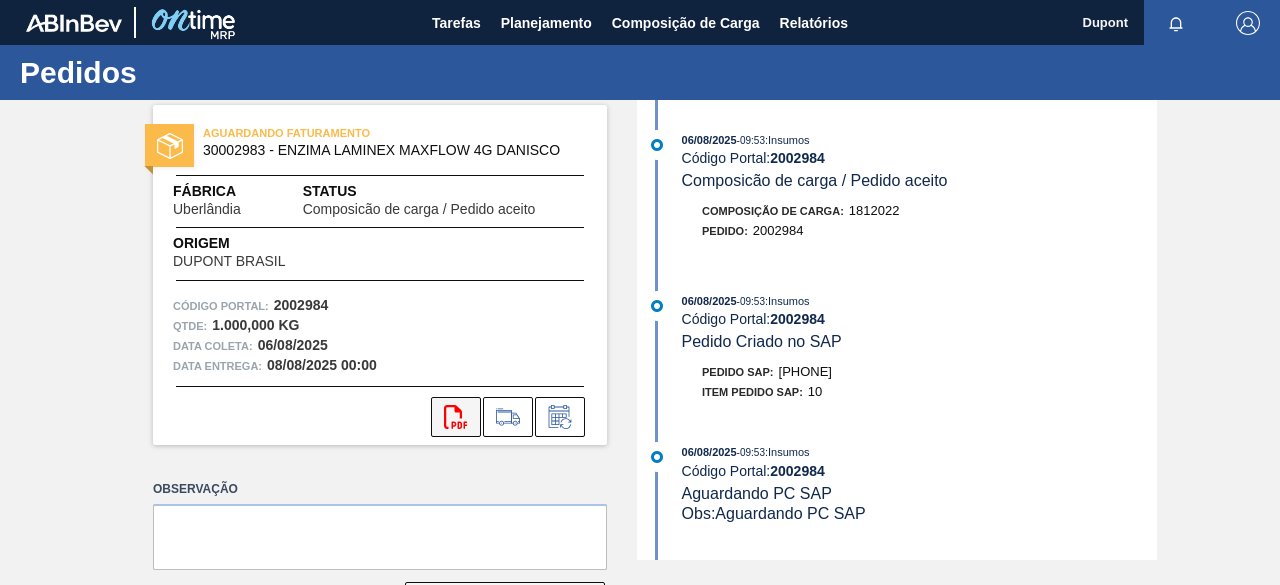 click 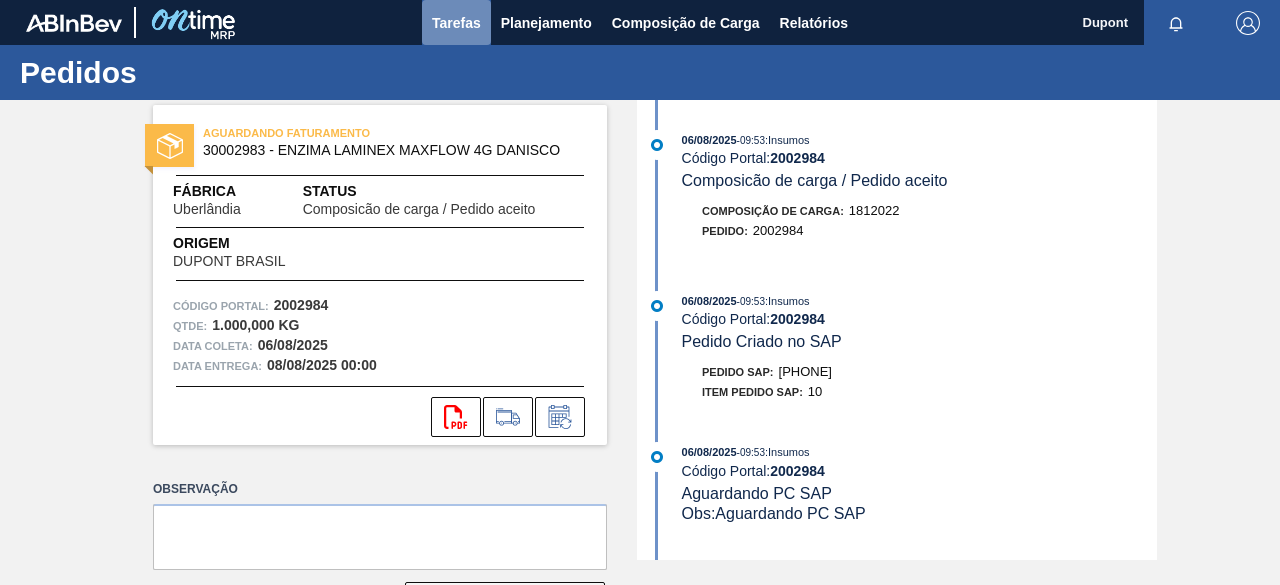 click on "Tarefas" at bounding box center (456, 23) 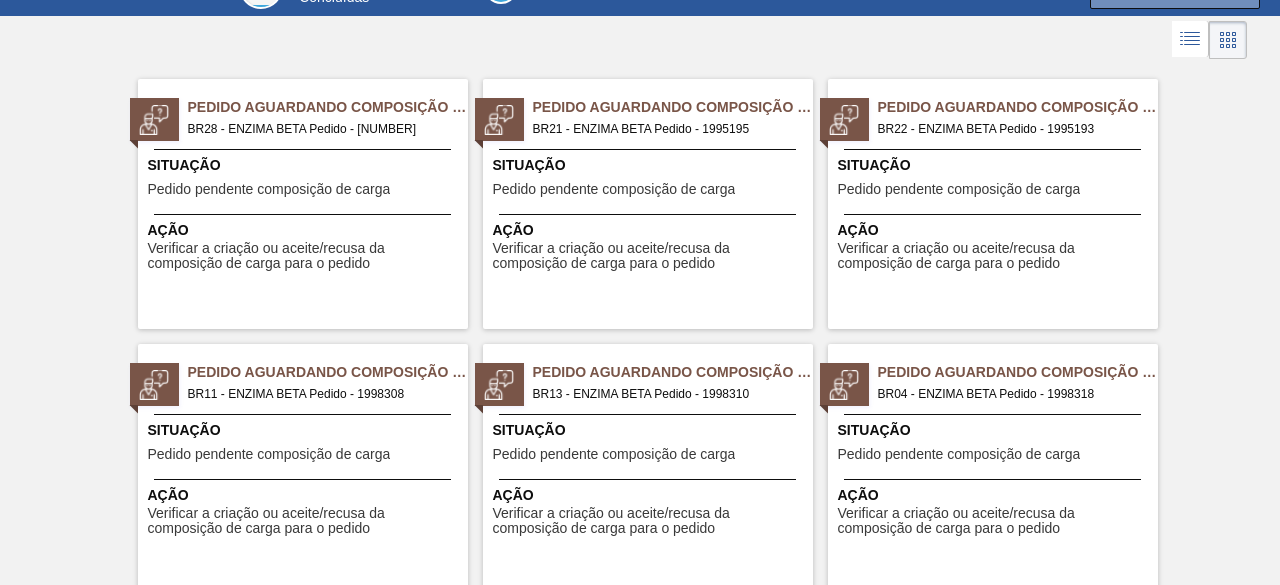 scroll, scrollTop: 200, scrollLeft: 0, axis: vertical 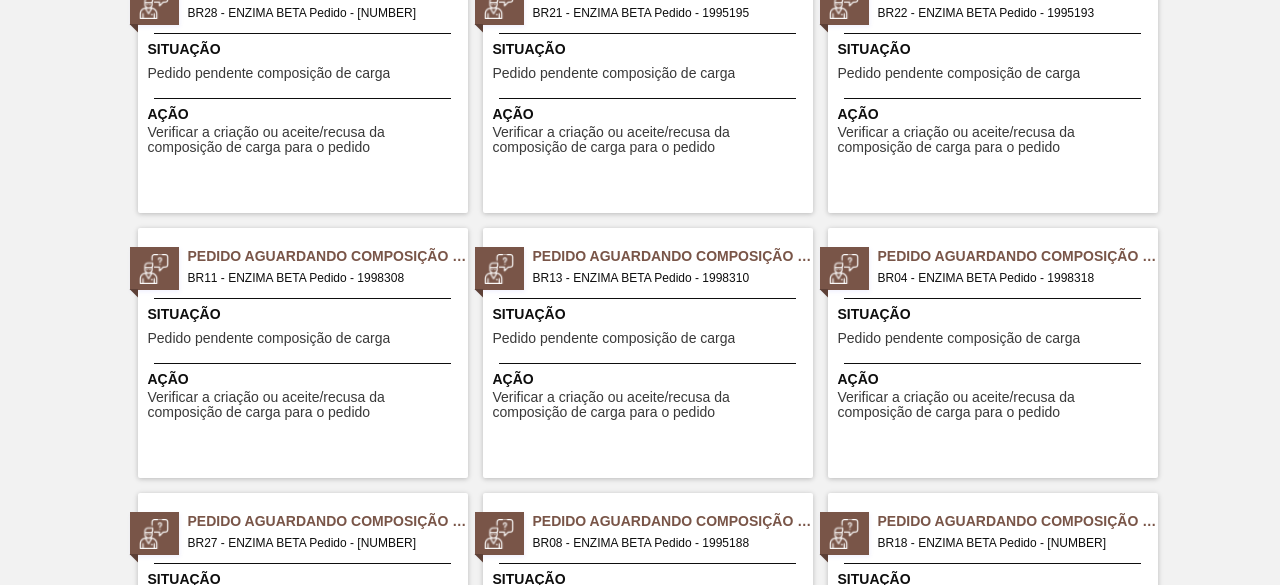 click on "Ação" at bounding box center [995, 114] 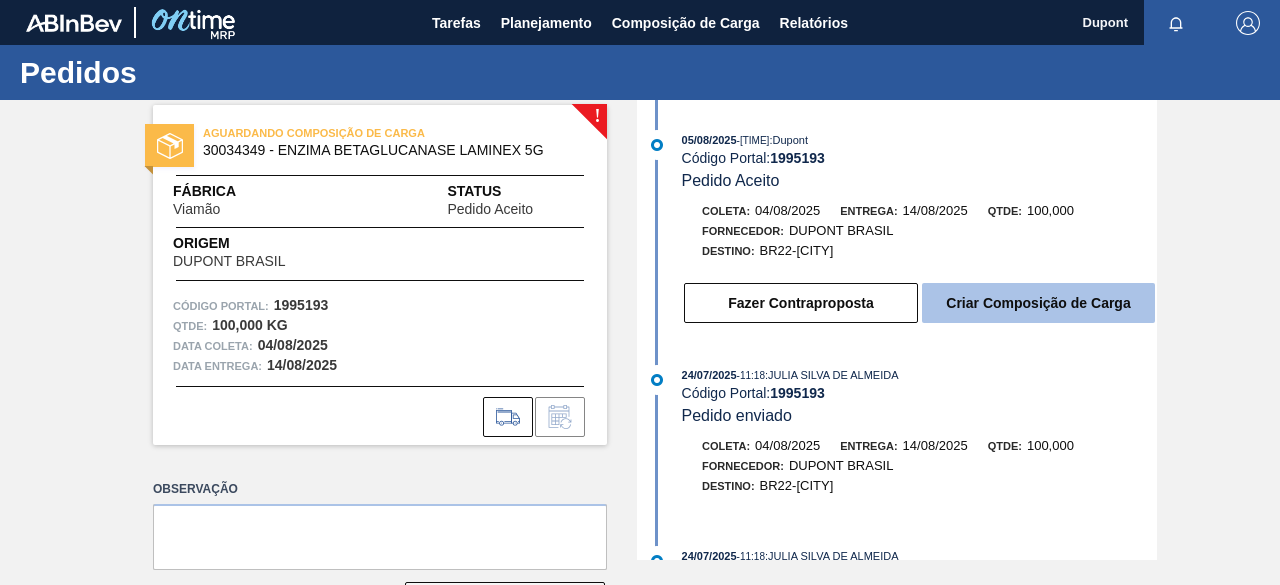 click on "Criar Composição de Carga" at bounding box center [1038, 303] 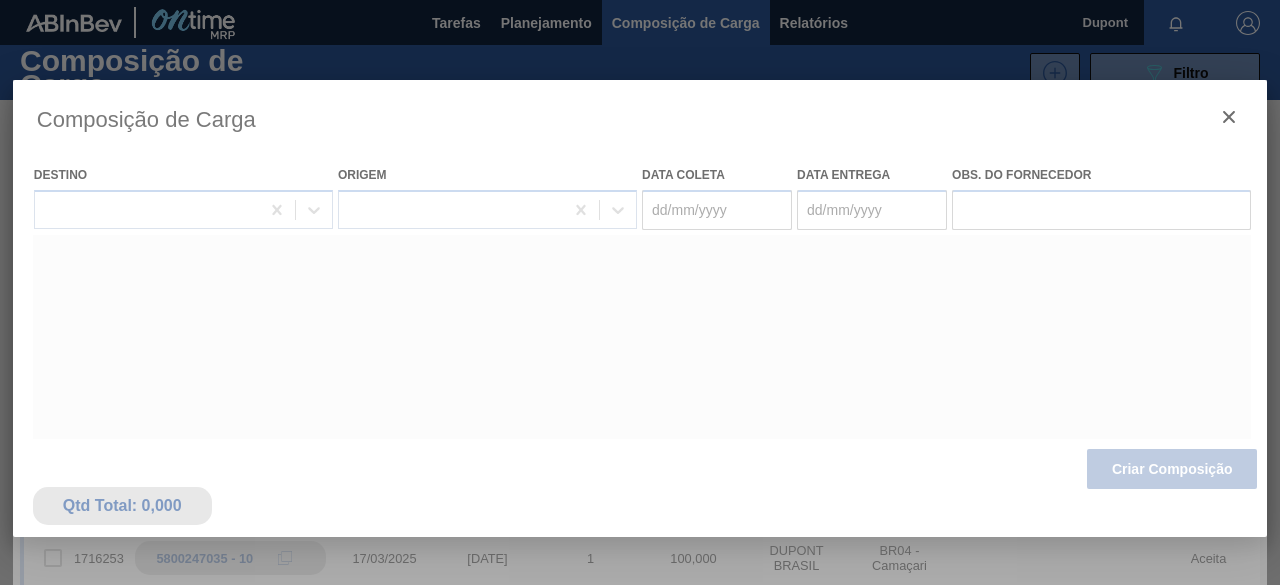 type on "04/08/2025" 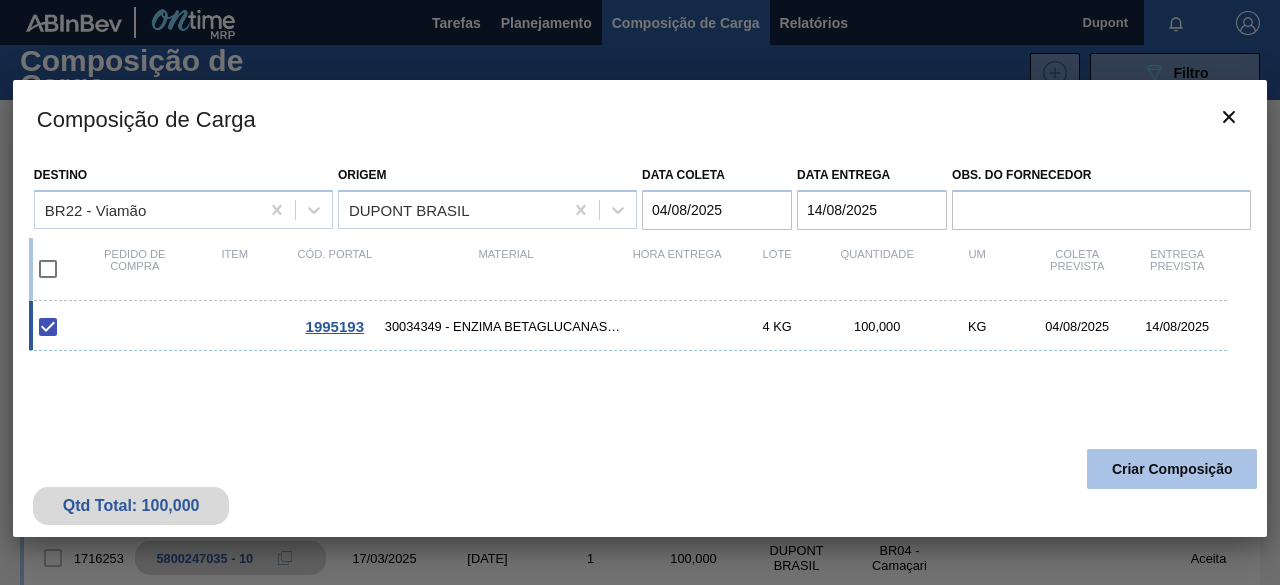 click on "Criar Composição" at bounding box center [1172, 469] 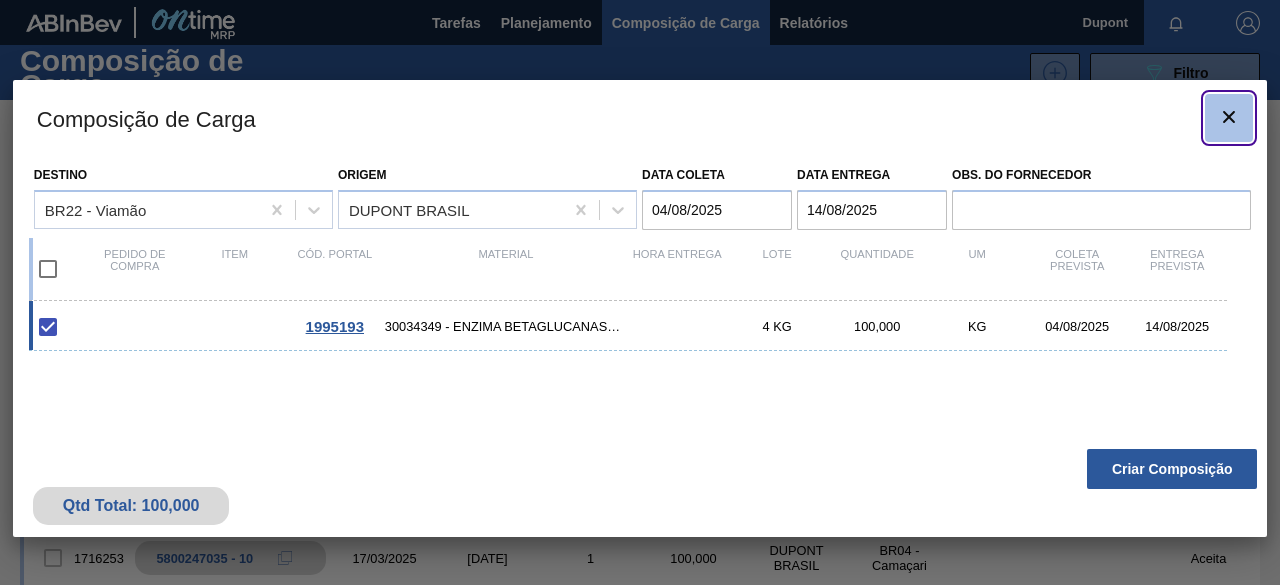 click at bounding box center [1229, 118] 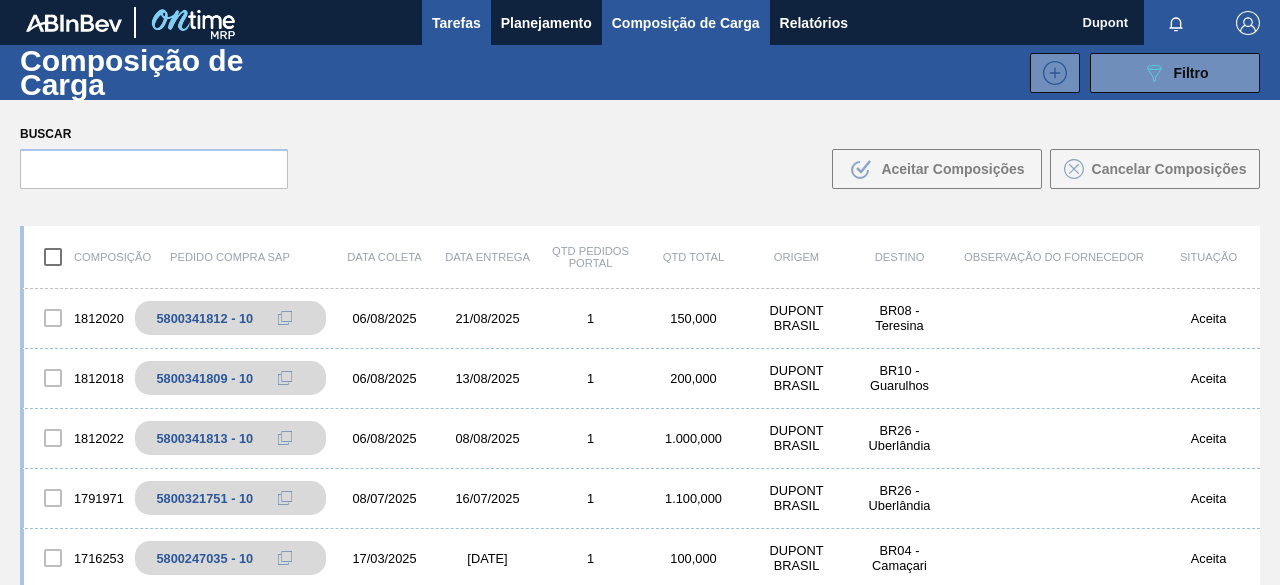 click on "Tarefas" at bounding box center (456, 23) 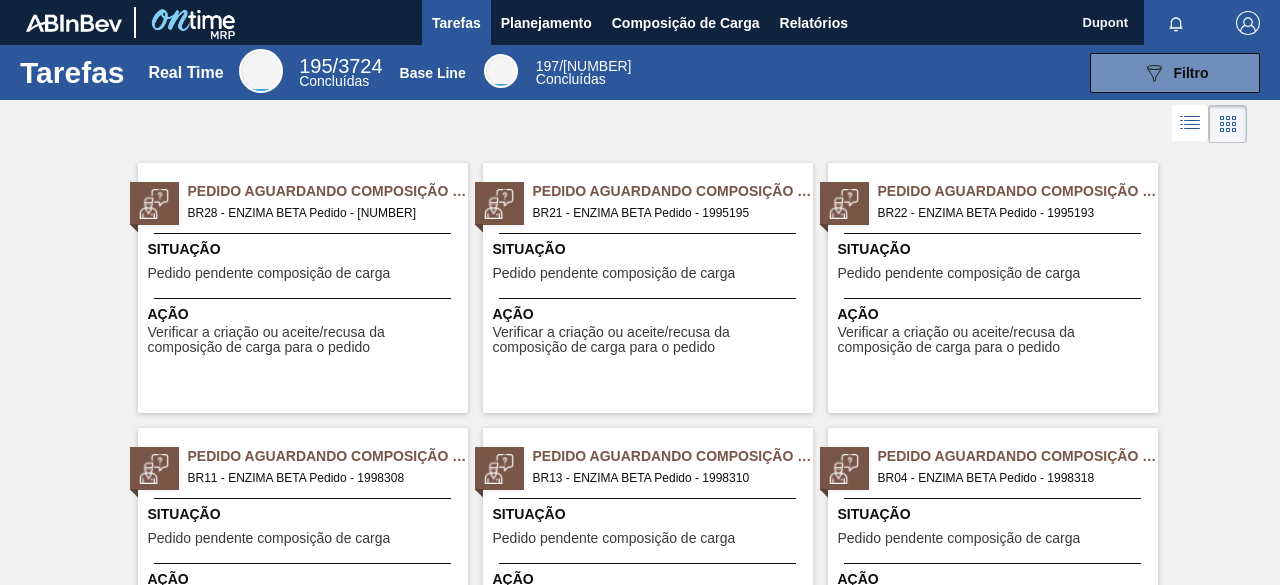 scroll, scrollTop: 300, scrollLeft: 0, axis: vertical 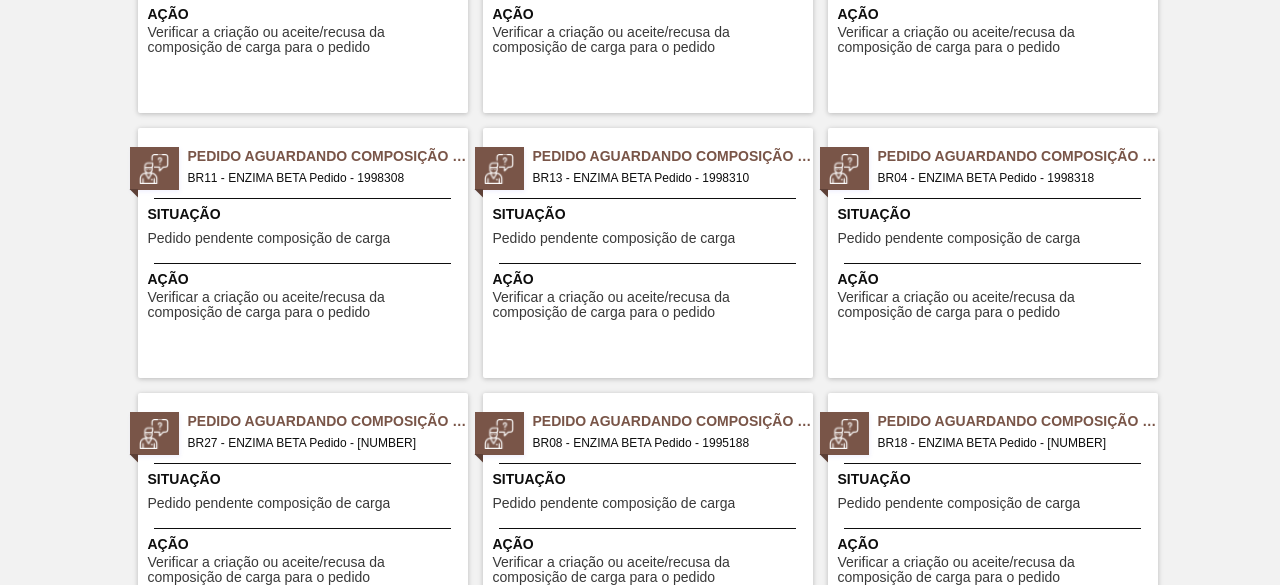click on "Ação" at bounding box center [305, 279] 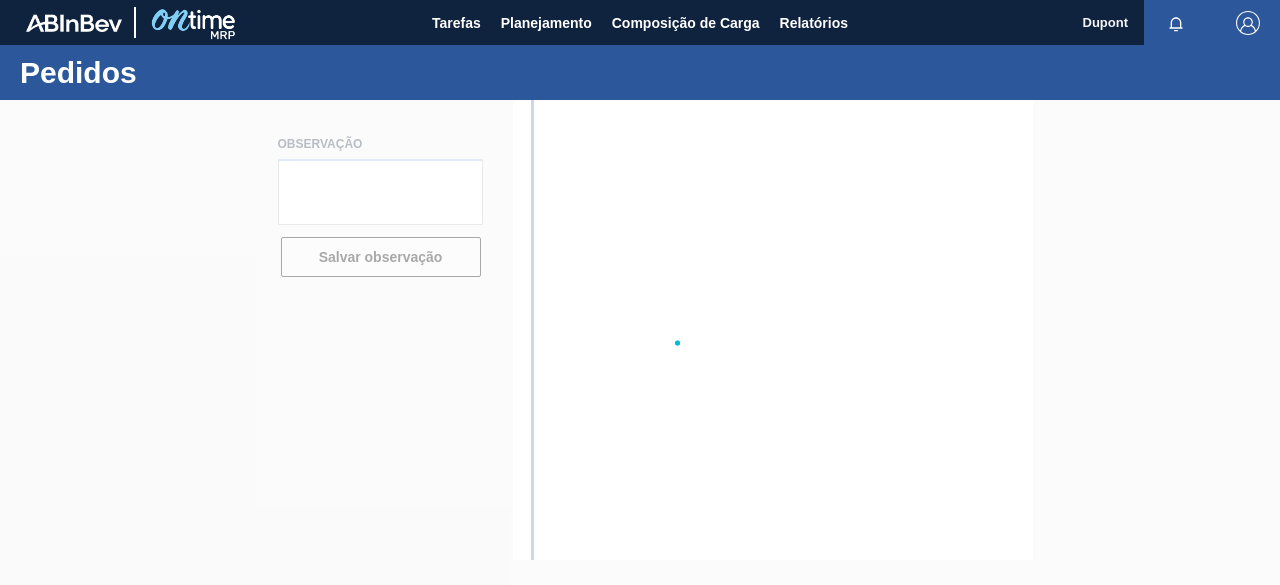 scroll, scrollTop: 0, scrollLeft: 0, axis: both 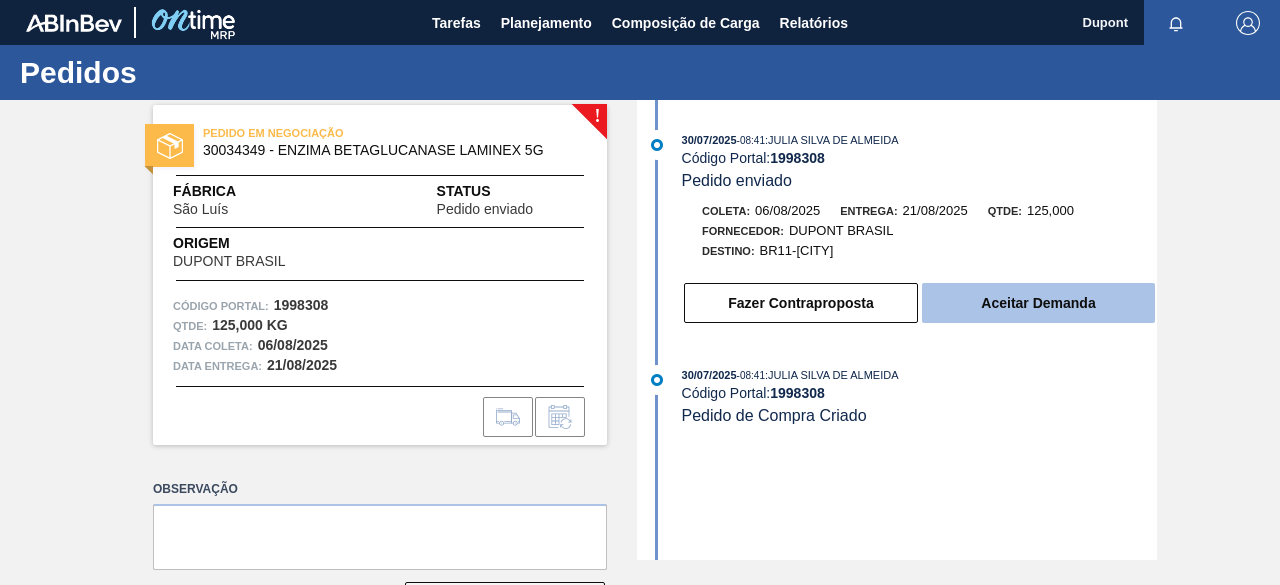 click on "Aceitar Demanda" at bounding box center (1038, 303) 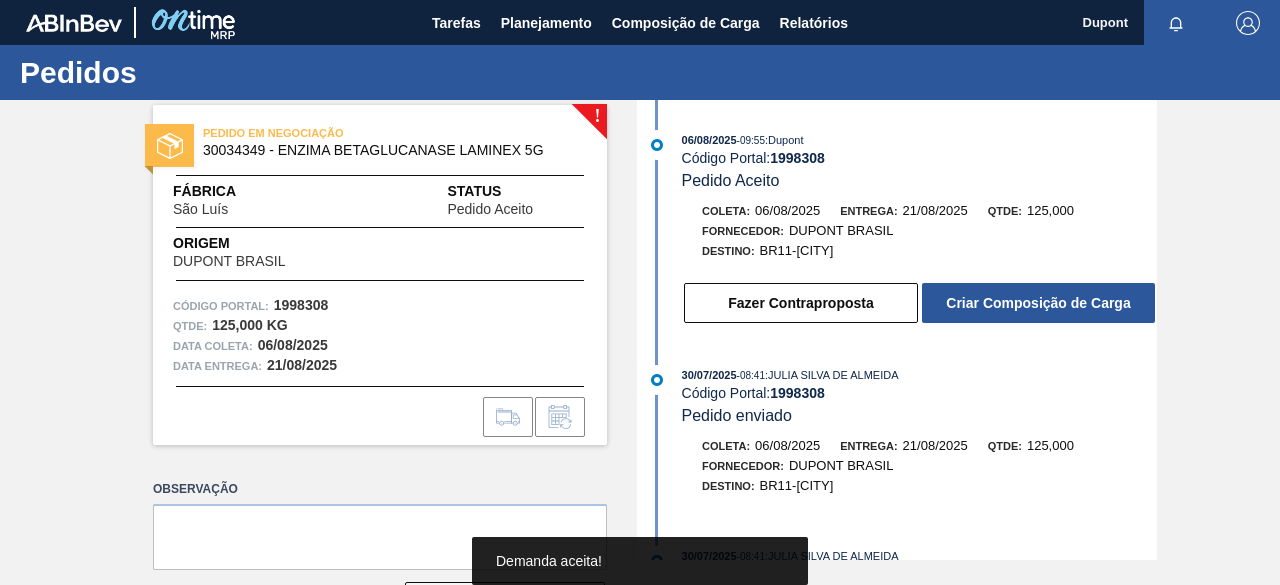 click on "Criar Composição de Carga" at bounding box center [1038, 303] 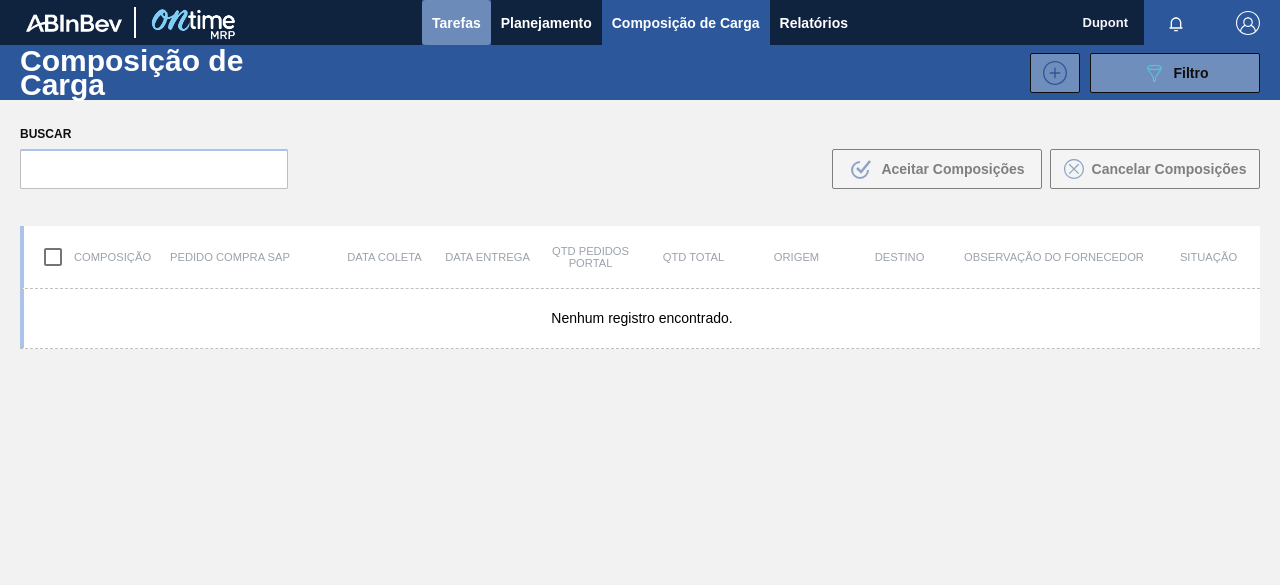 click on "Tarefas" at bounding box center (456, 23) 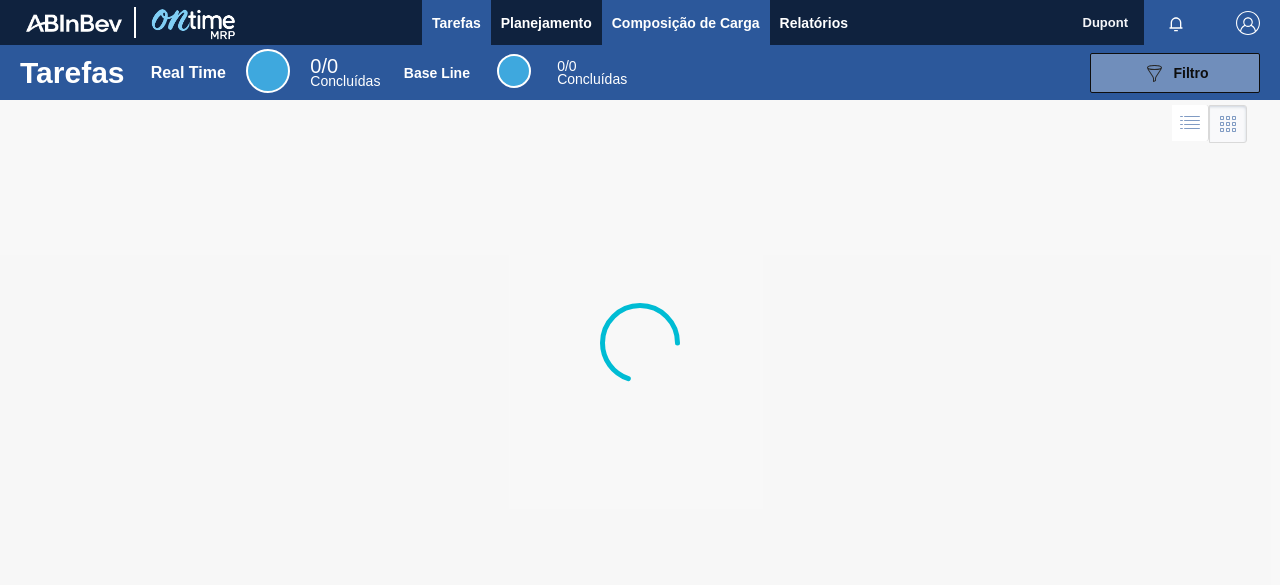 click on "Composição de Carga" at bounding box center (686, 23) 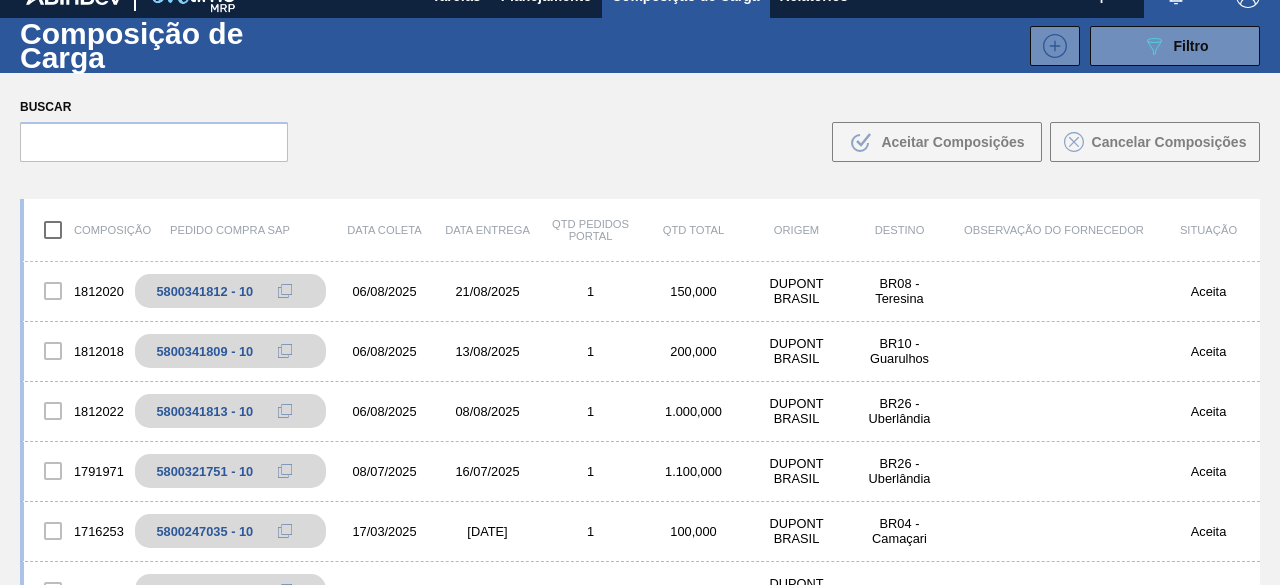 scroll, scrollTop: 100, scrollLeft: 0, axis: vertical 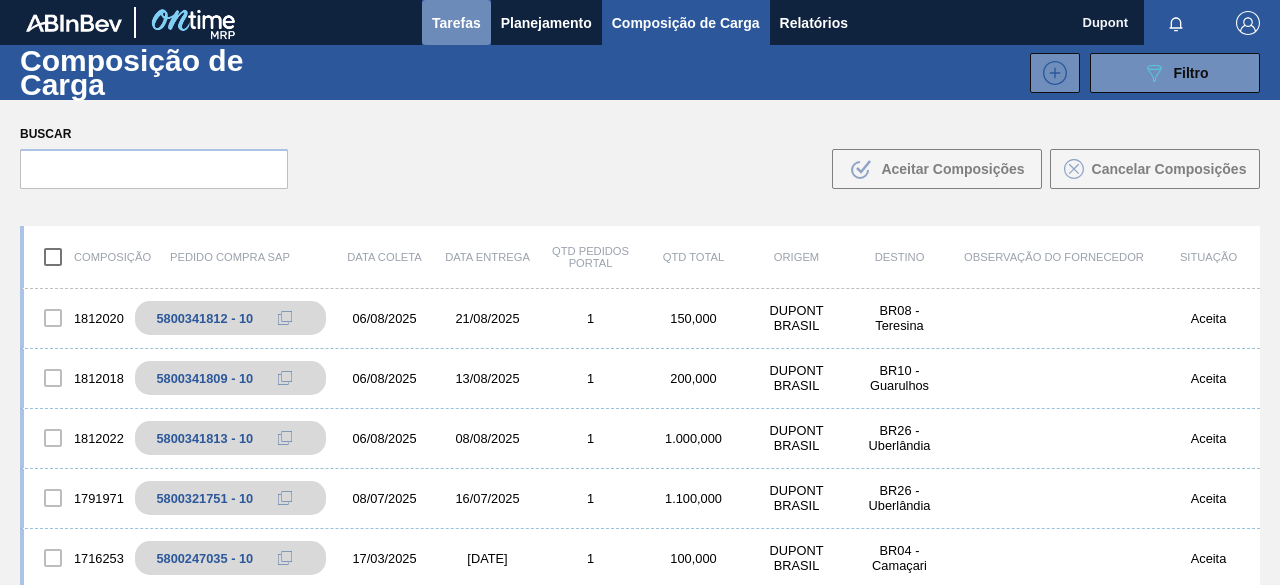 click on "Tarefas" at bounding box center (456, 23) 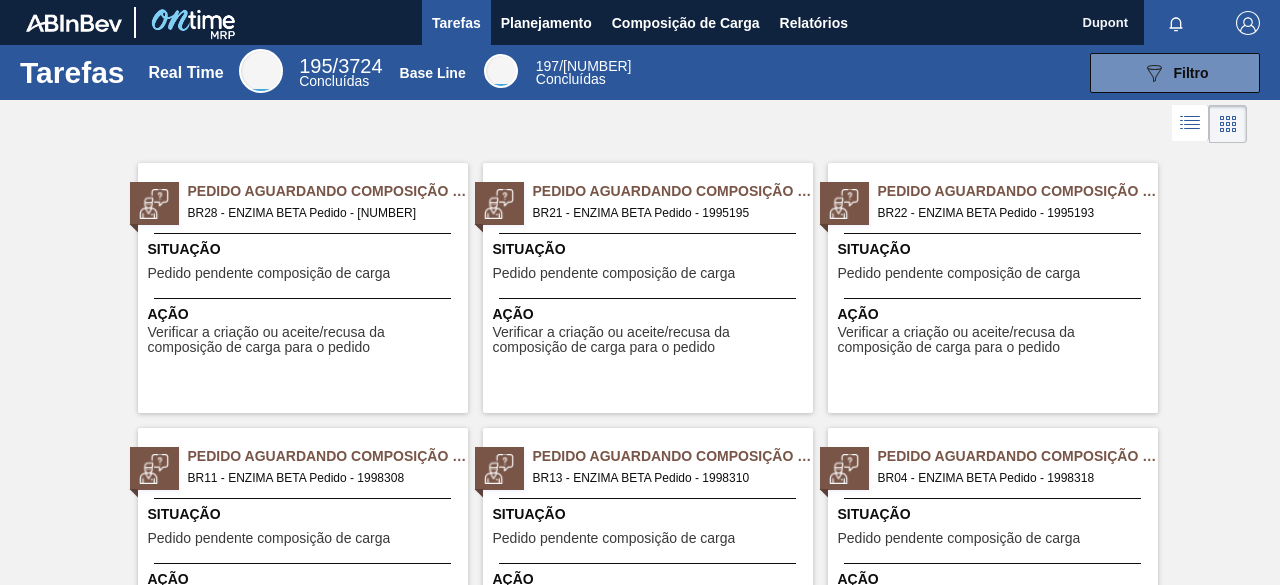 scroll, scrollTop: 300, scrollLeft: 0, axis: vertical 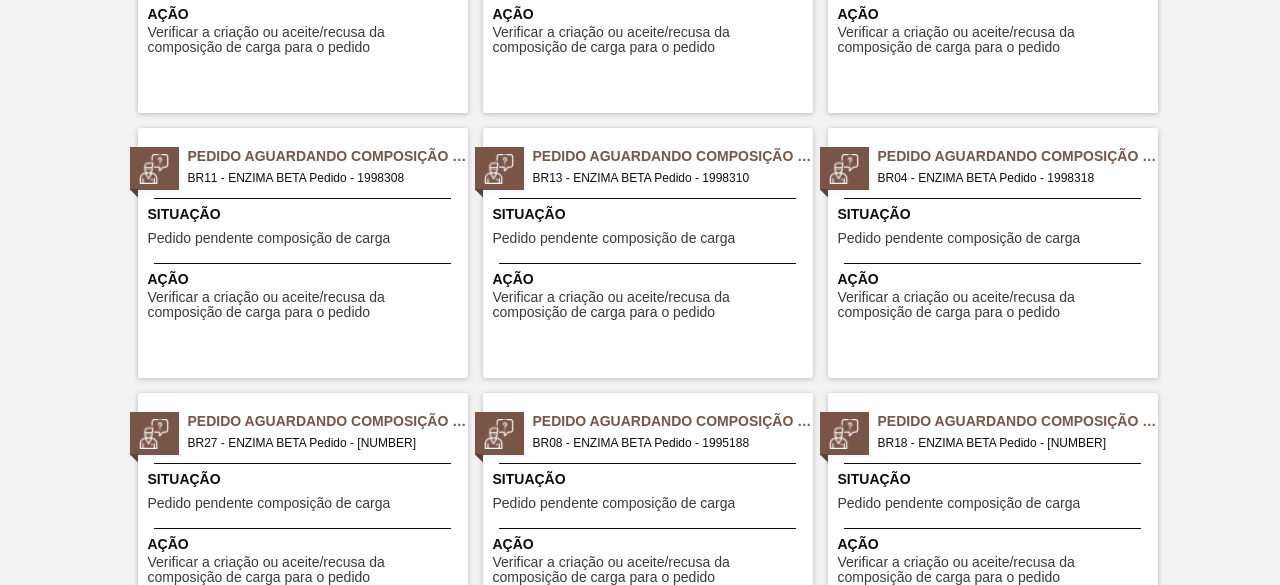 click on "Pedido Aguardando Composição de Carga BR11 - ENZIMA BETA Pedido - 1998308 Situação Pedido pendente composição de carga Ação Verificar a criação ou aceite/recusa da composição de carga para o pedido" at bounding box center (303, 253) 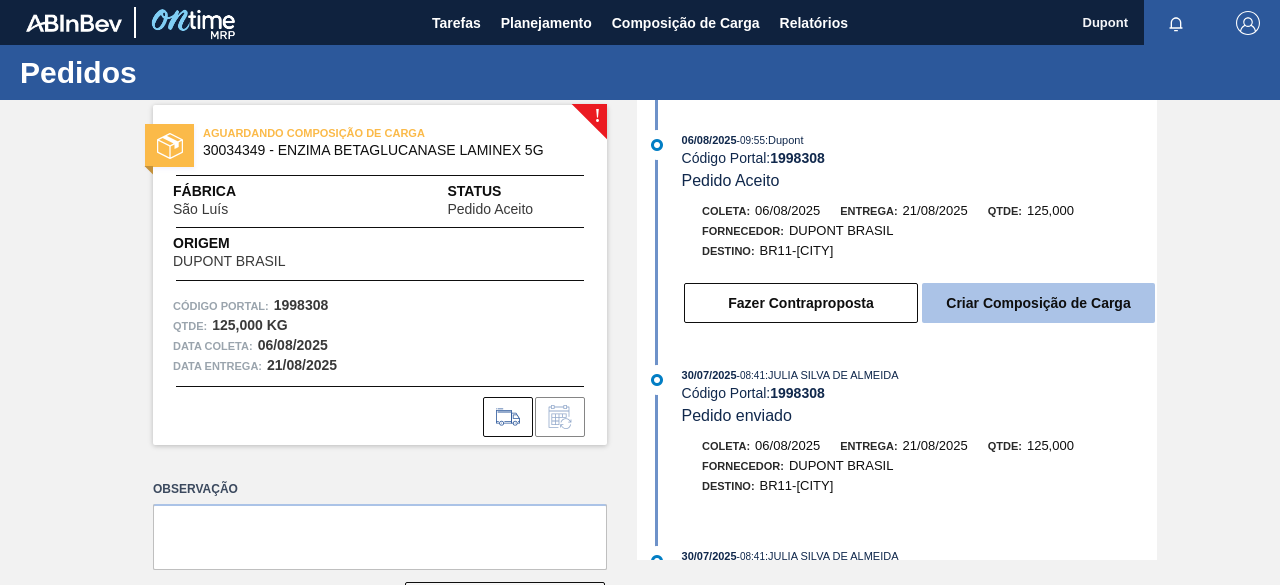 click on "Criar Composição de Carga" at bounding box center [1038, 303] 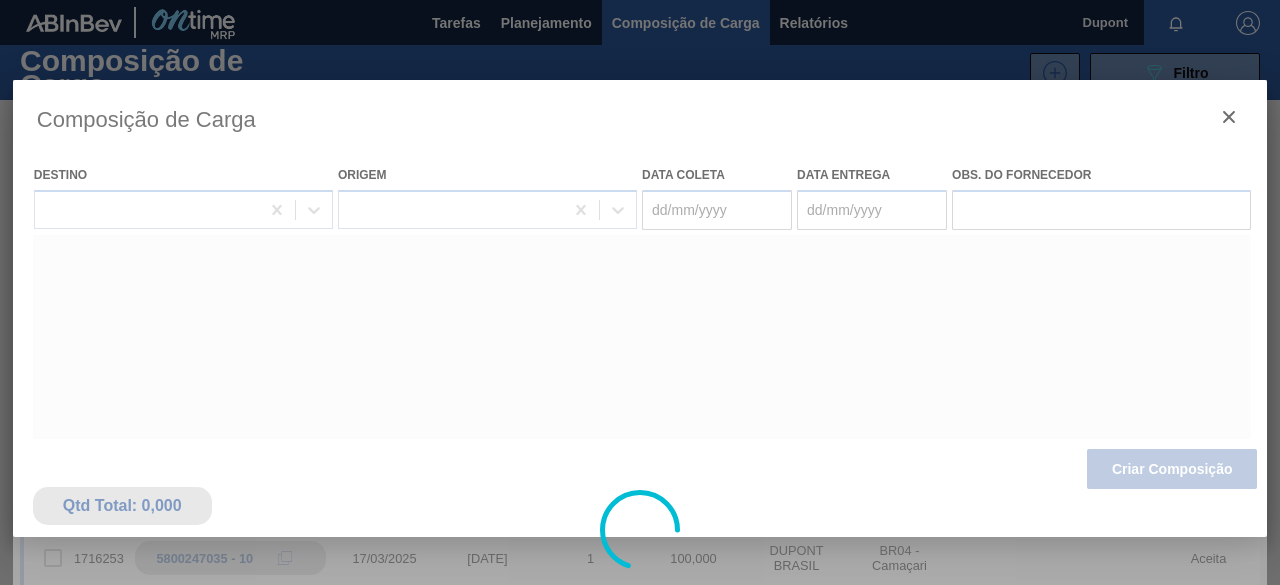type on "06/08/2025" 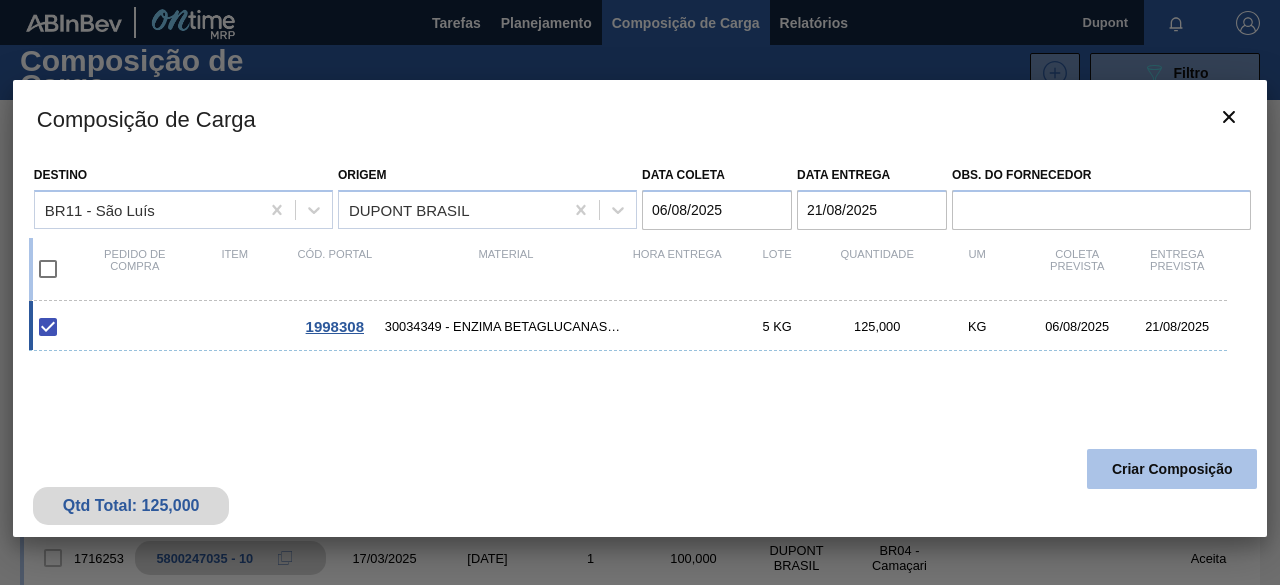 click on "Criar Composição" at bounding box center (1172, 469) 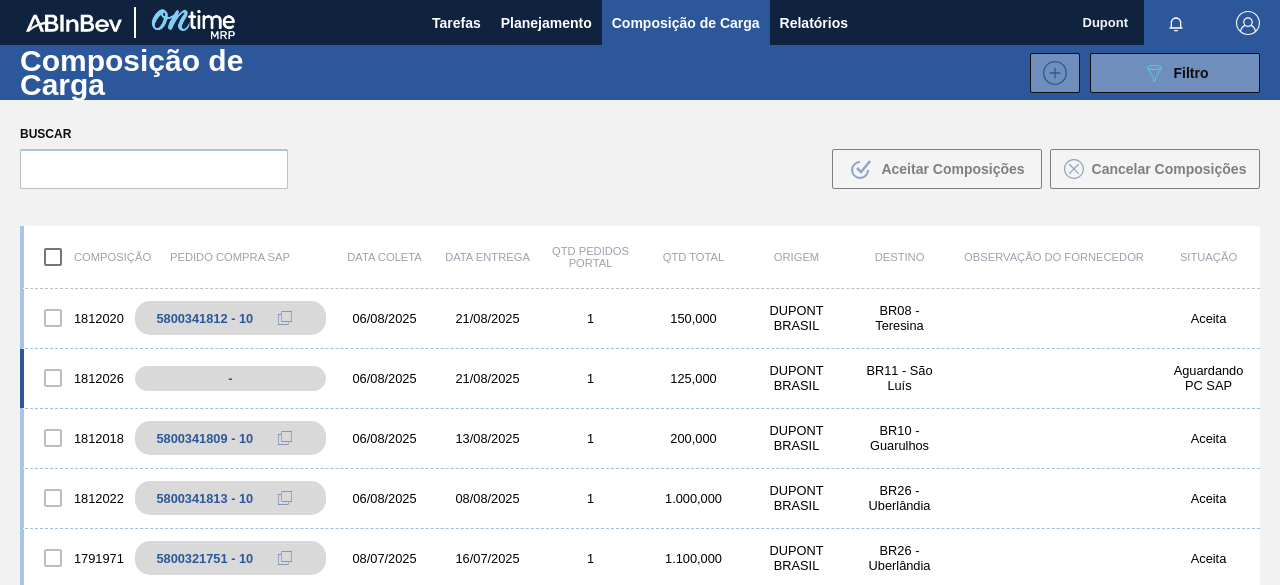 click on "BR11 - São Luís" at bounding box center (899, 378) 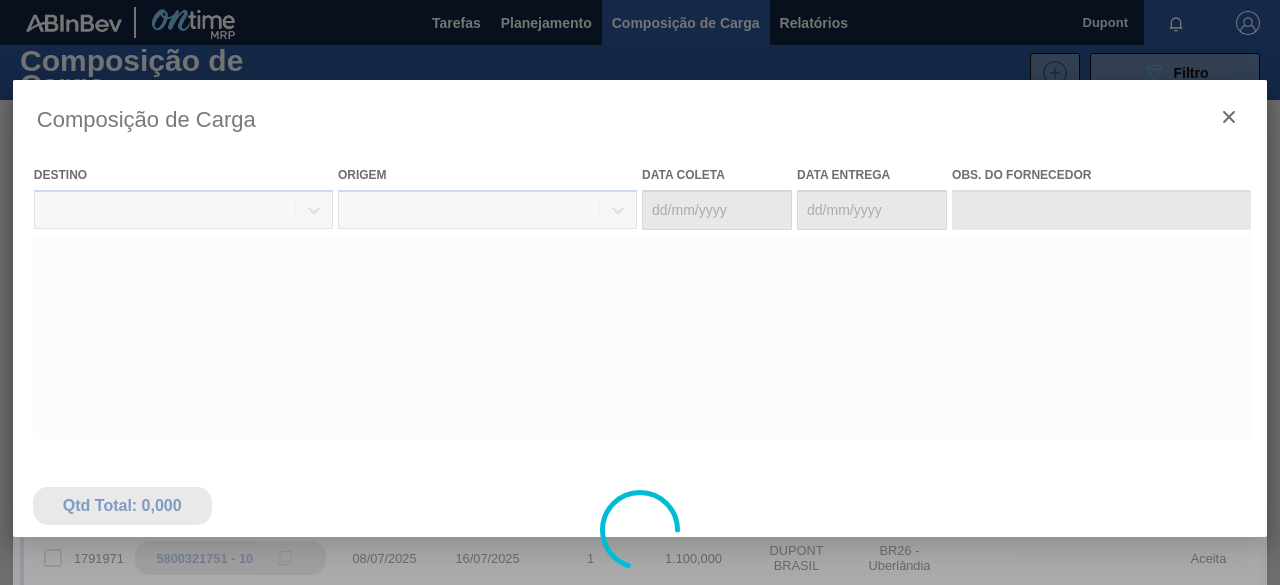 type on "06/08/2025" 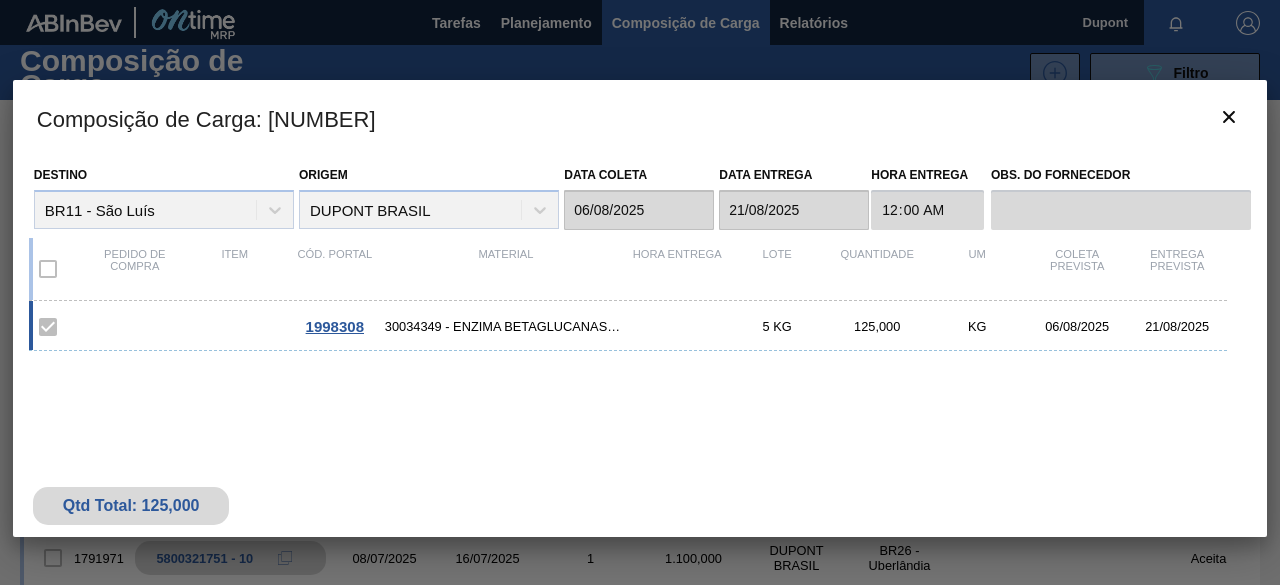 click on "30034349 - ENZIMA BETAGLUCANASE LAMINEX 5G" at bounding box center [506, 326] 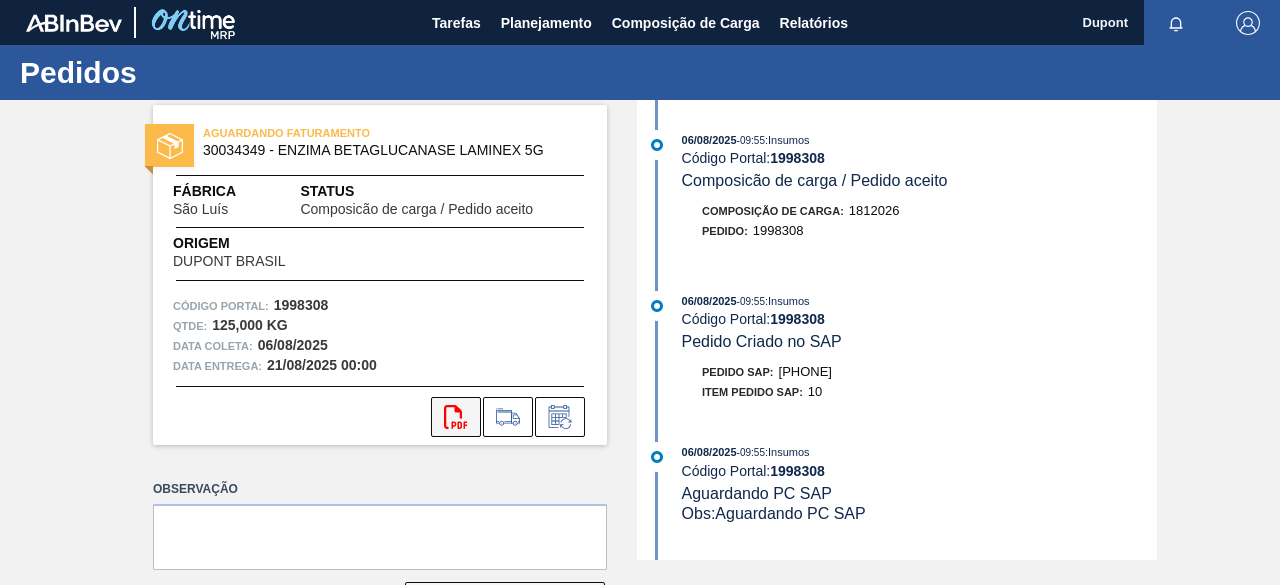 click on "svg{fill:#ff0000}" at bounding box center [456, 417] 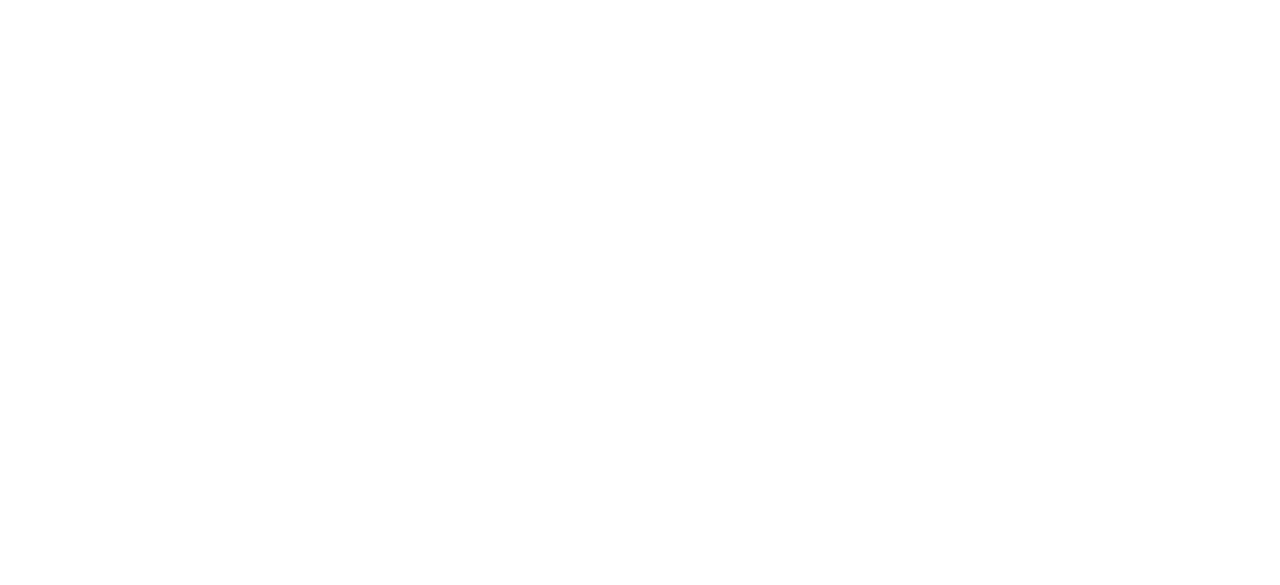 scroll, scrollTop: 0, scrollLeft: 0, axis: both 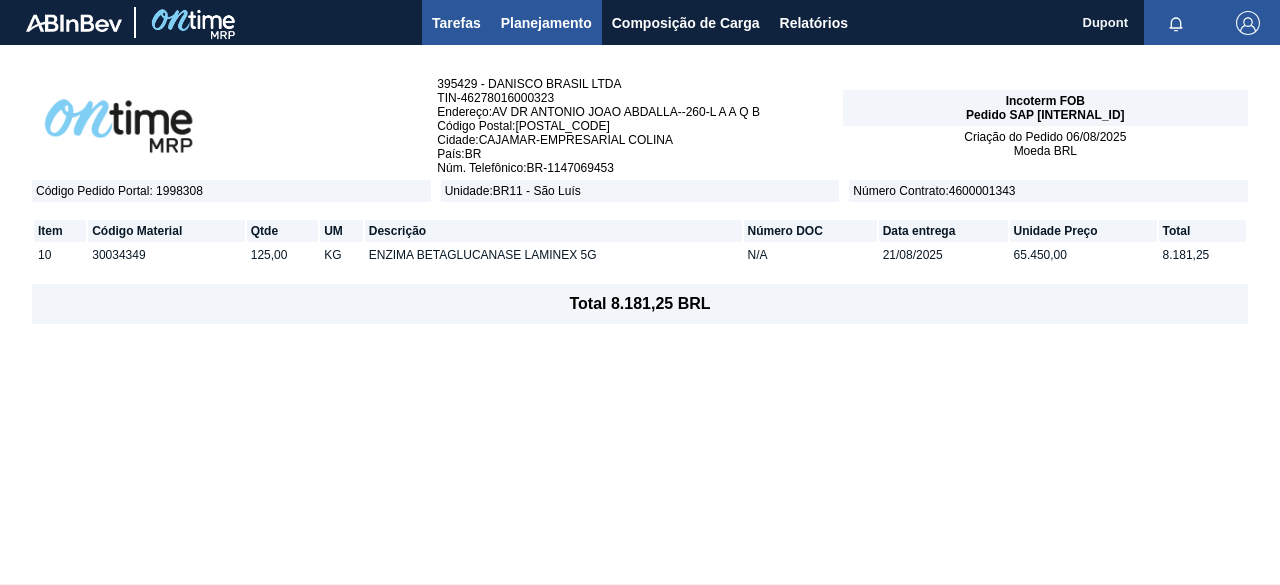 click on "Tarefas" at bounding box center [456, 23] 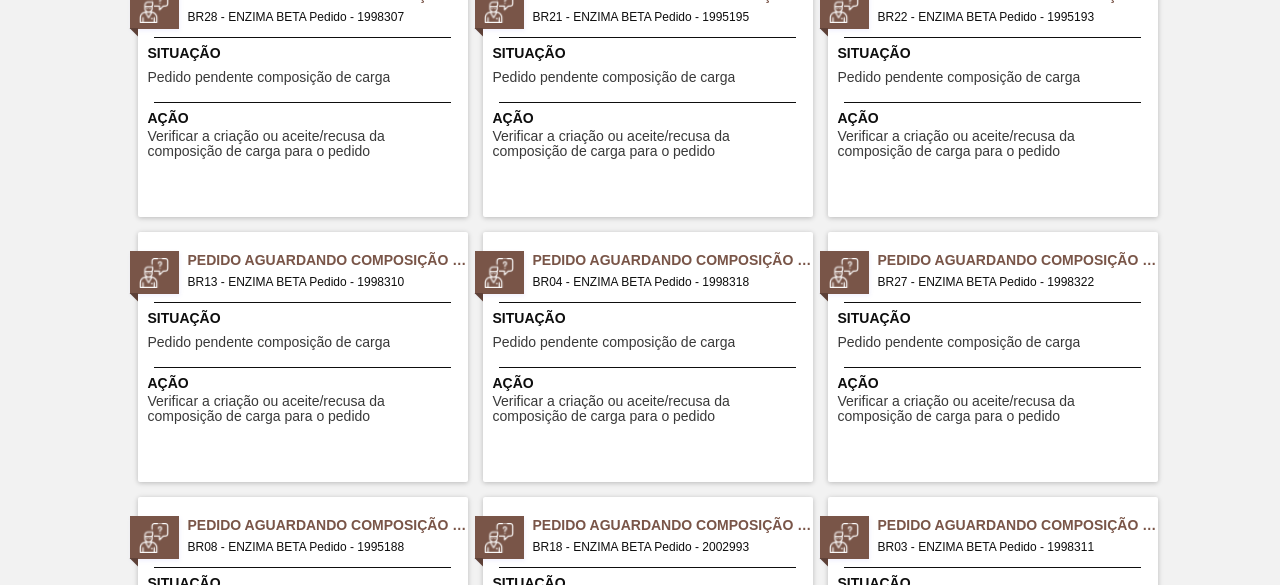 scroll, scrollTop: 200, scrollLeft: 0, axis: vertical 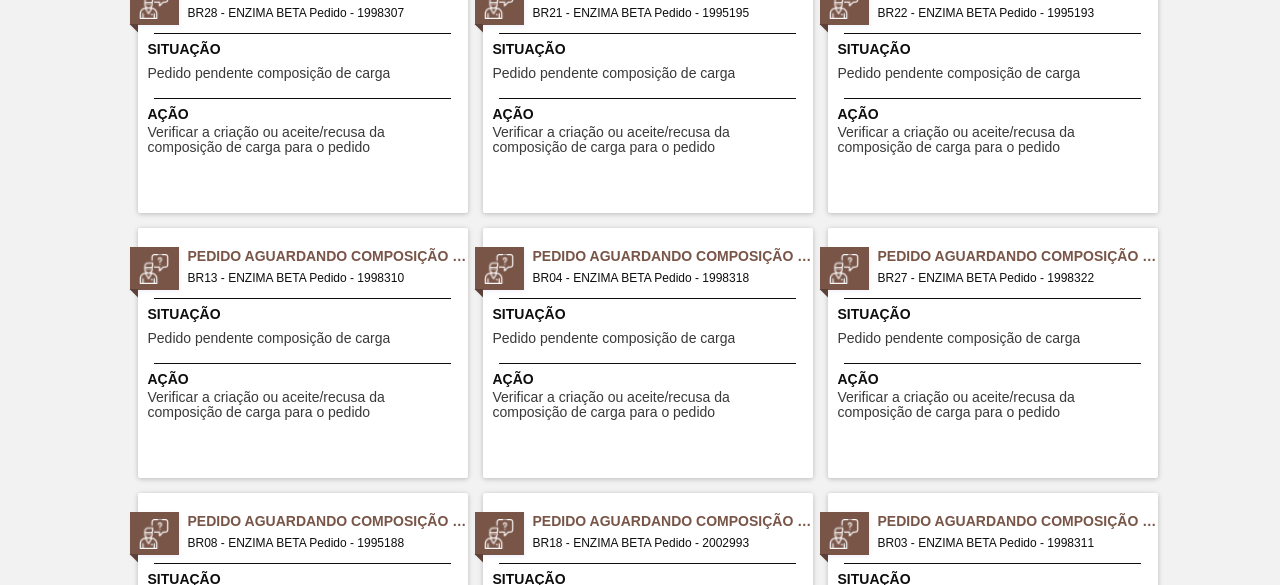 click on "Pedido Aguardando Composição de Carga BR13 - ENZIMA BETA Pedido - 1998310 Situação Pedido pendente composição de carga Ação Verificar a criação ou aceite/recusa da composição de carga para o pedido" at bounding box center [303, 353] 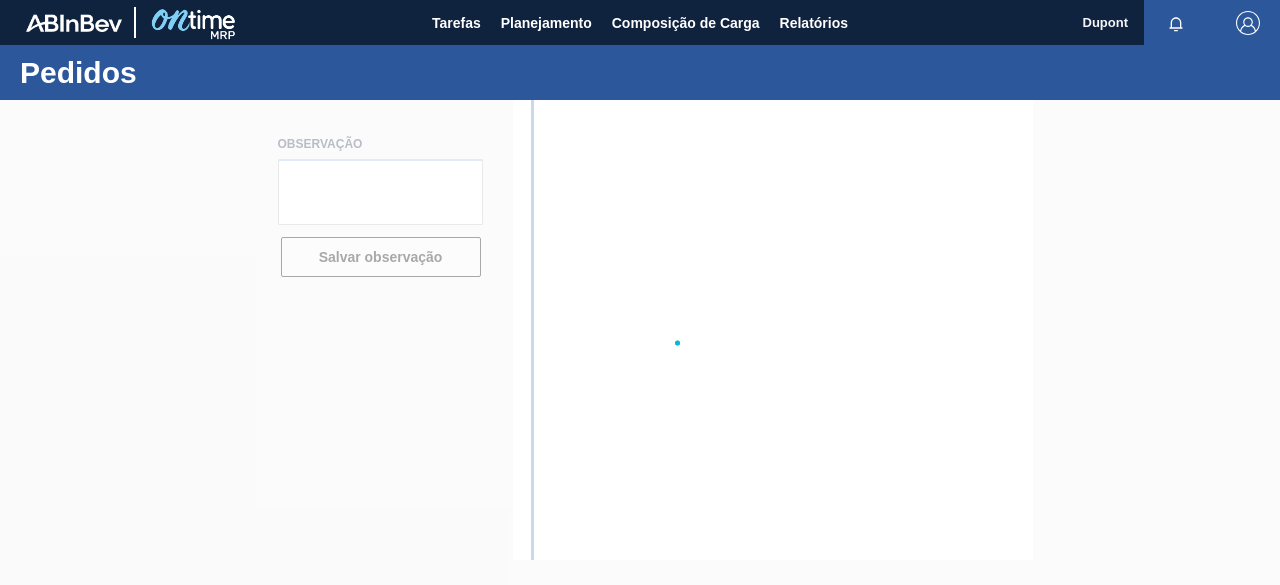 scroll, scrollTop: 0, scrollLeft: 0, axis: both 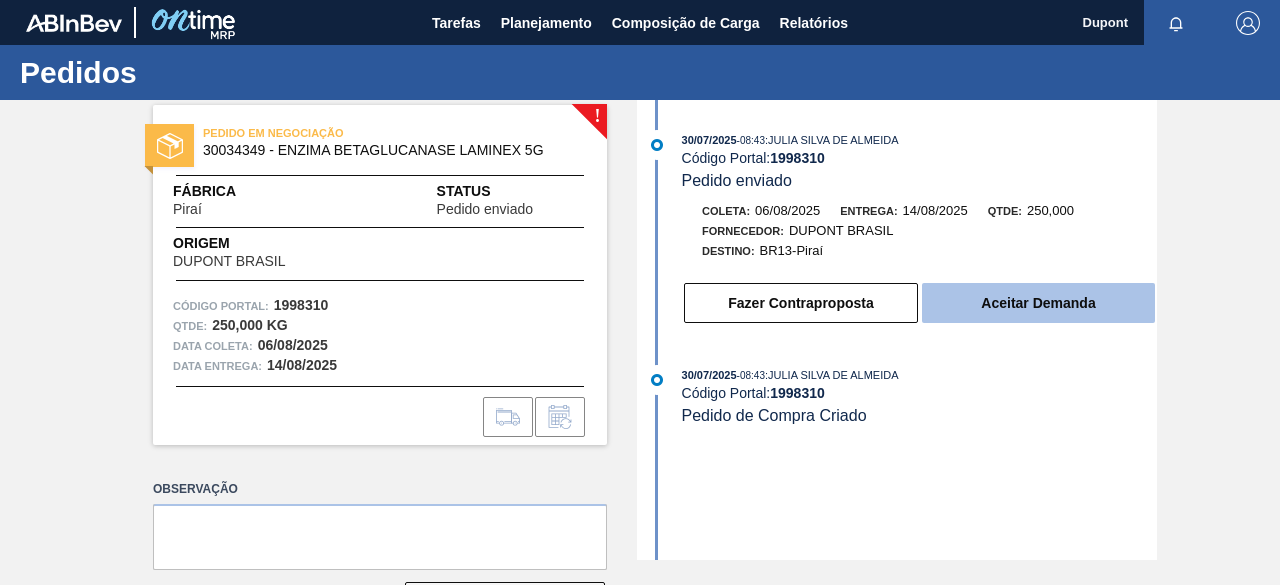 click on "Aceitar Demanda" at bounding box center [1038, 303] 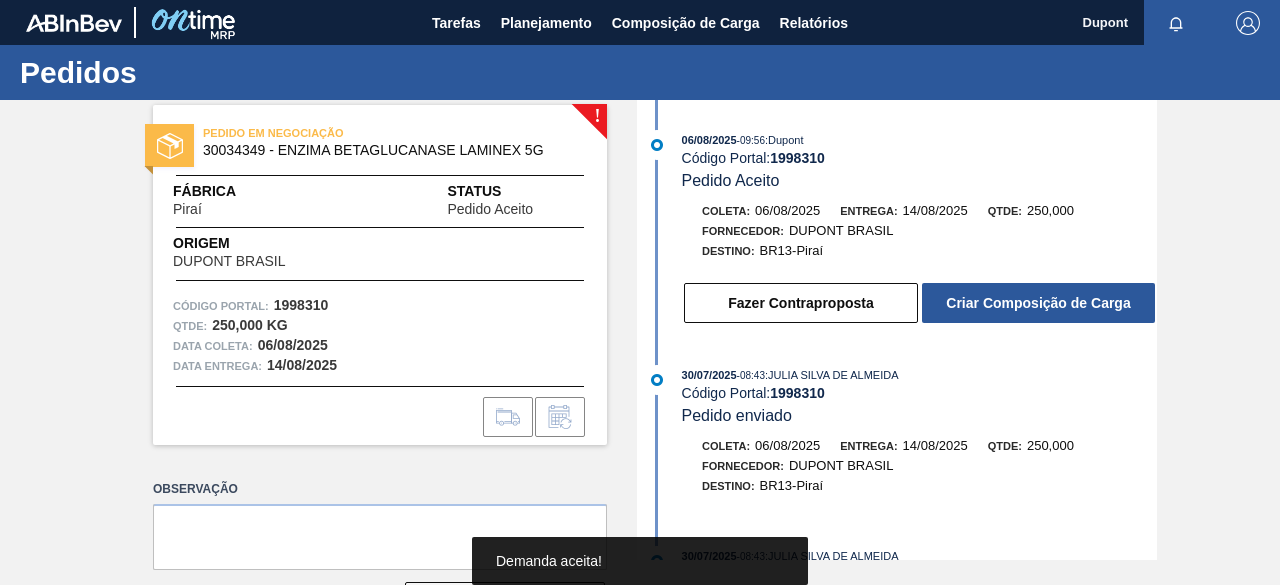 click on "Criar Composição de Carga" at bounding box center [1038, 303] 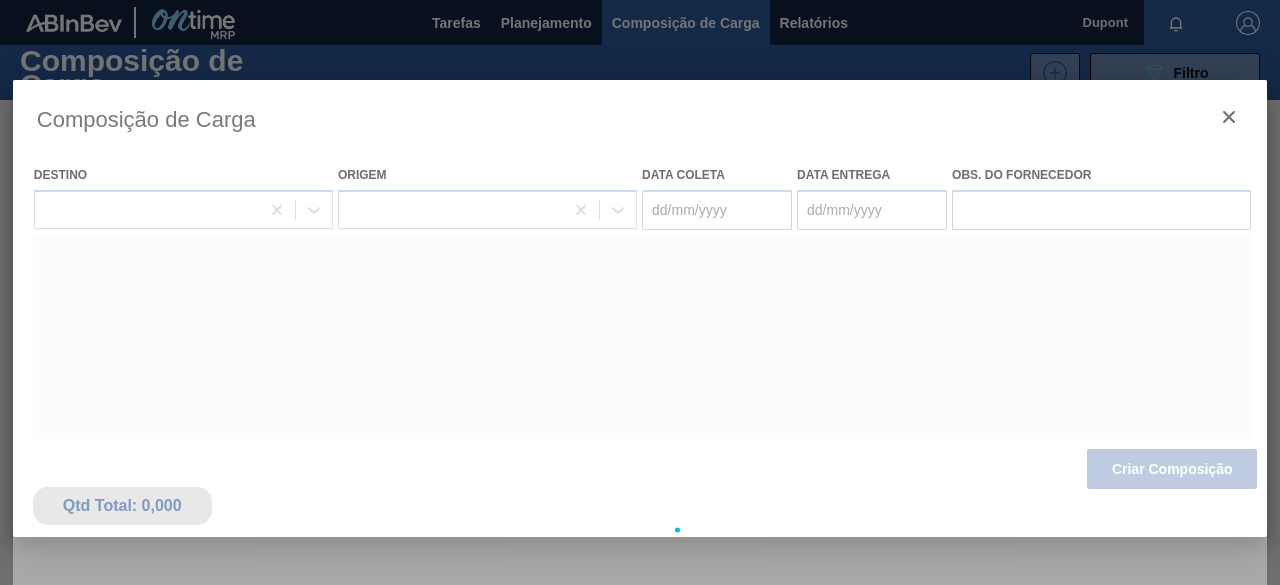 type on "06/08/2025" 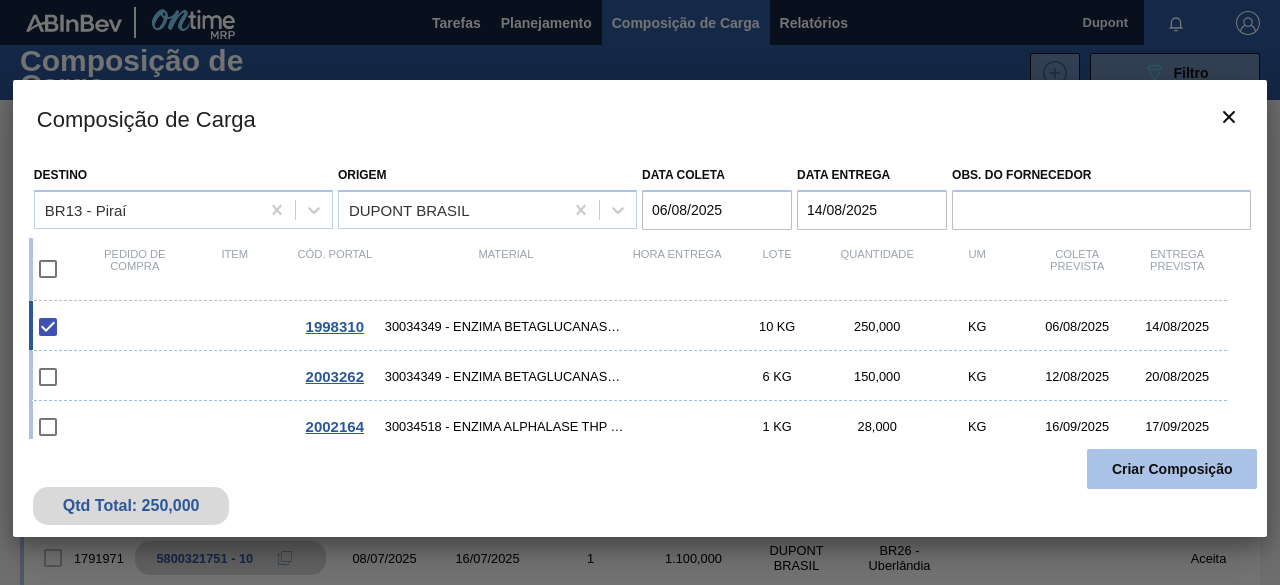 click on "Criar Composição" at bounding box center (1172, 469) 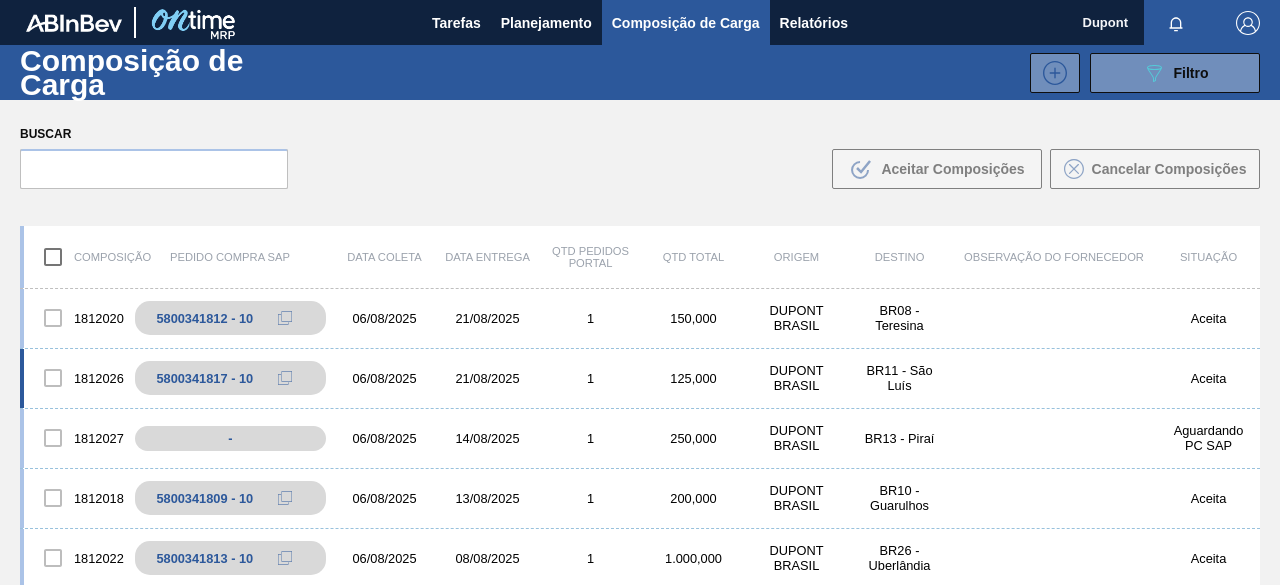 scroll, scrollTop: 100, scrollLeft: 0, axis: vertical 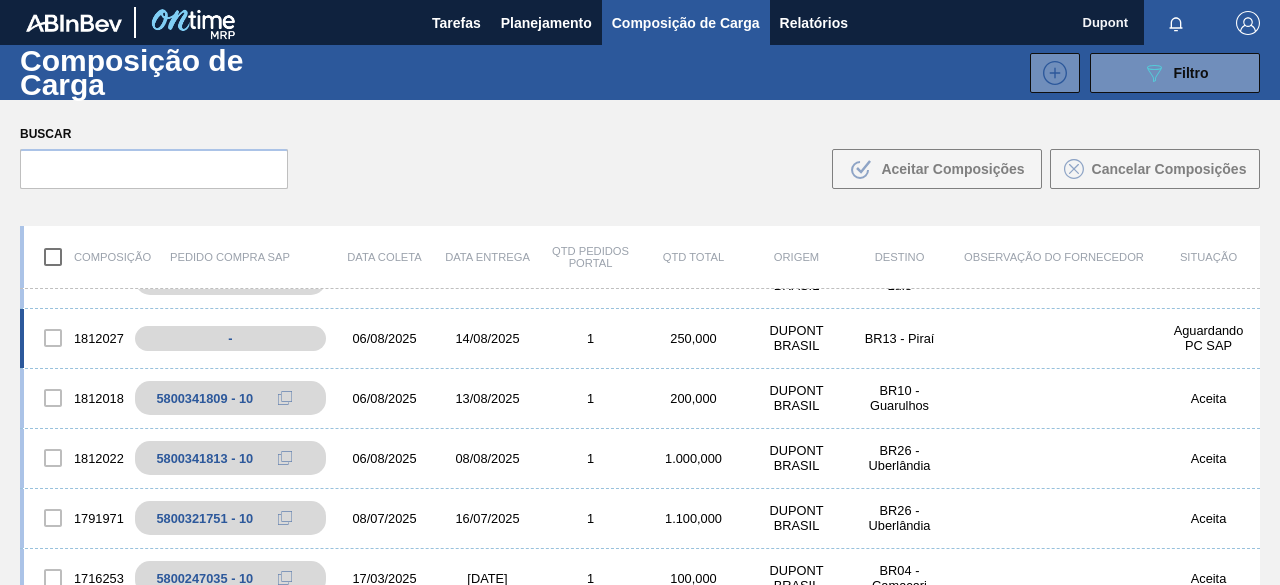click on "BR13 - Piraí" at bounding box center [899, 338] 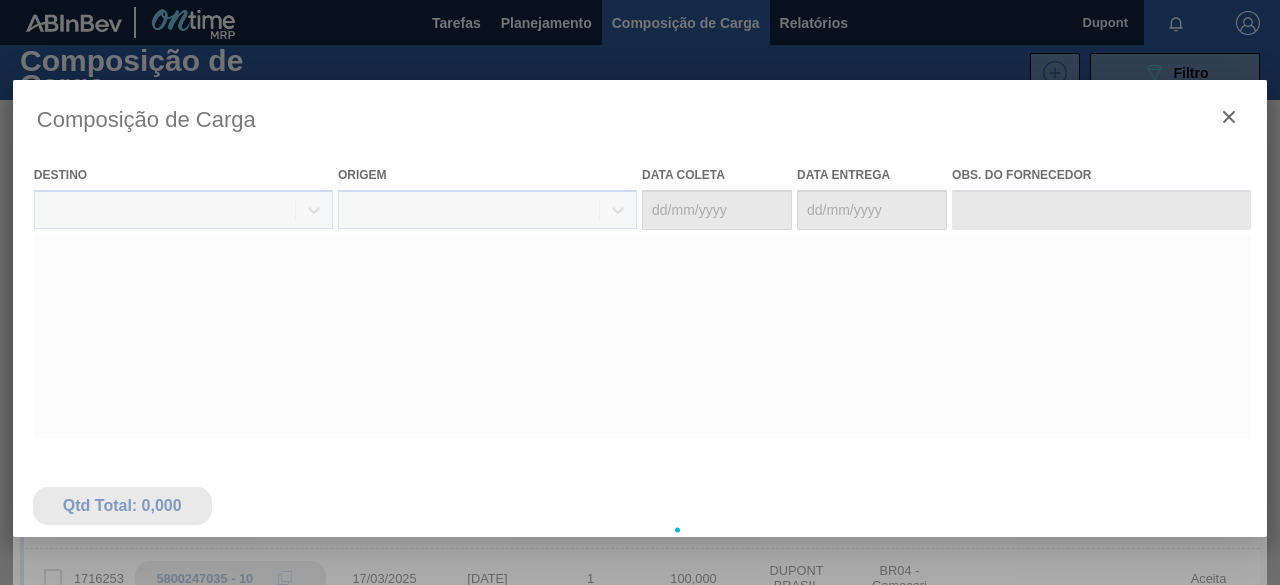 type on "06/08/2025" 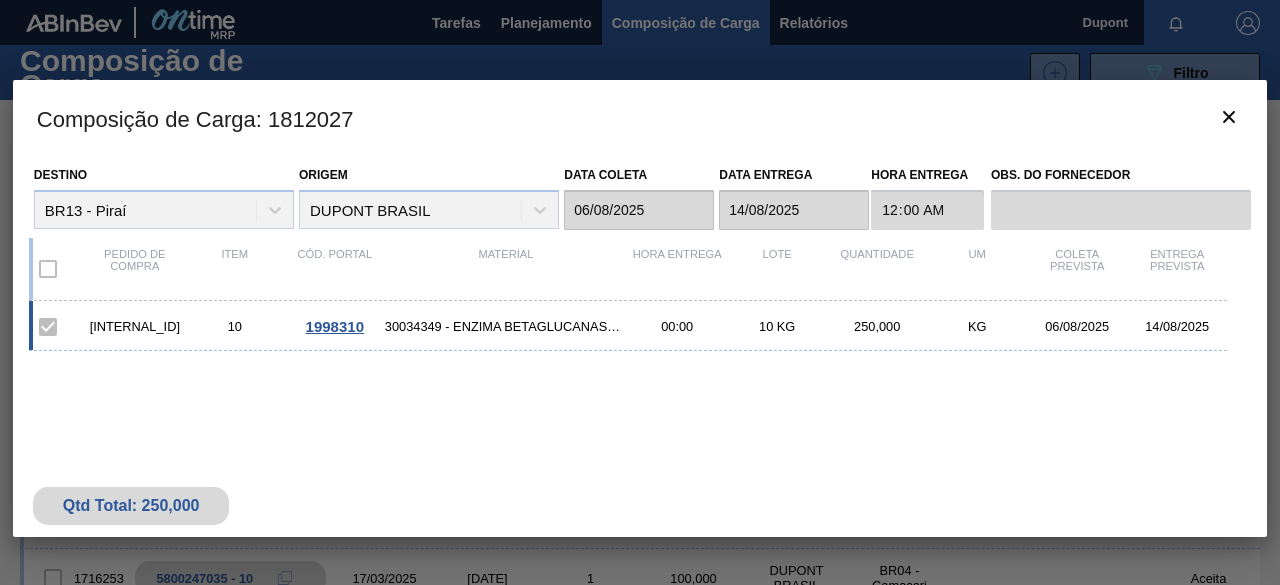 click on "30034349 - ENZIMA BETAGLUCANASE LAMINEX 5G" at bounding box center (506, 326) 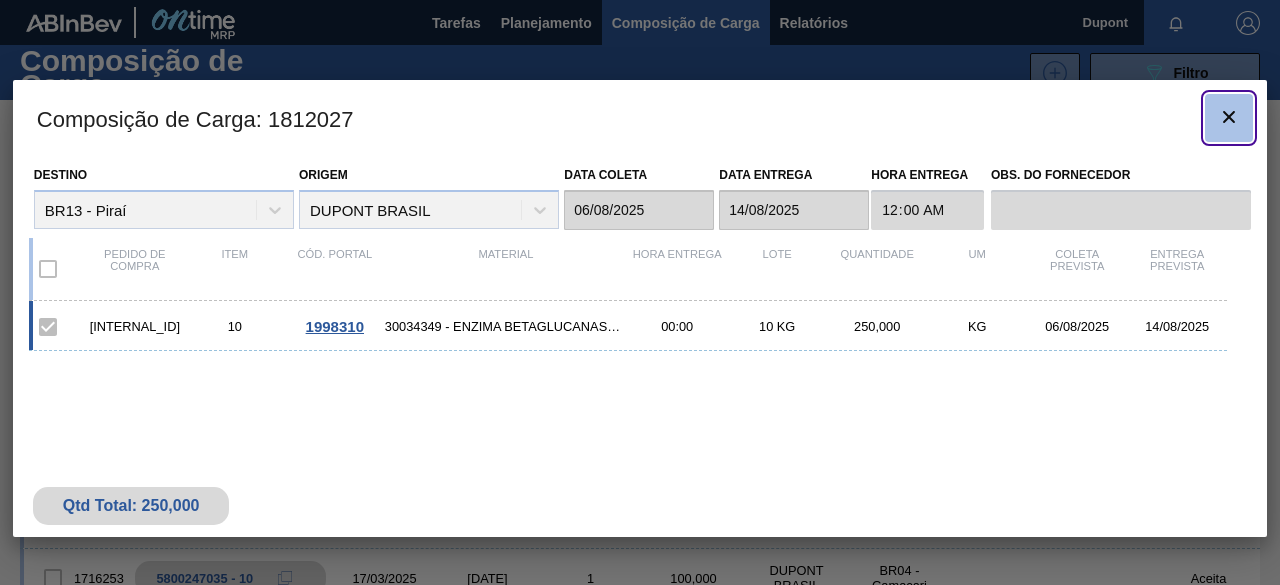 click 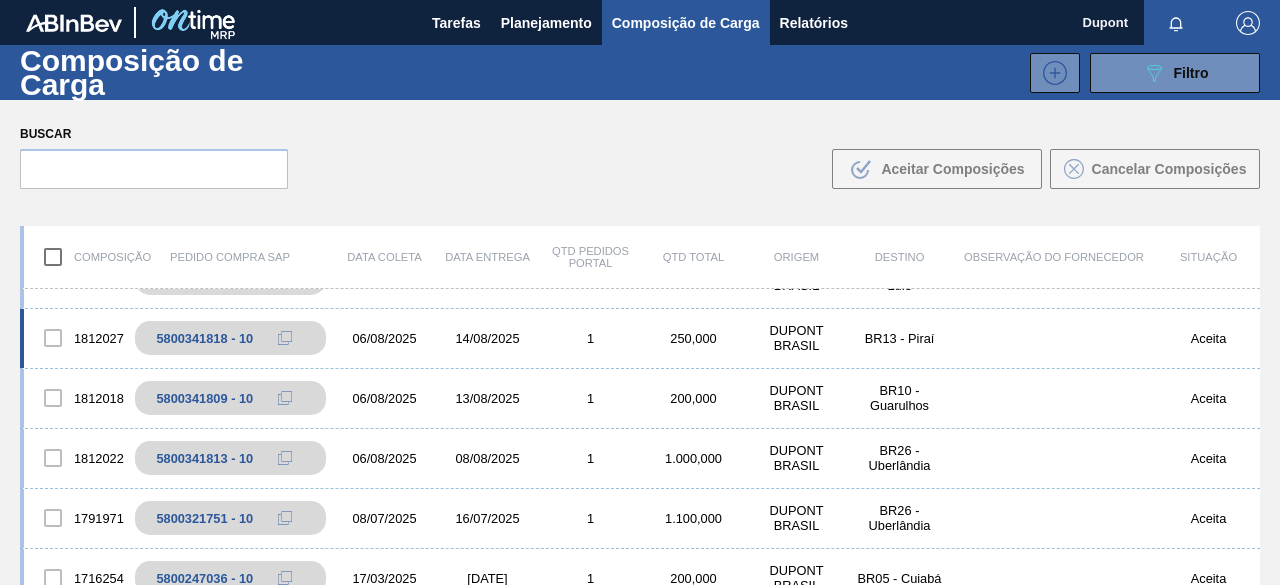 click on "14/08/2025" at bounding box center [487, 338] 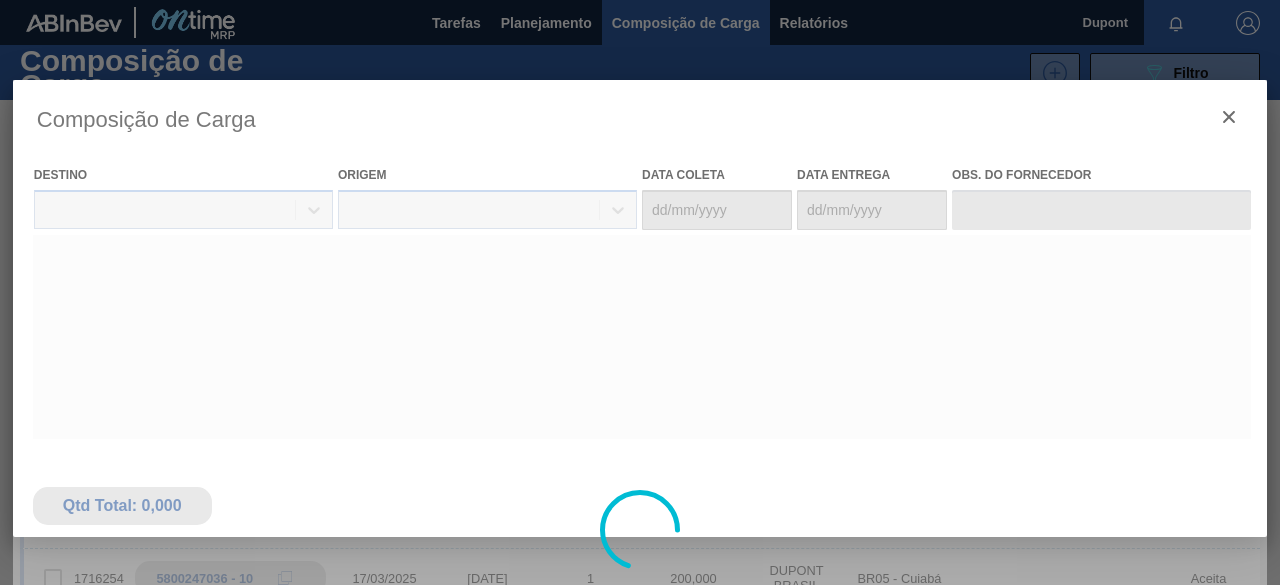 type on "06/08/2025" 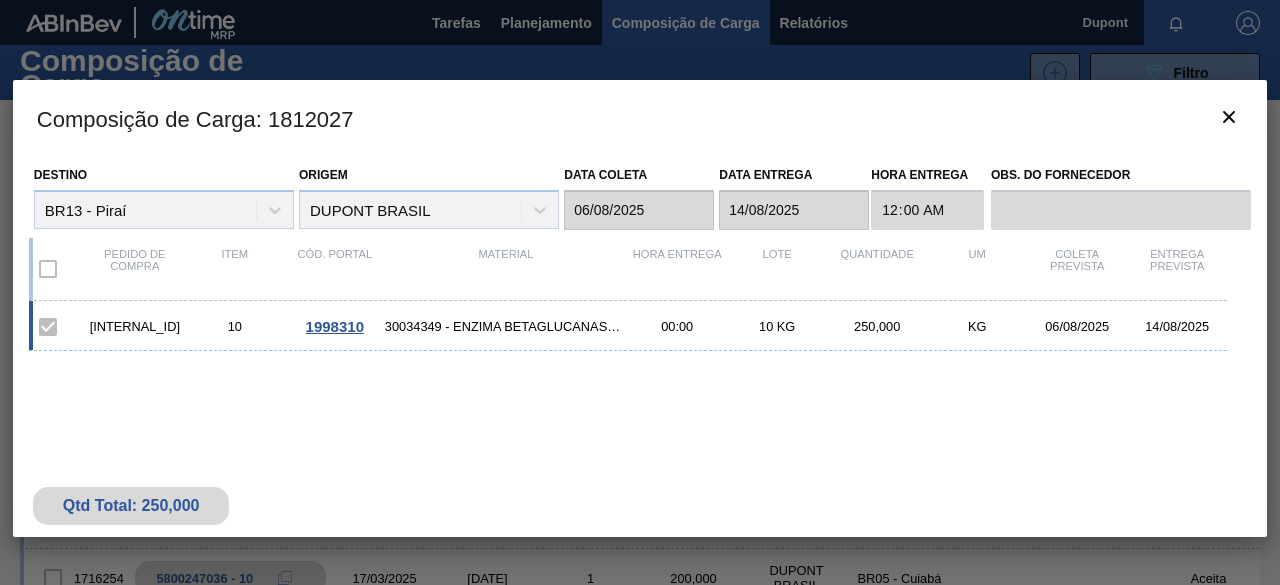 click on "30034349 - ENZIMA BETAGLUCANASE LAMINEX 5G" at bounding box center [506, 326] 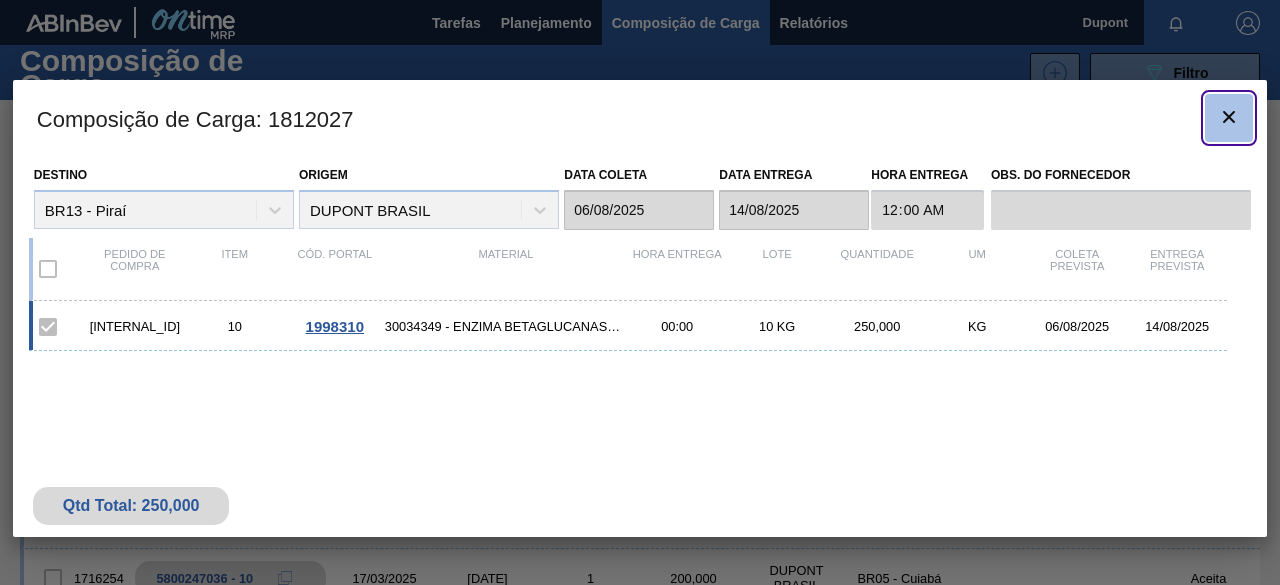 click 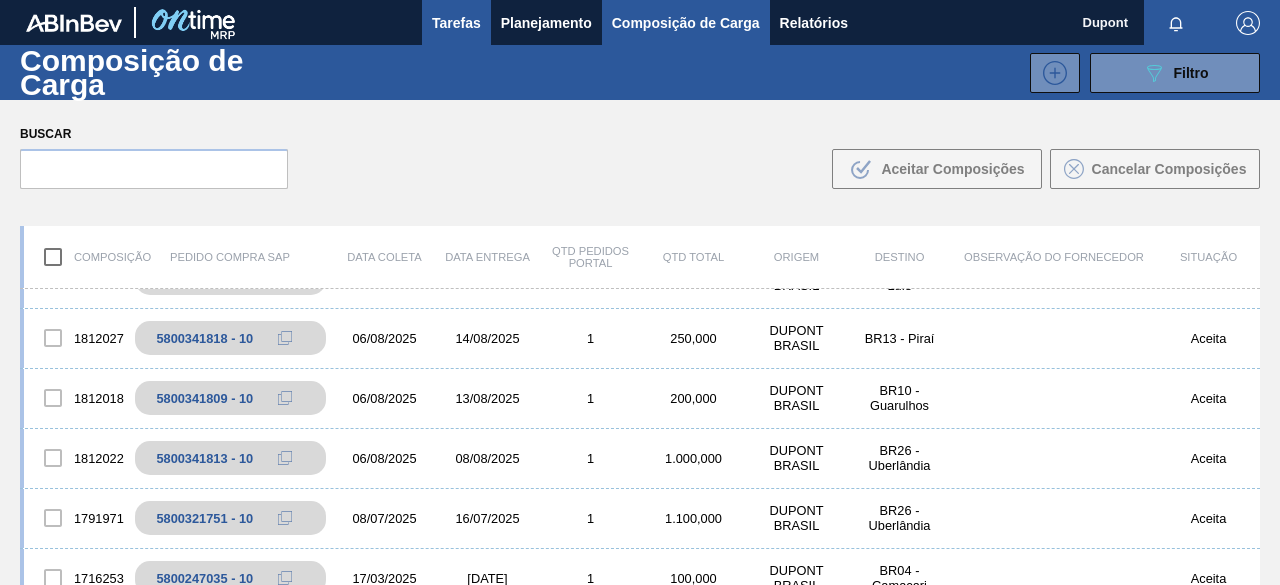 click on "Tarefas" at bounding box center [456, 23] 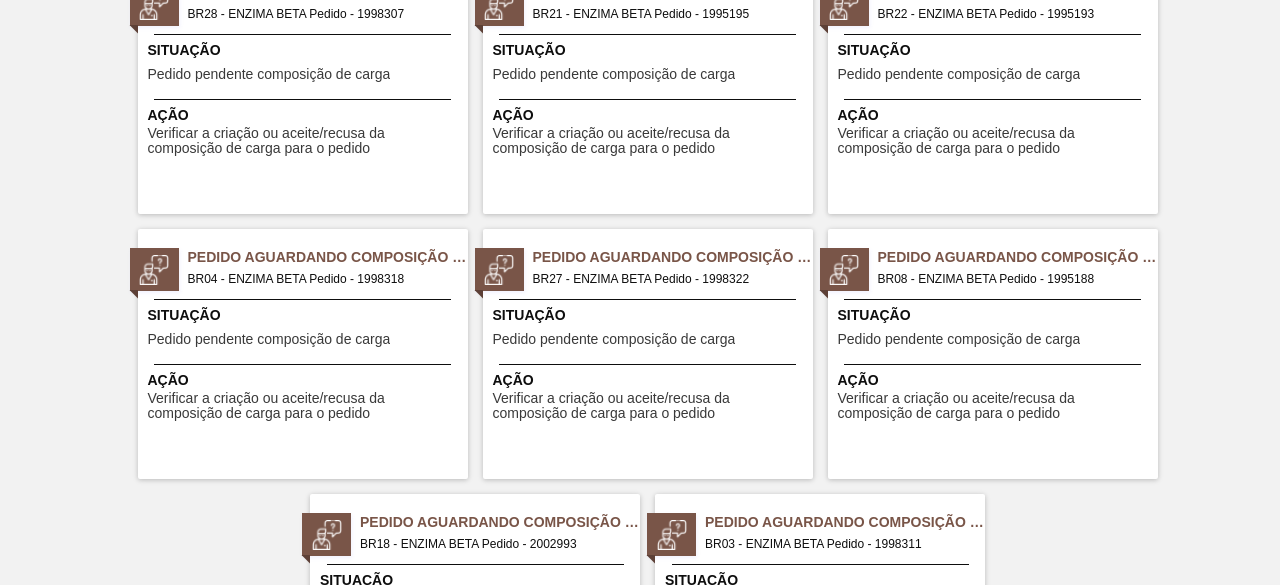 scroll, scrollTop: 200, scrollLeft: 0, axis: vertical 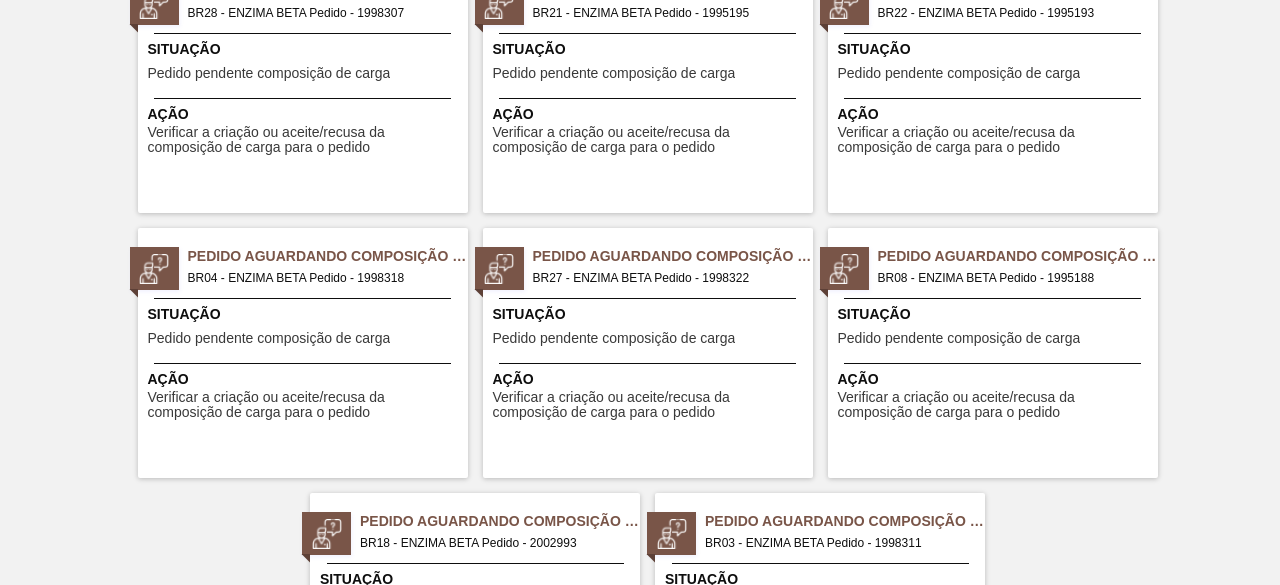 click on "Pedido Aguardando Composição de Carga BR04 - ENZIMA BETA Pedido - [ORDER_ID] Situação Pedido pendente composição de carga Ação Verificar a criação ou aceite/recusa da composição de carga para o pedido" at bounding box center (303, 353) 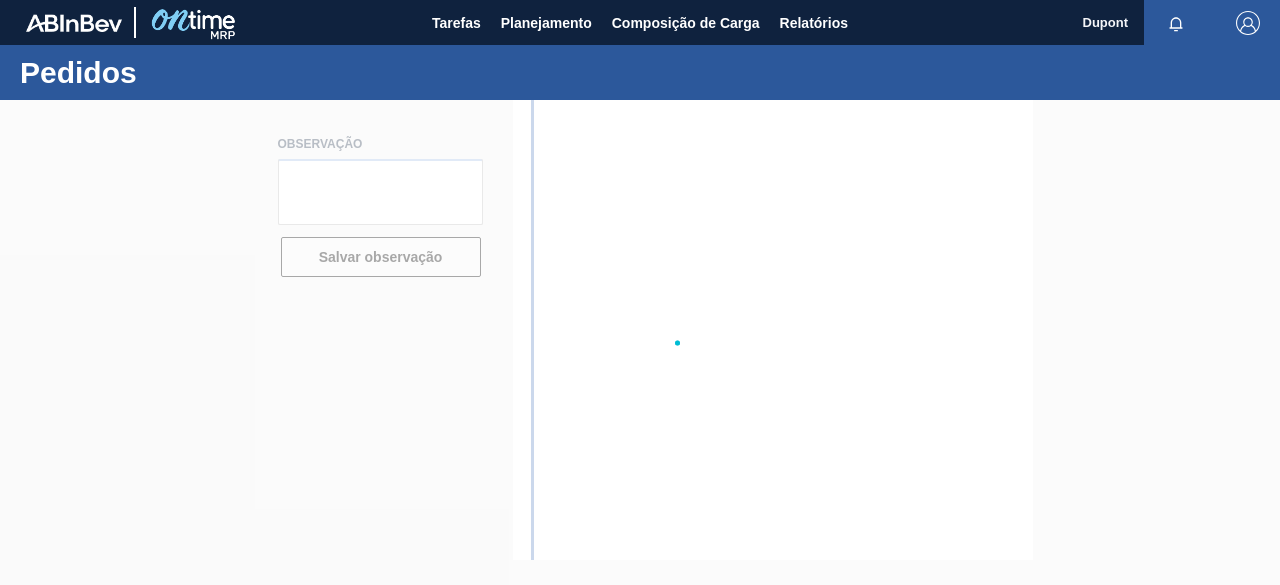 scroll, scrollTop: 0, scrollLeft: 0, axis: both 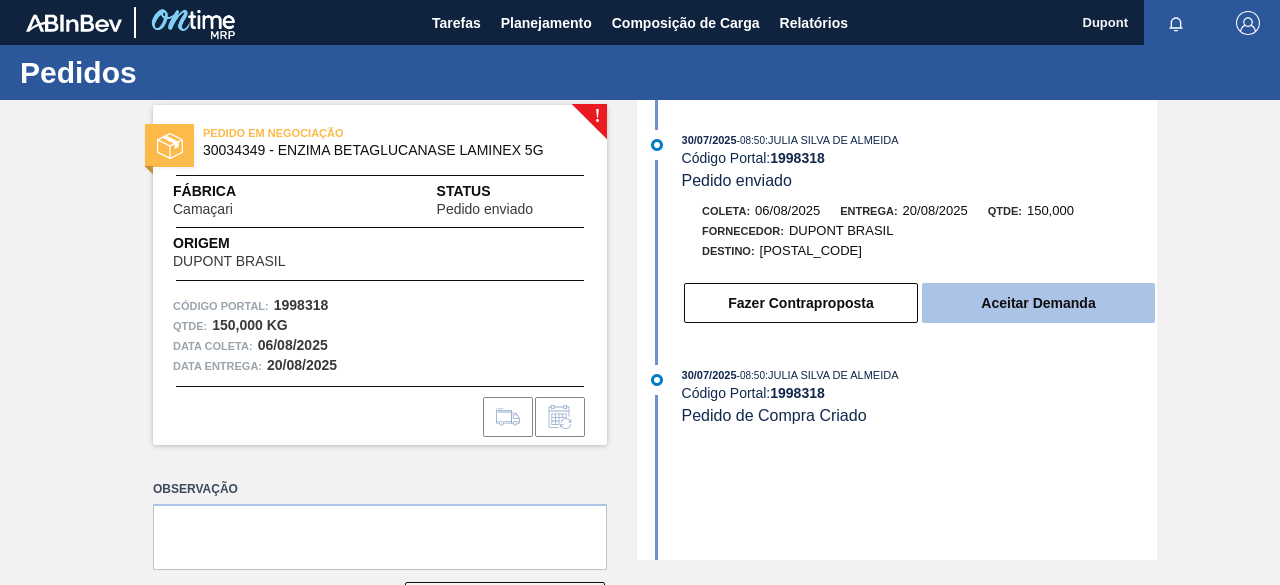 click on "Aceitar Demanda" at bounding box center (1038, 303) 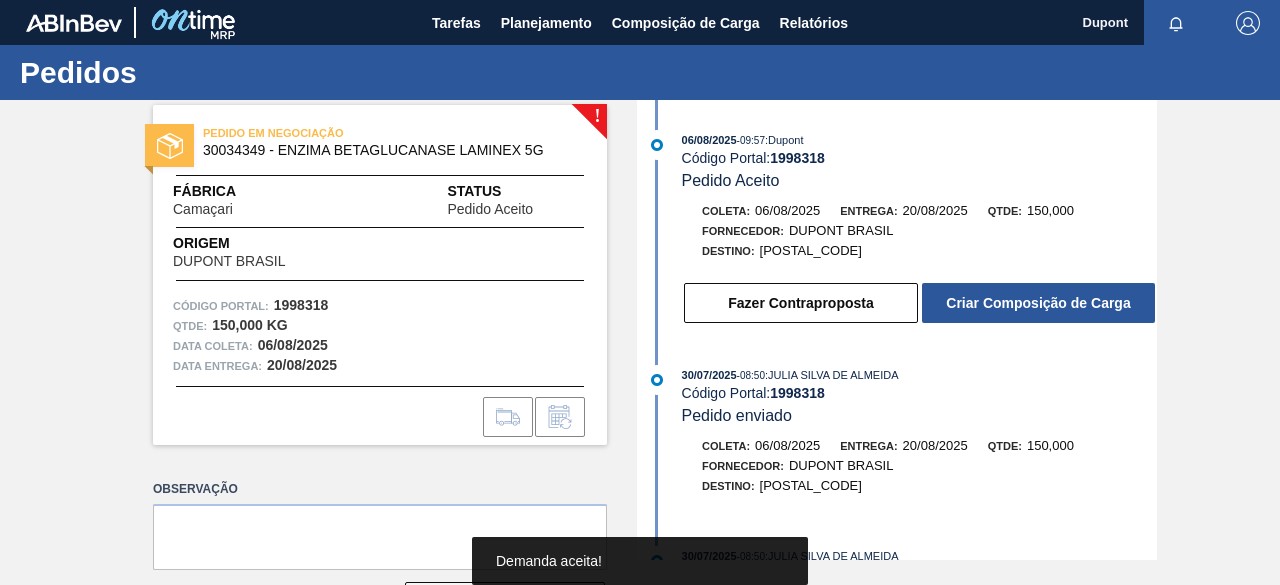 click on "Criar Composição de Carga" at bounding box center (1038, 303) 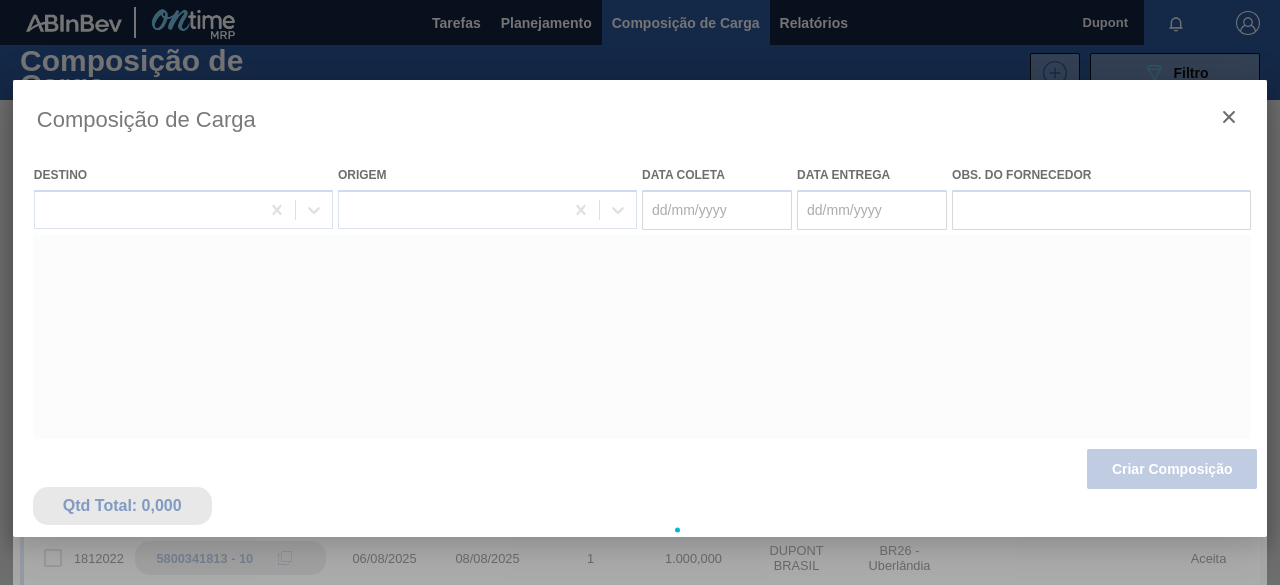 type on "06/08/2025" 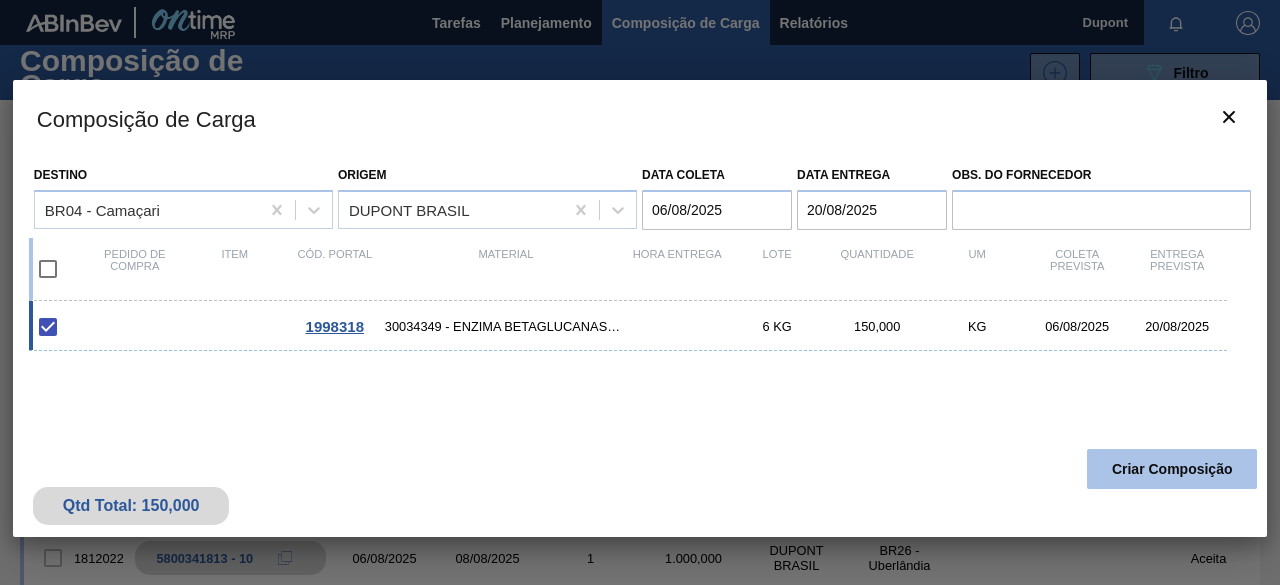 click on "Criar Composição" at bounding box center (1172, 469) 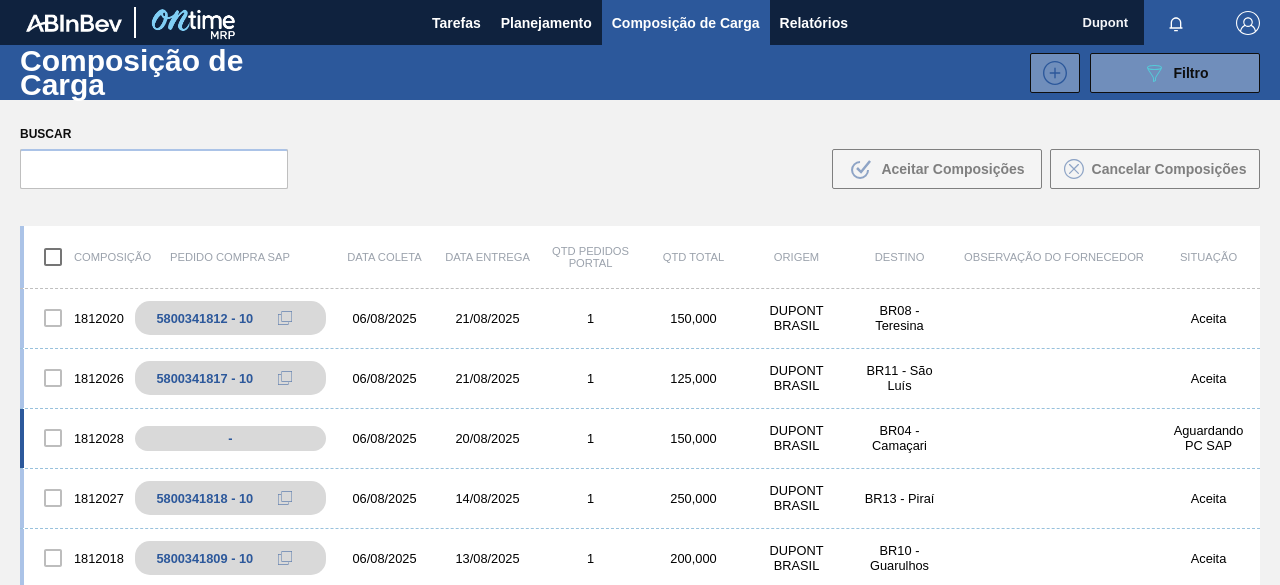click on "BR04 - Camaçari" at bounding box center [899, 438] 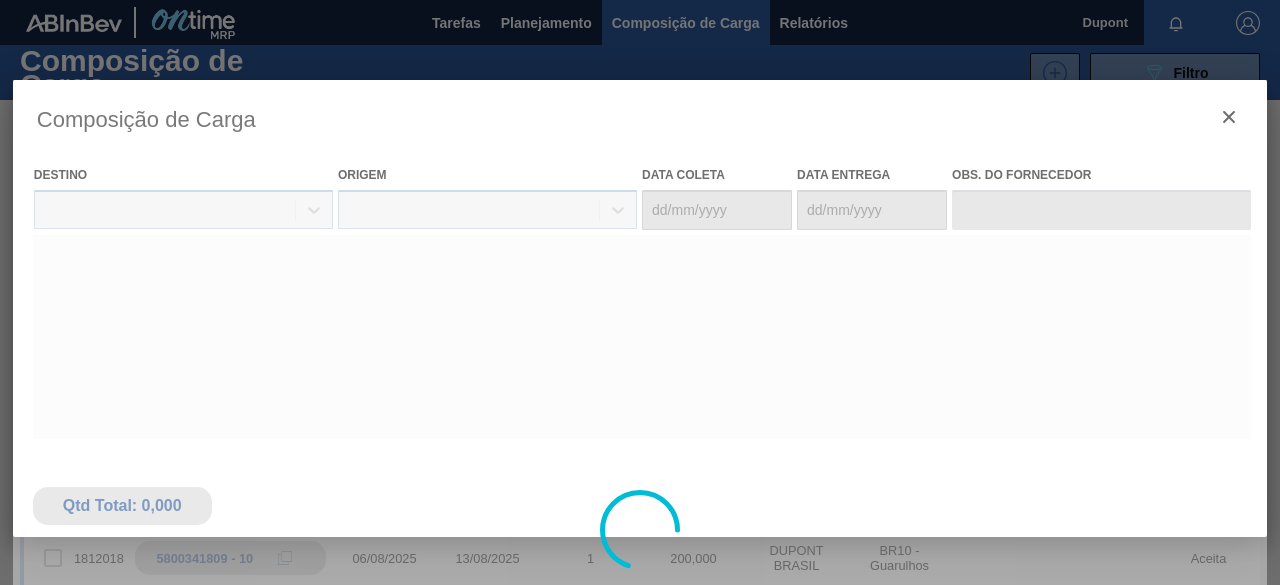 type on "06/08/2025" 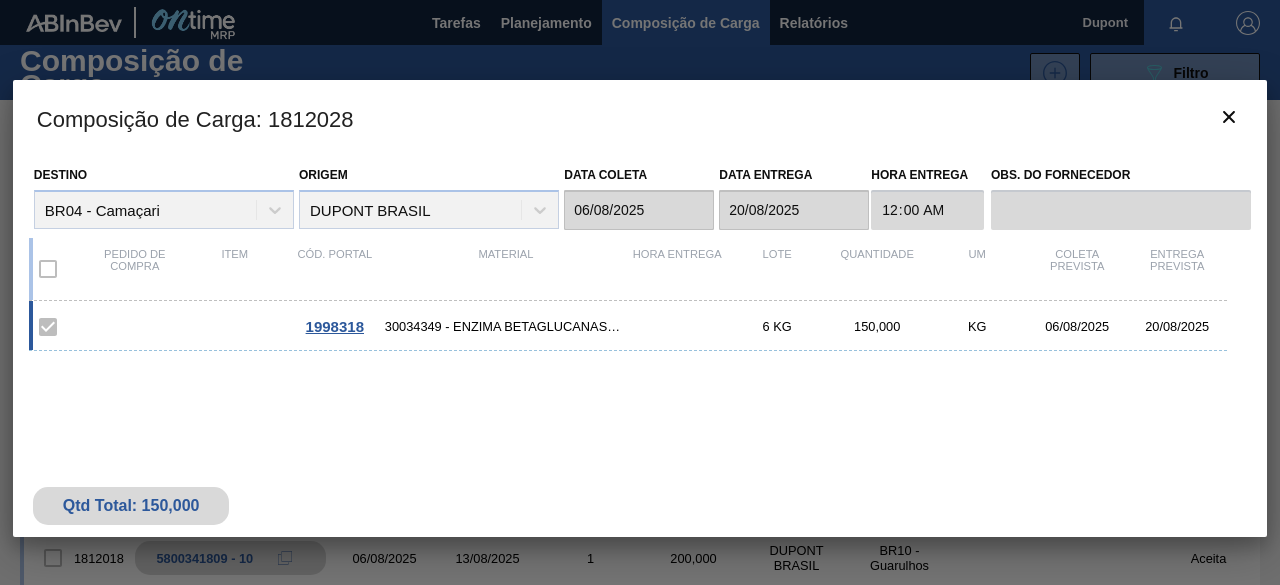 click on "[ORDER_ID] [PRODUCT_CODE] - ENZIMA BETAGLUCANASE LAMINEX 5G [WEIGHT] [QUANTITY] [DATE] [DATE]" at bounding box center (636, 412) 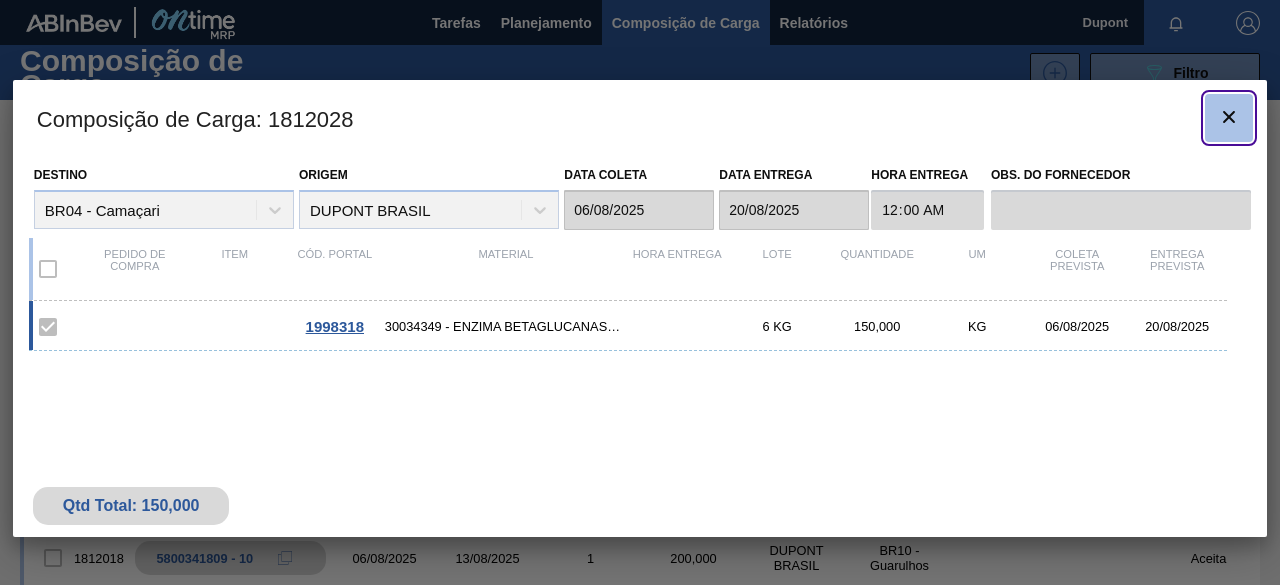 click 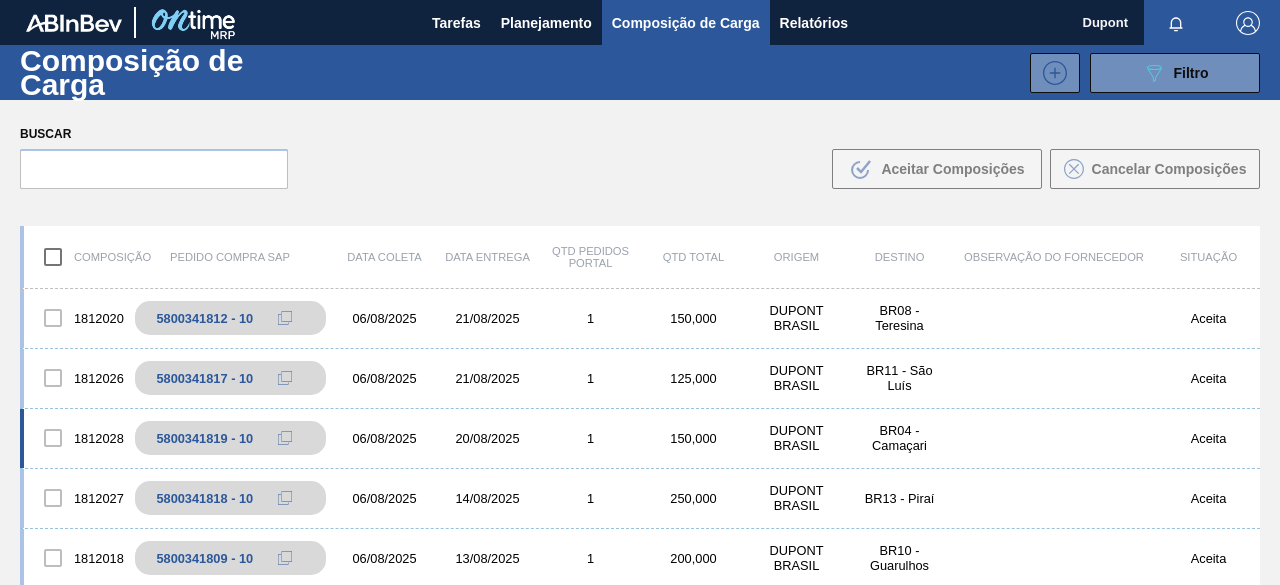 click on "150,000" at bounding box center [693, 438] 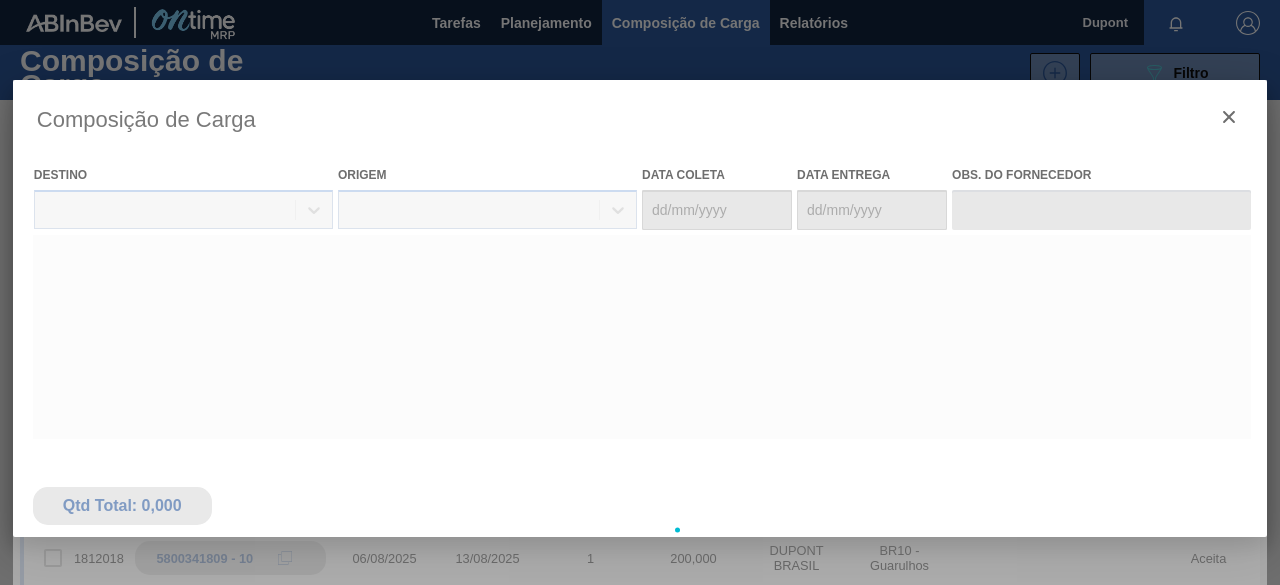 type on "06/08/2025" 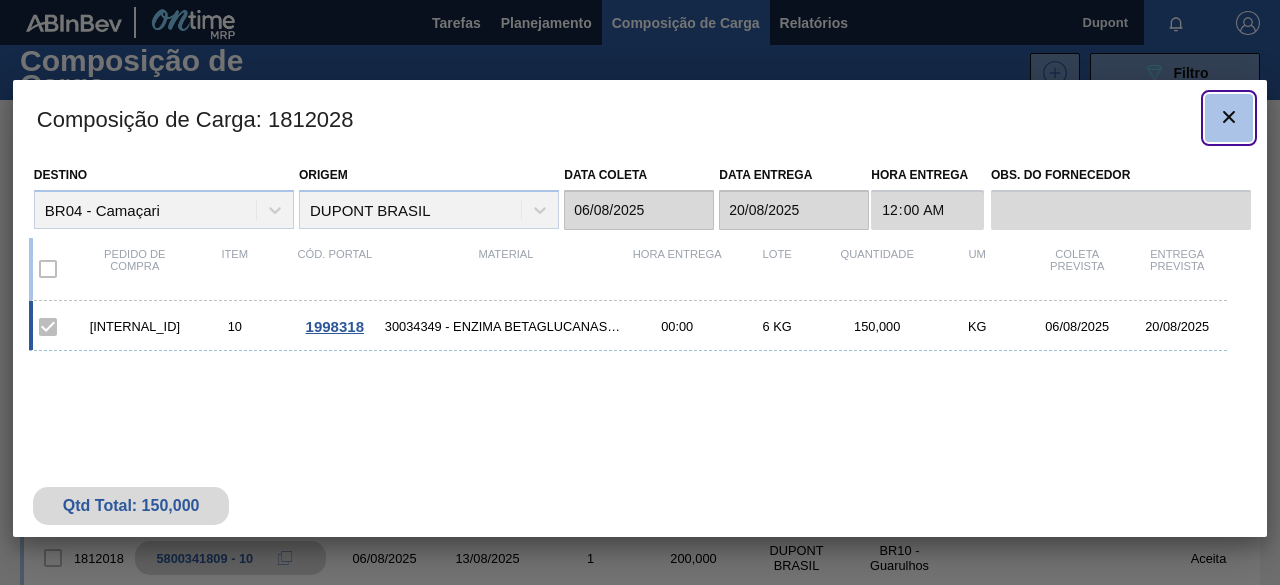 click 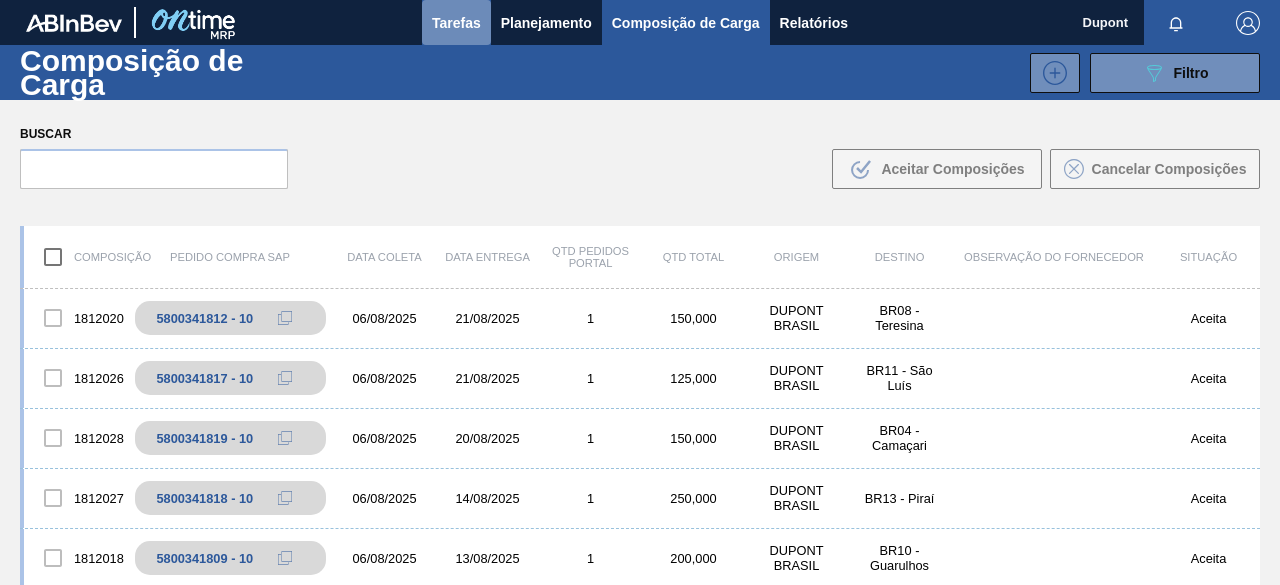 click on "Tarefas" at bounding box center (456, 23) 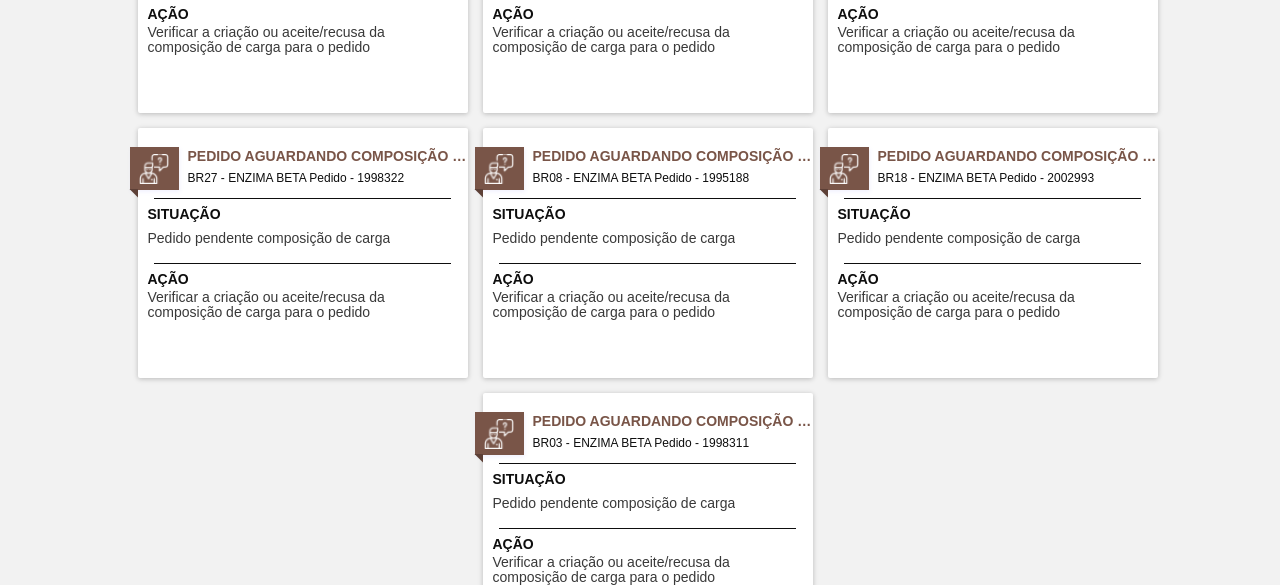 scroll, scrollTop: 407, scrollLeft: 0, axis: vertical 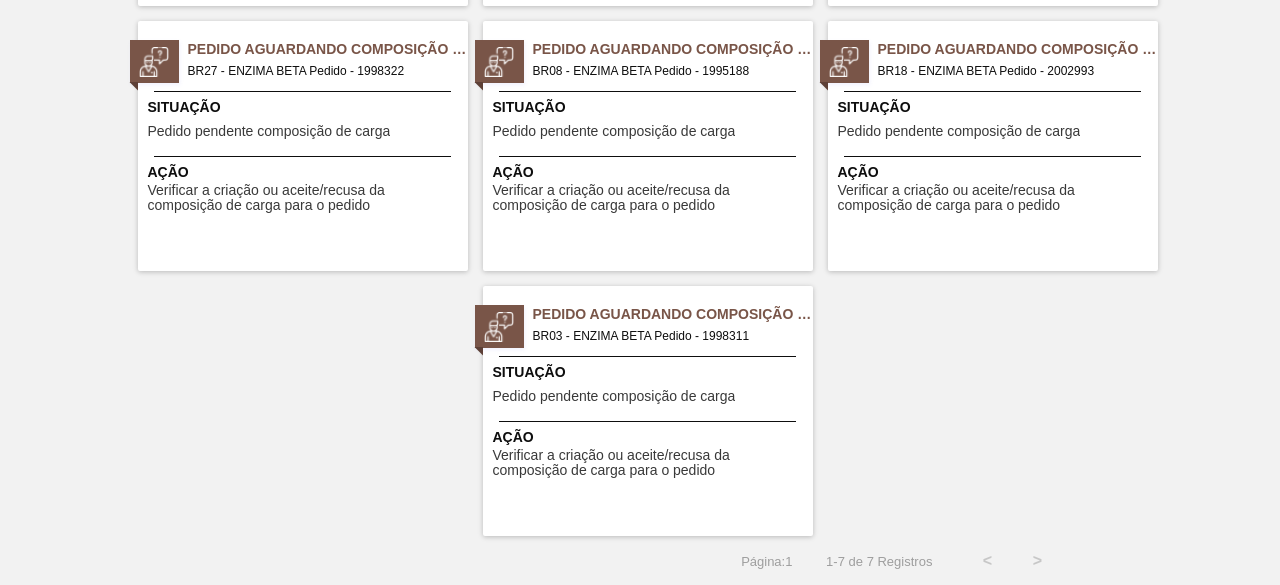 click on "Situação" at bounding box center [650, 372] 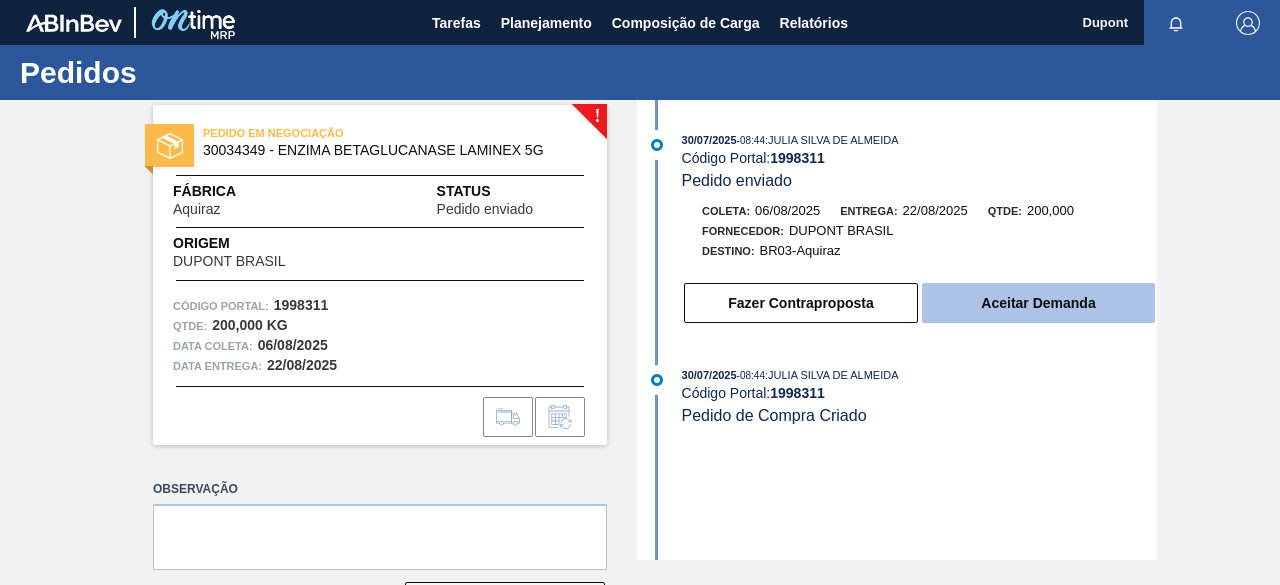 click on "Aceitar Demanda" at bounding box center [1038, 303] 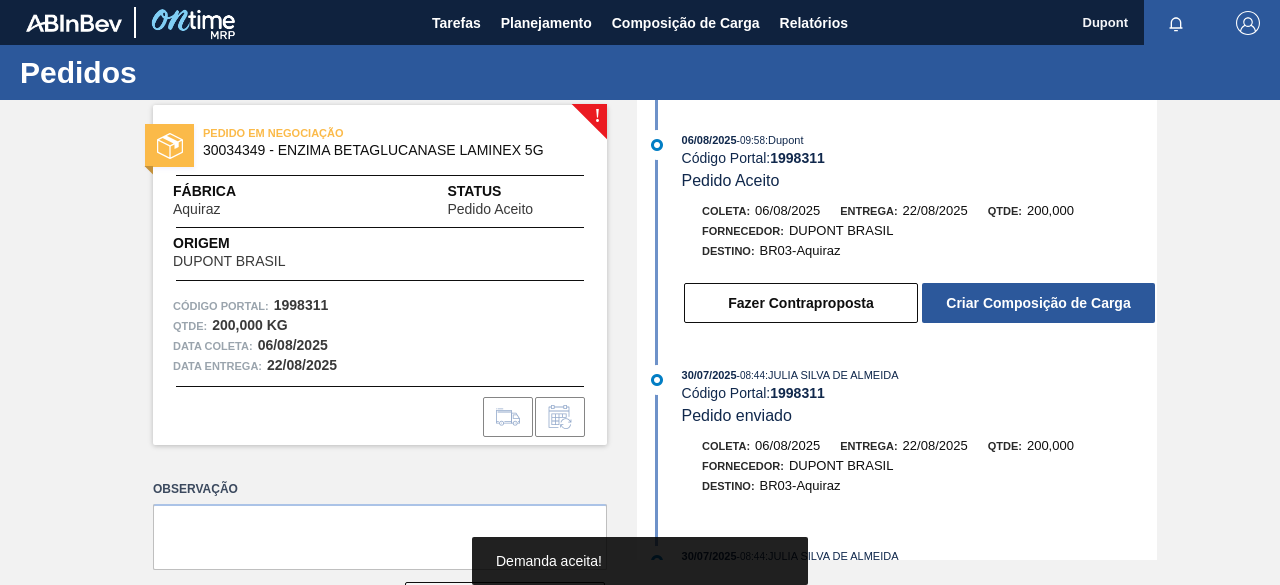 click on "Criar Composição de Carga" at bounding box center [1038, 303] 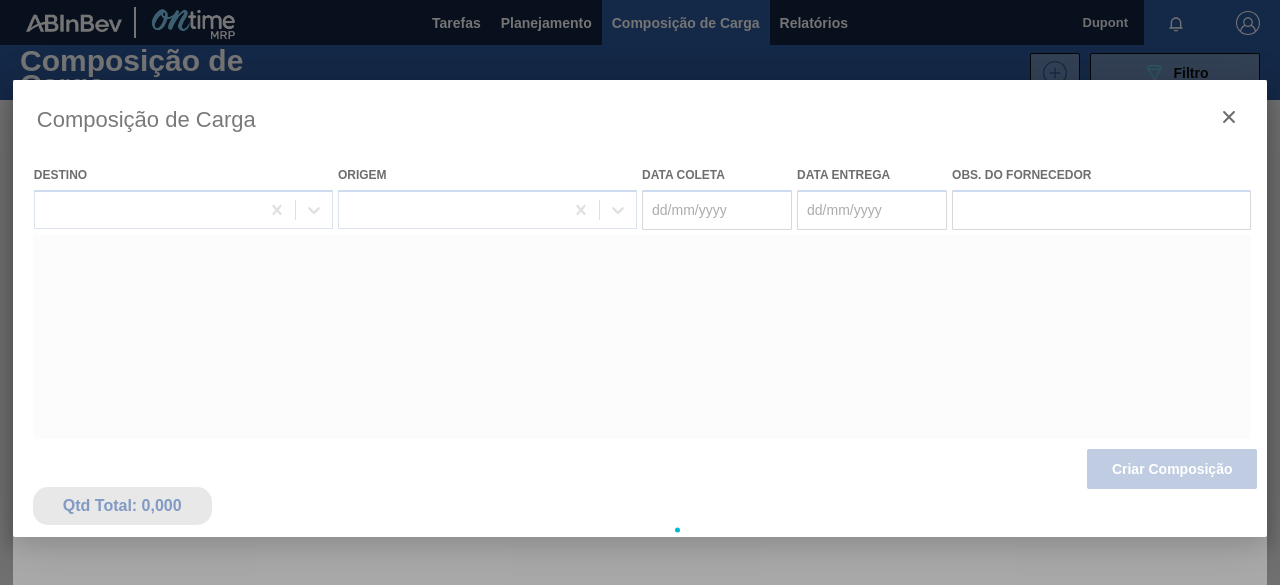 type on "06/08/2025" 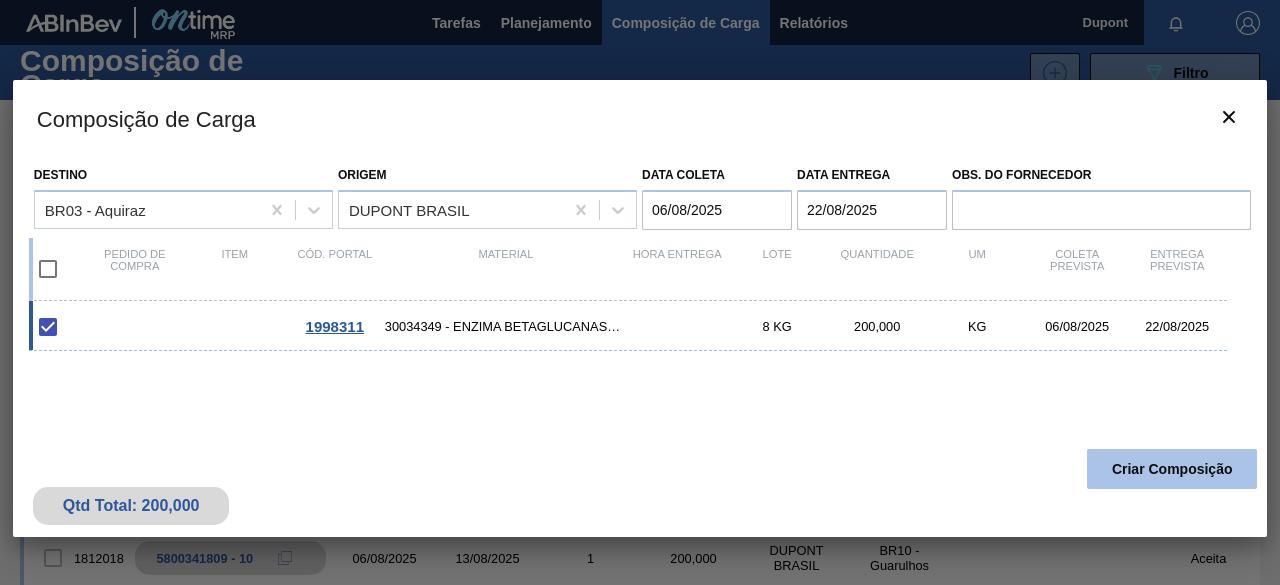 click on "Criar Composição" at bounding box center [1172, 469] 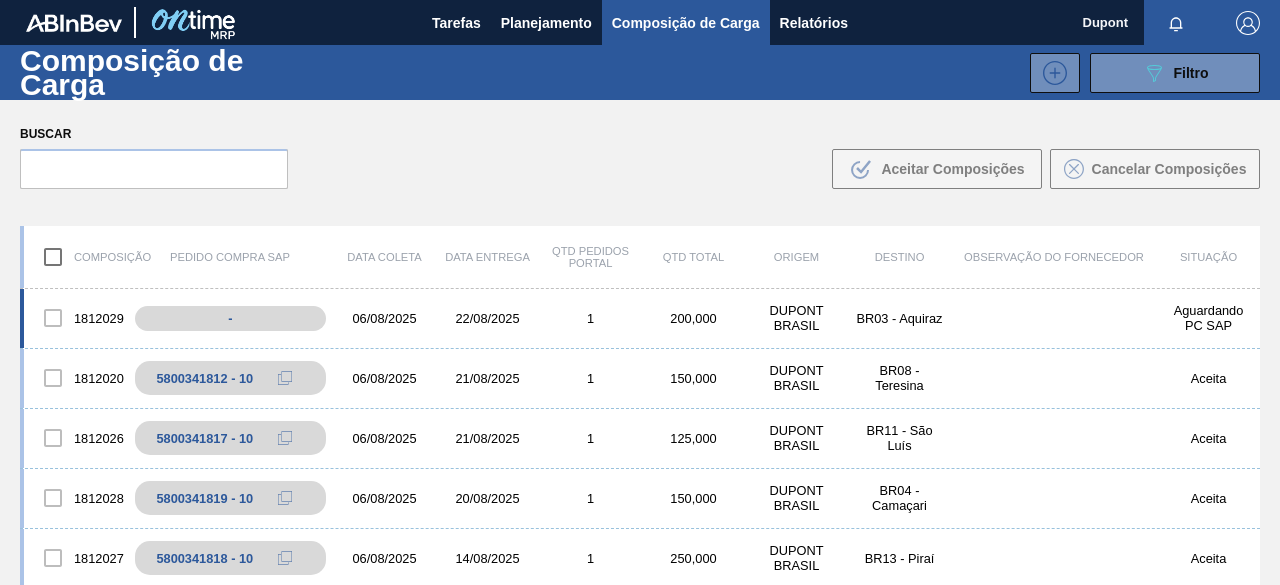 click on "BR03 - Aquiraz" at bounding box center (899, 318) 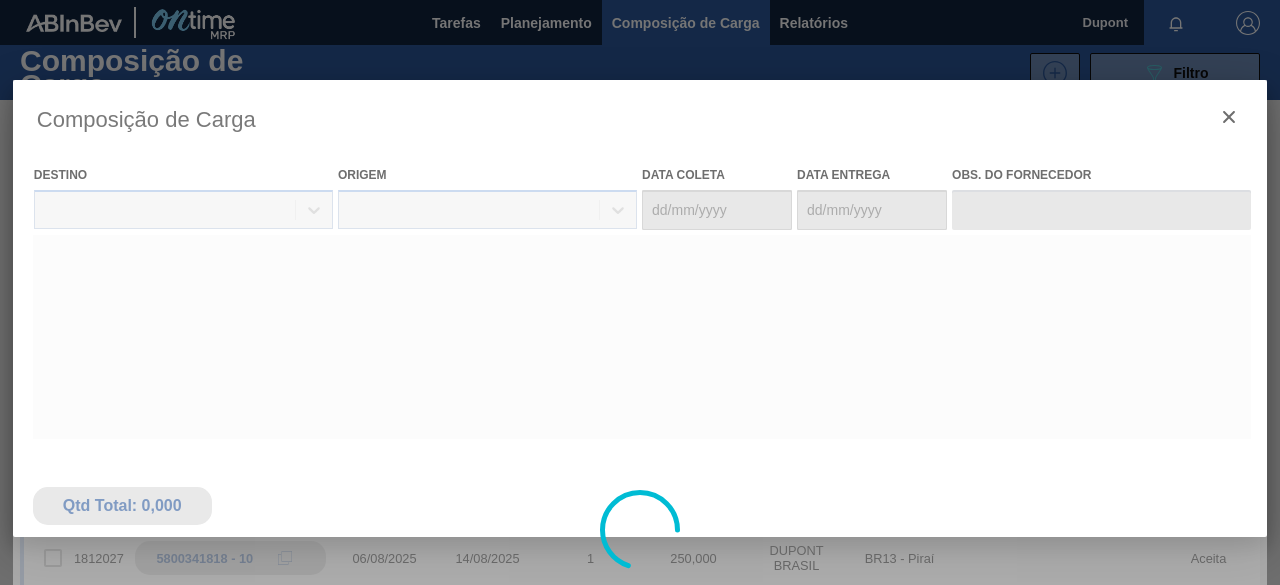 type on "06/08/2025" 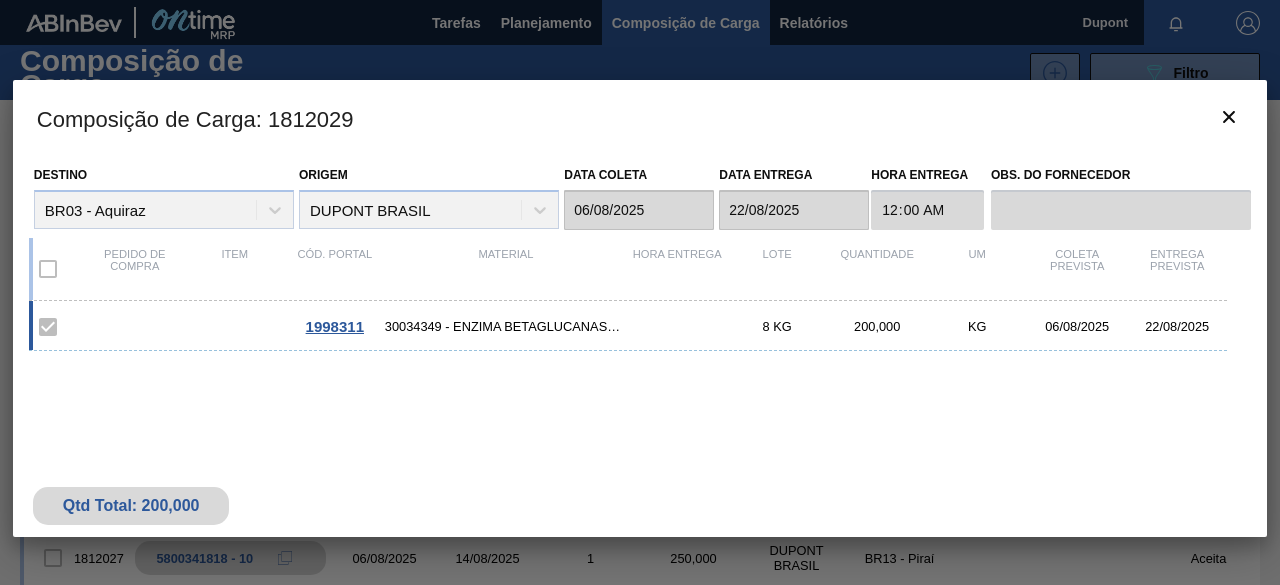 click on "[ORDER_ID] [PRODUCT_CODE] - ENZIMA BETAGLUCANASE LAMINEX 5G [WEIGHT] [QUANTITY] [DATE] [DATE]" at bounding box center (628, 326) 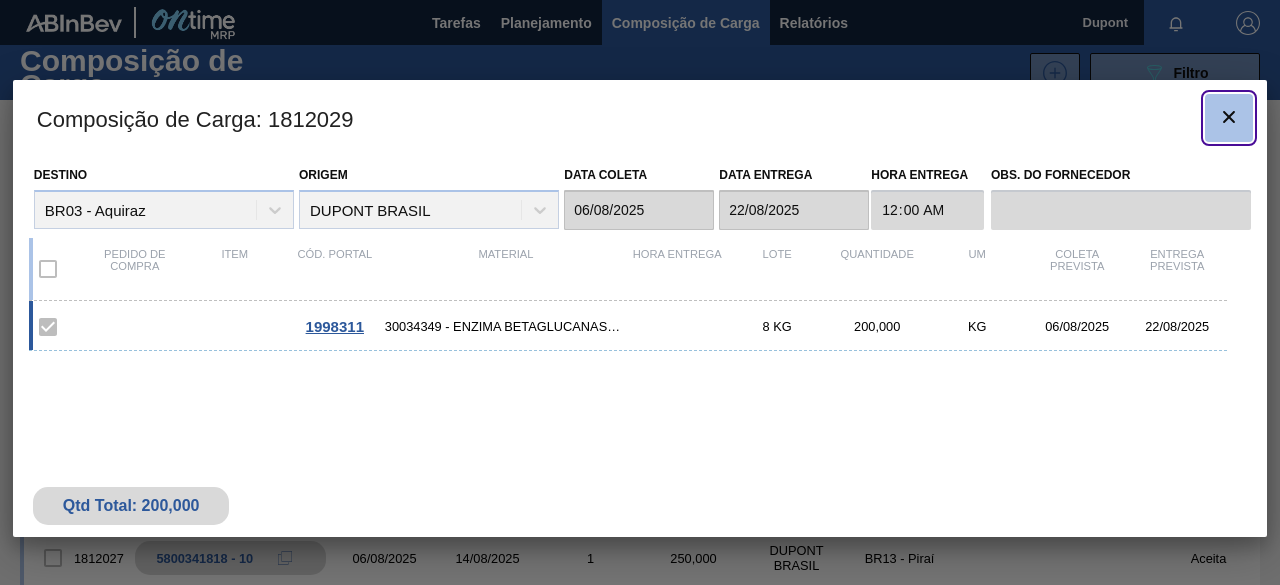click 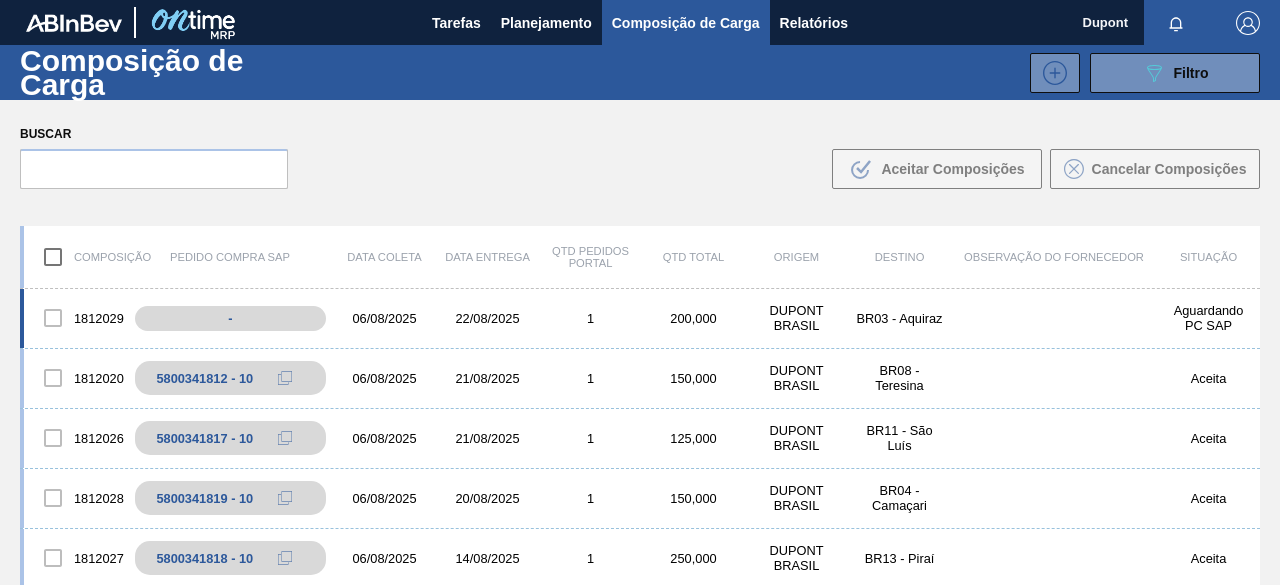 click on "22/08/2025" at bounding box center (487, 318) 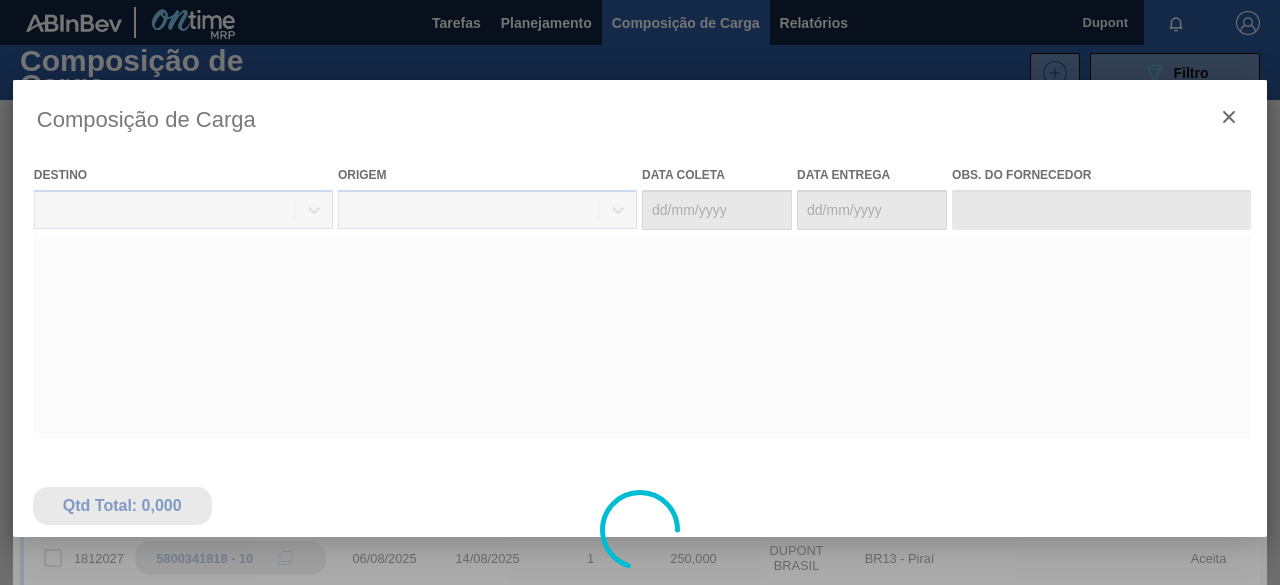 type on "06/08/2025" 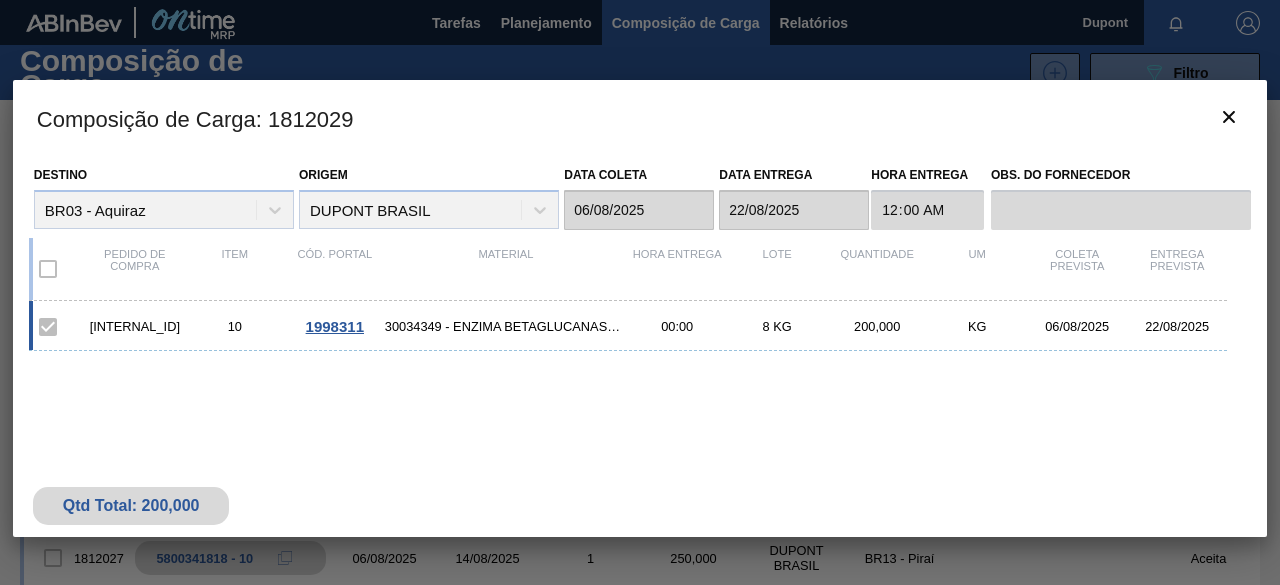 click on "30034349 - ENZIMA BETAGLUCANASE LAMINEX 5G" at bounding box center [506, 326] 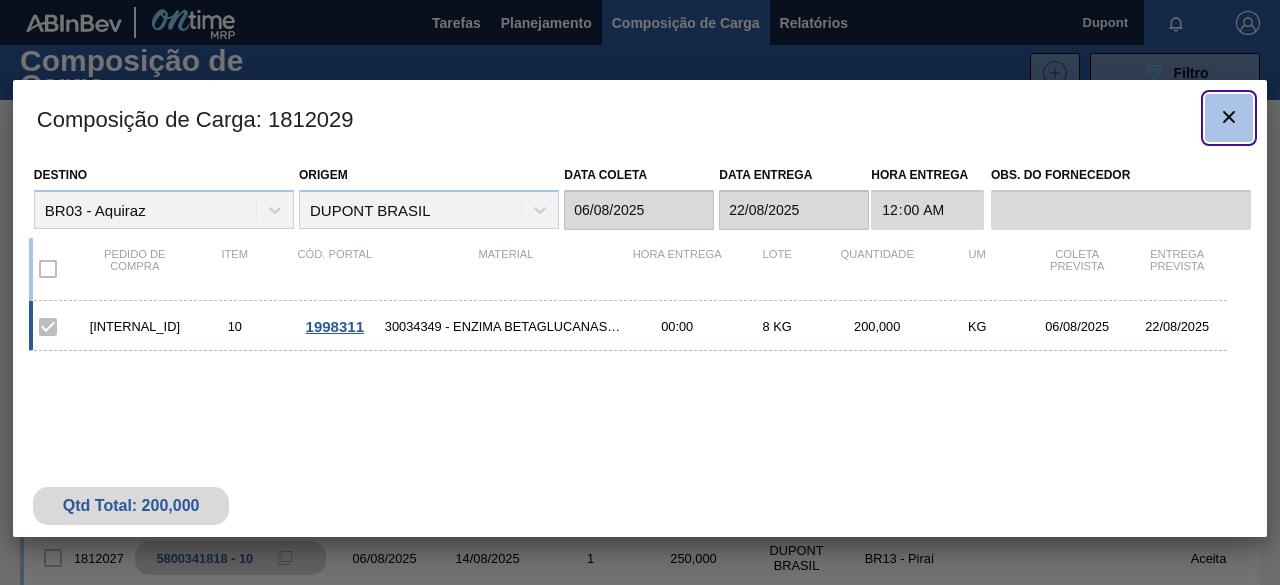 click 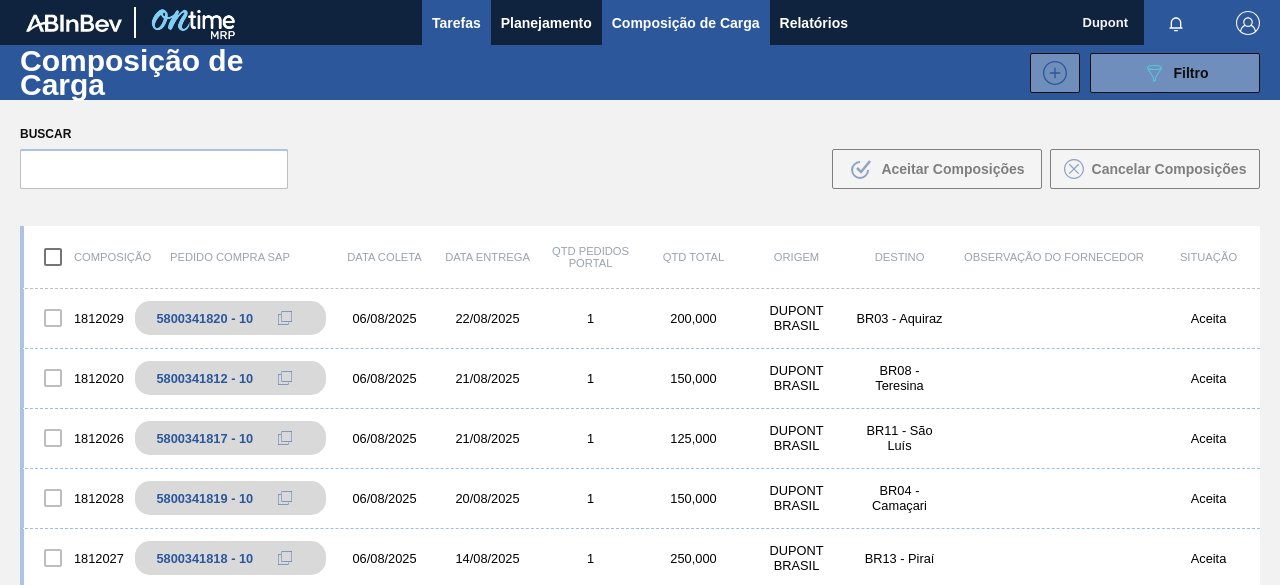 click on "Tarefas" at bounding box center (456, 23) 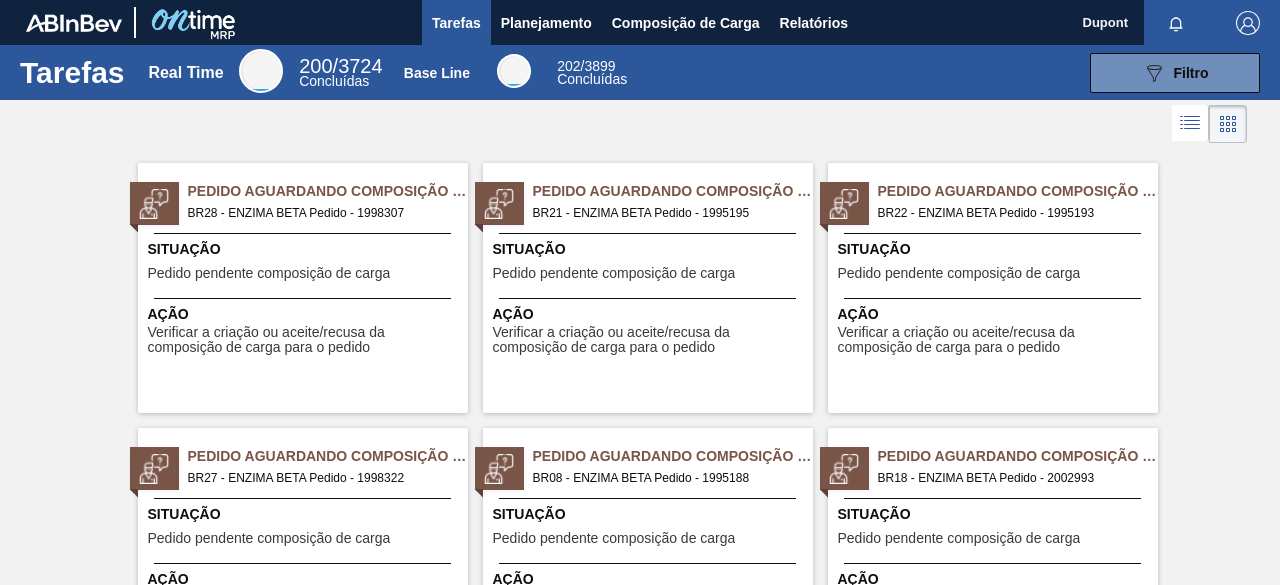 scroll, scrollTop: 142, scrollLeft: 0, axis: vertical 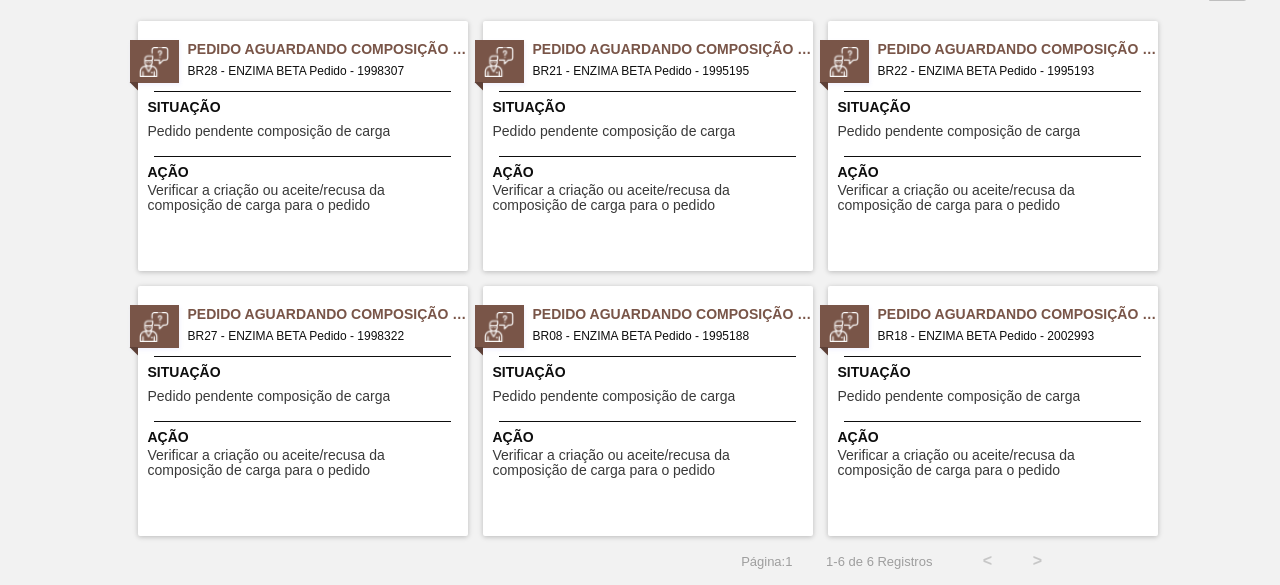 click on "Ação Verificar a criação ou aceite/recusa da composição de carga para o pedido" at bounding box center (993, 450) 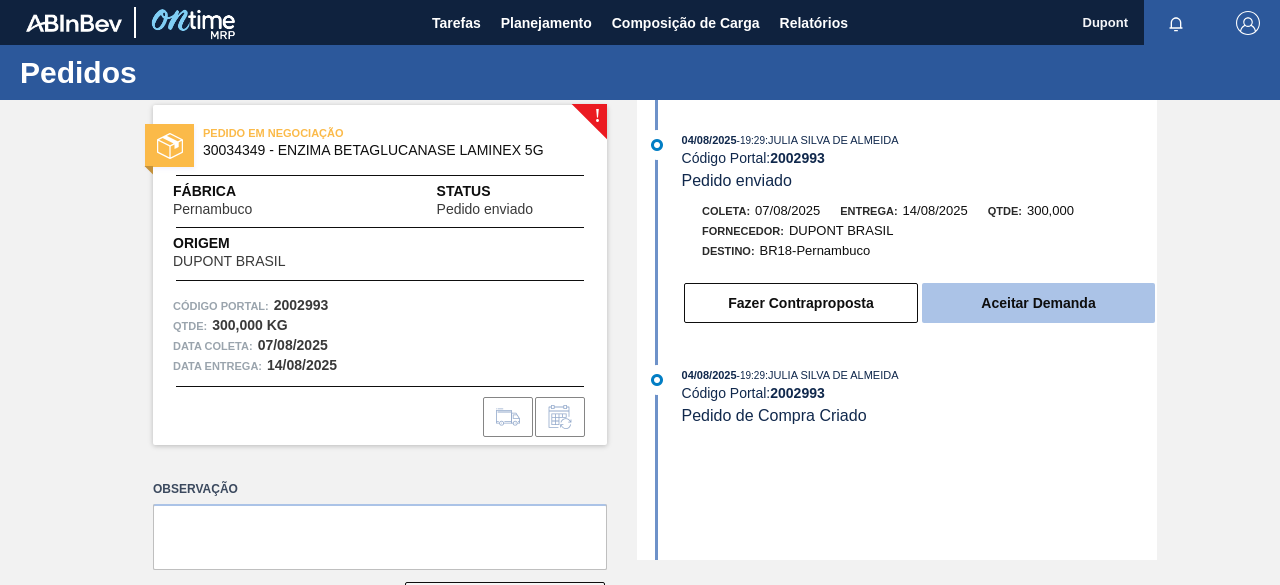 click on "Aceitar Demanda" at bounding box center [1038, 303] 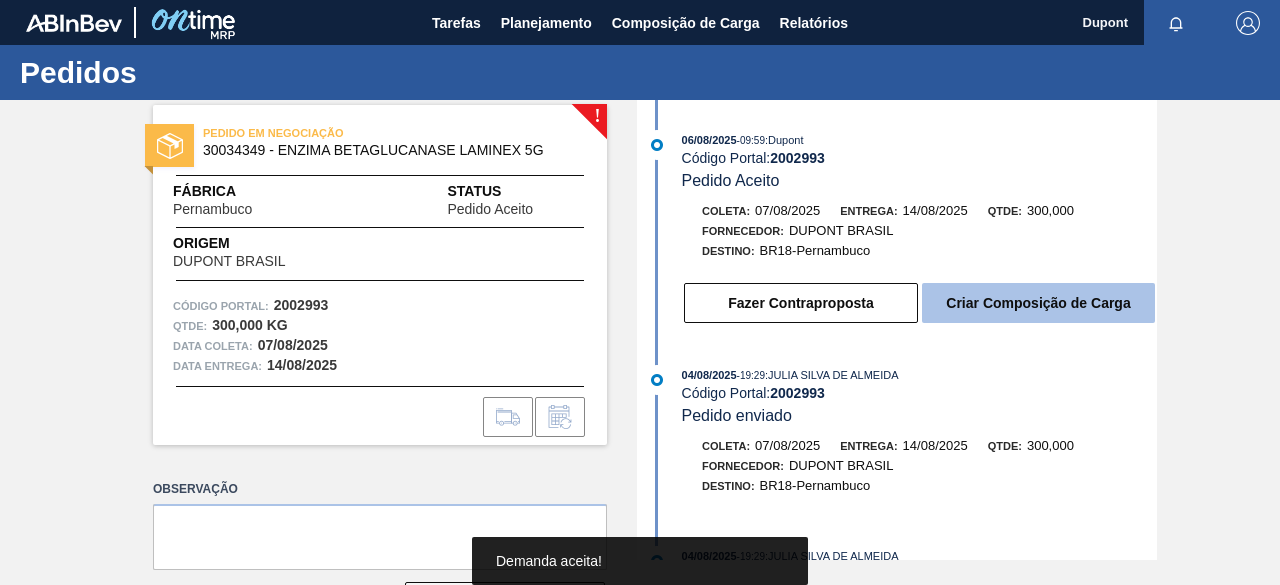 click on "Criar Composição de Carga" at bounding box center (1038, 303) 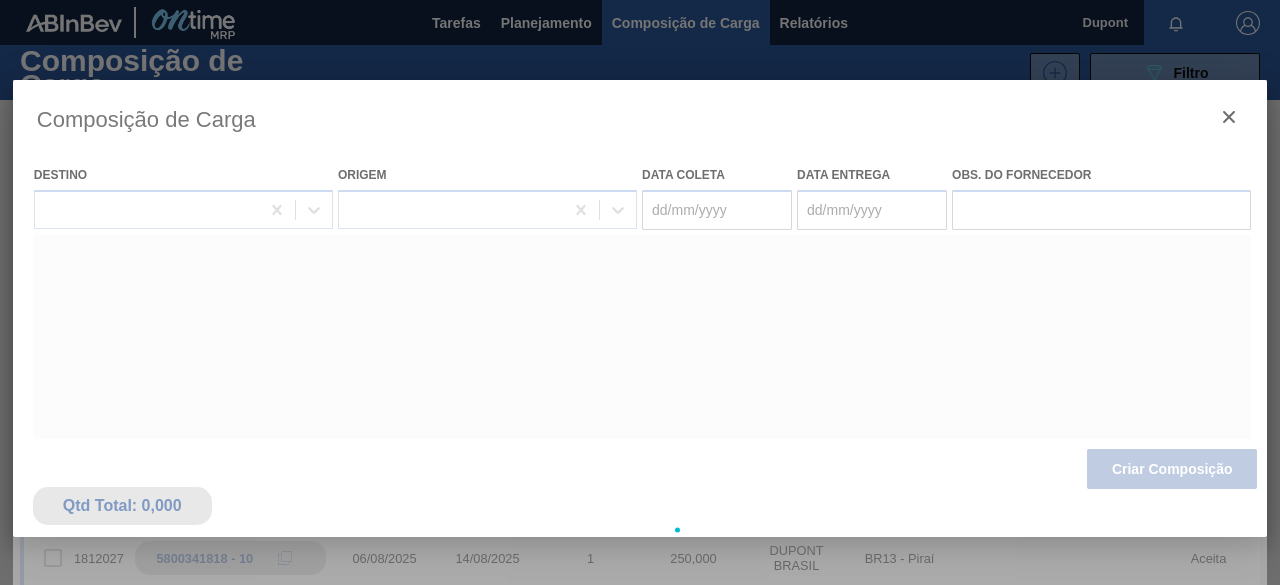 type on "07/08/2025" 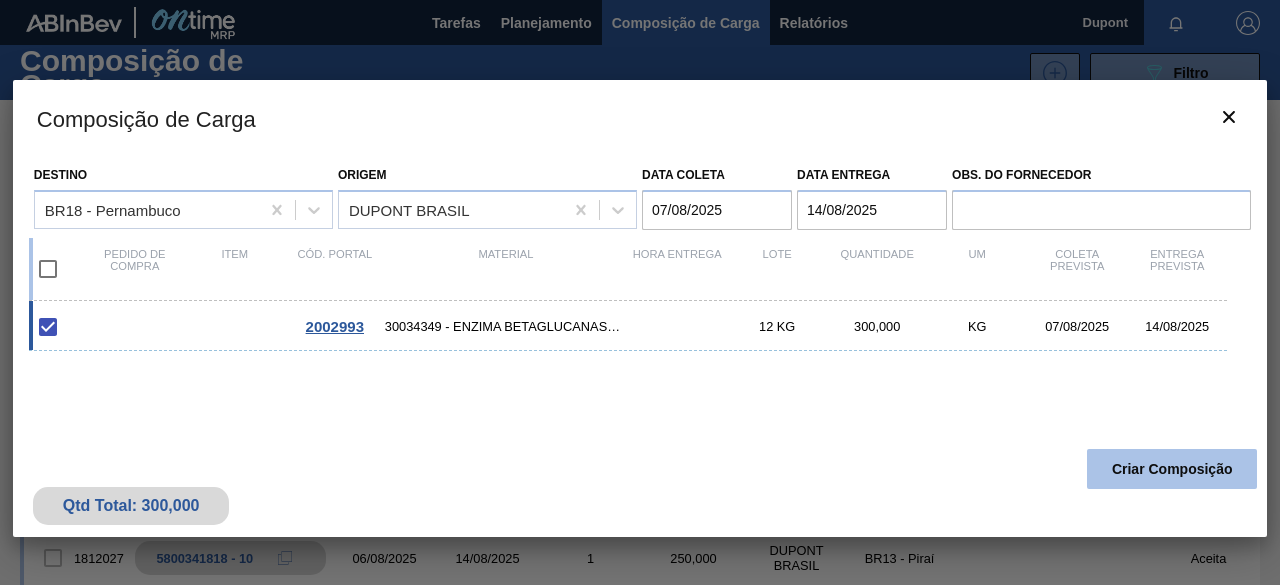 click on "Criar Composição" at bounding box center (1172, 469) 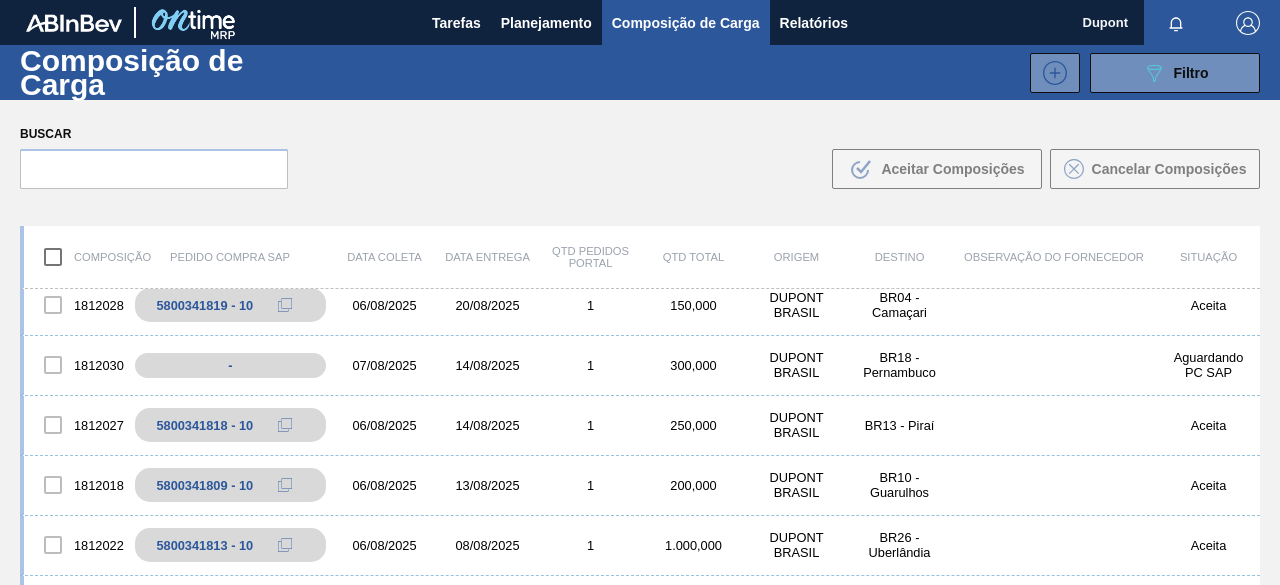 scroll, scrollTop: 200, scrollLeft: 0, axis: vertical 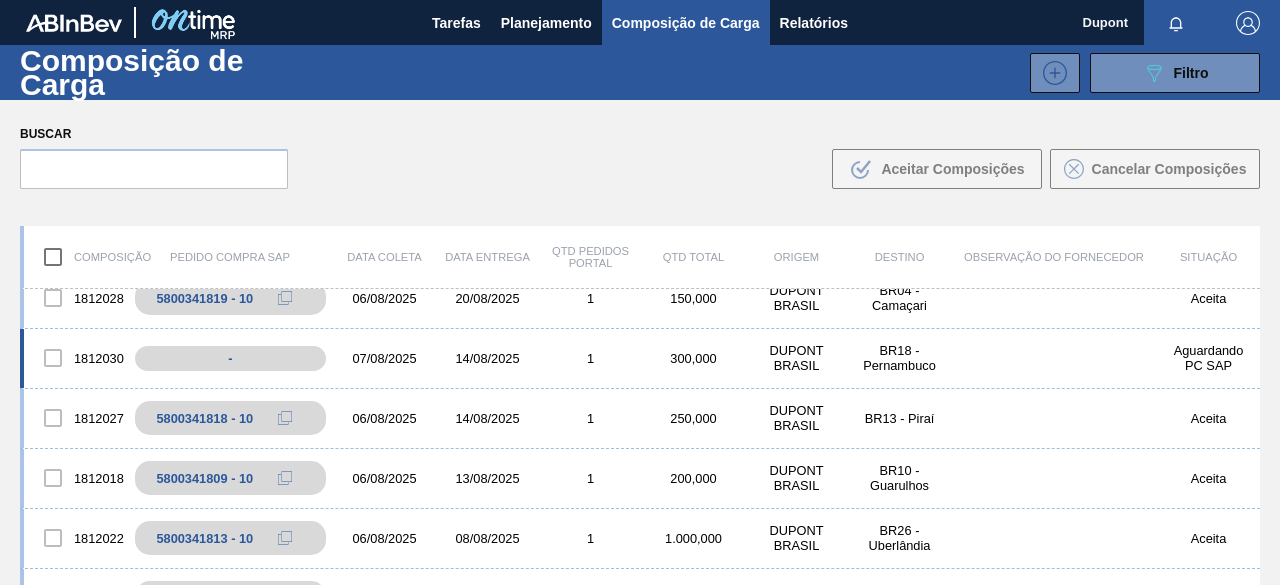 click on "BR18 - Pernambuco" at bounding box center (899, 358) 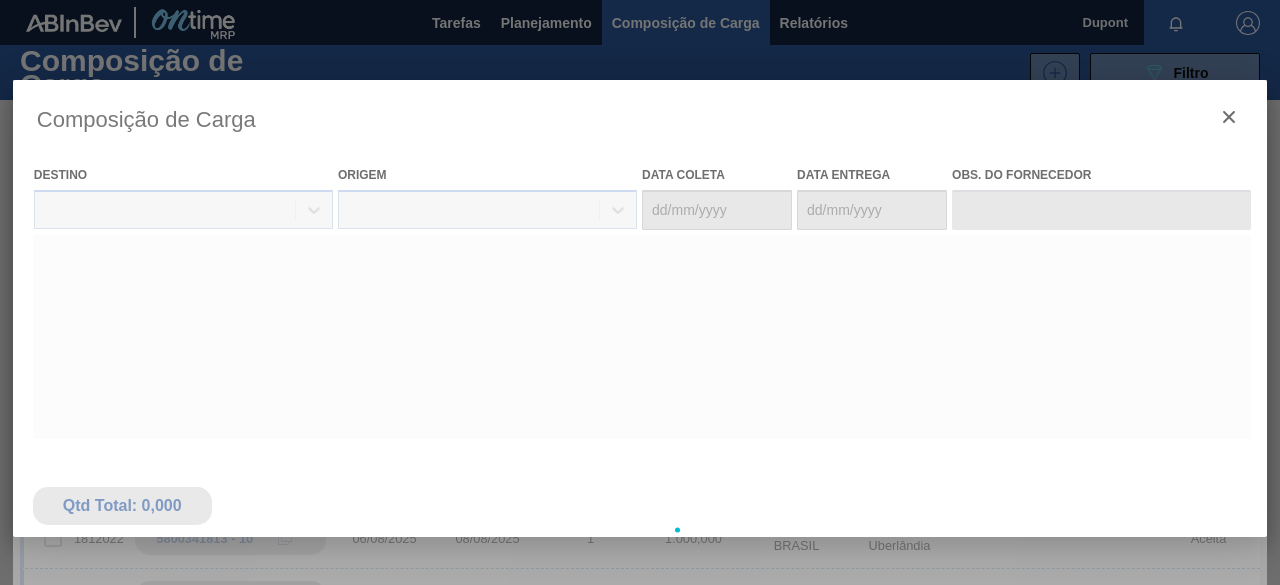 type on "07/08/2025" 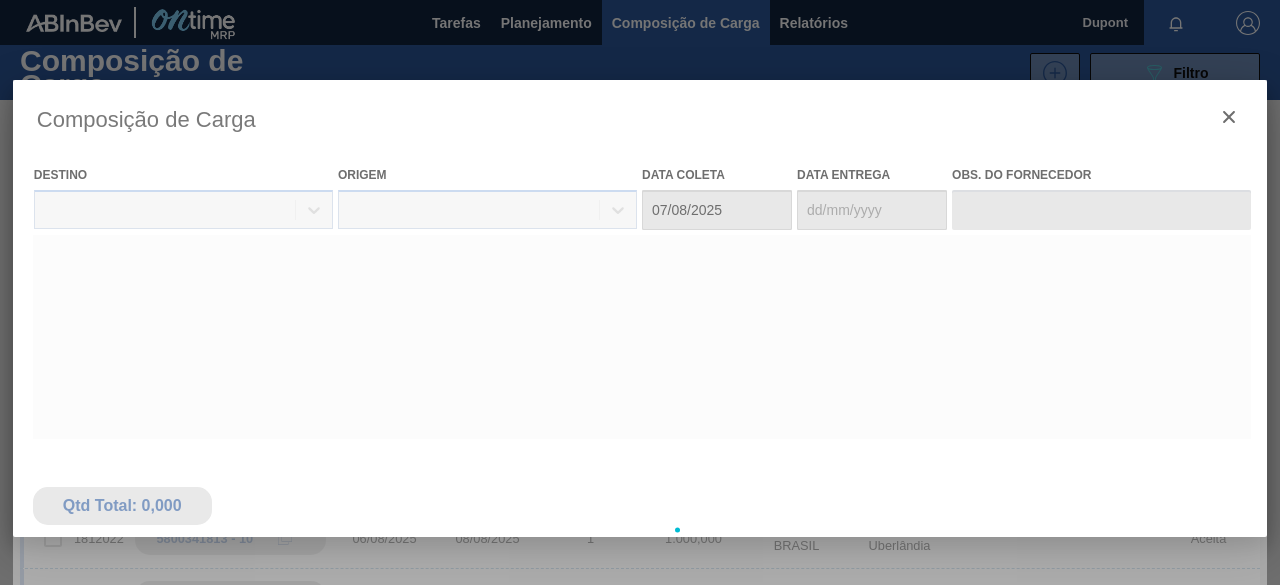 type on "14/08/2025" 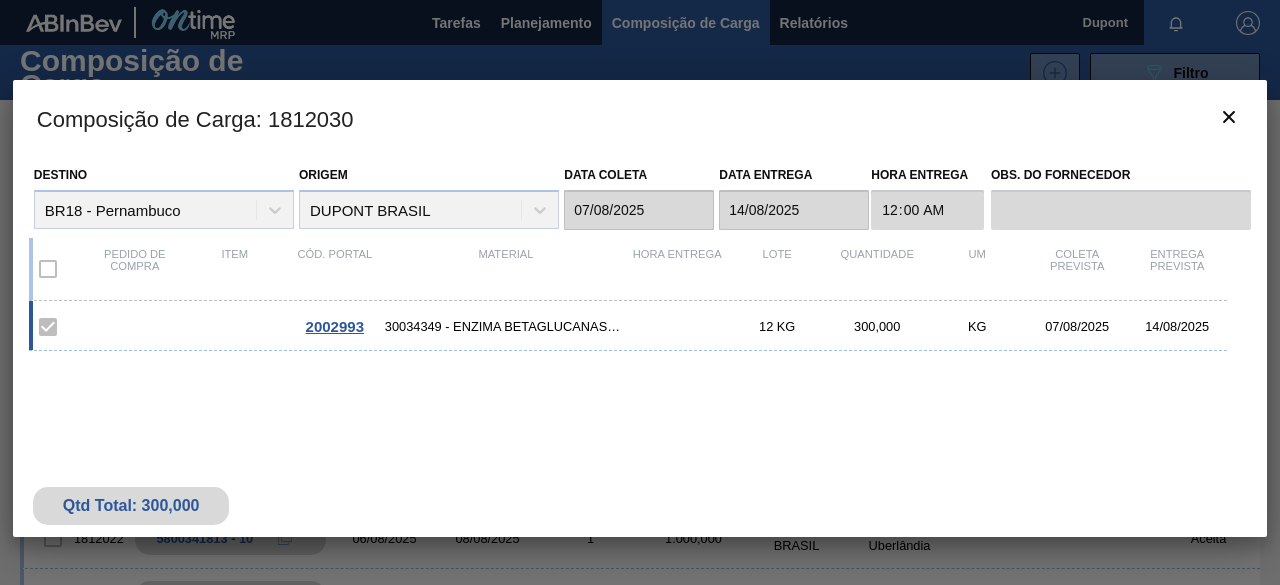 click on "[ORDER_ID] [PRODUCT_CODE] - ENZIMA BETAGLUCANASE LAMINEX 5G [WEIGHT] [QUANTITY] [DATE] [DATE]" at bounding box center (636, 412) 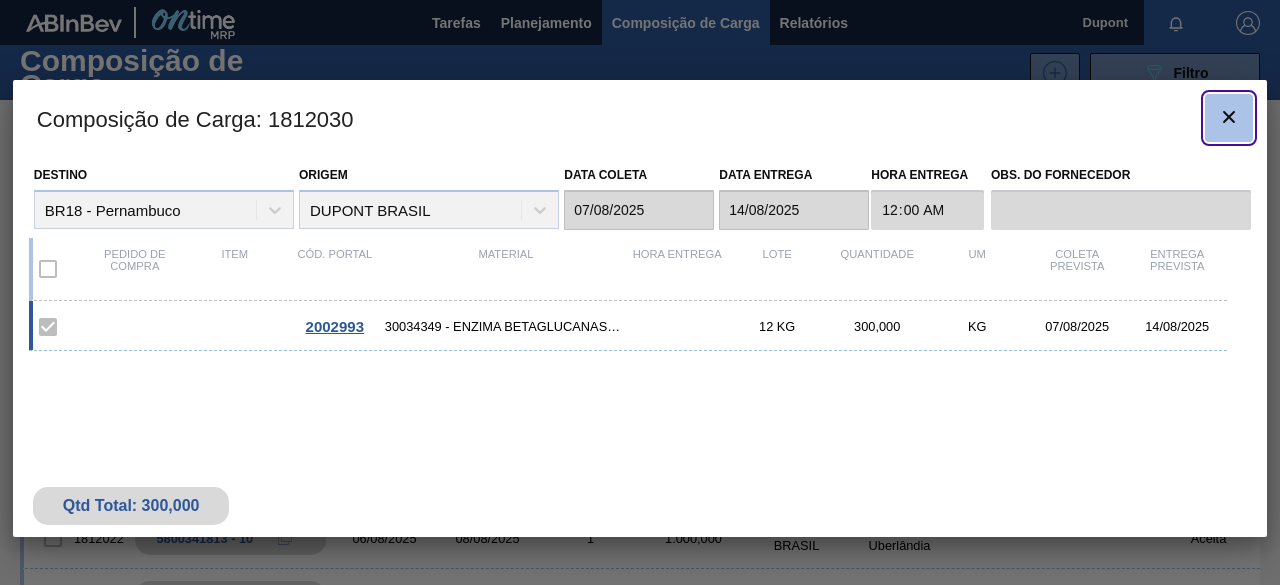 click 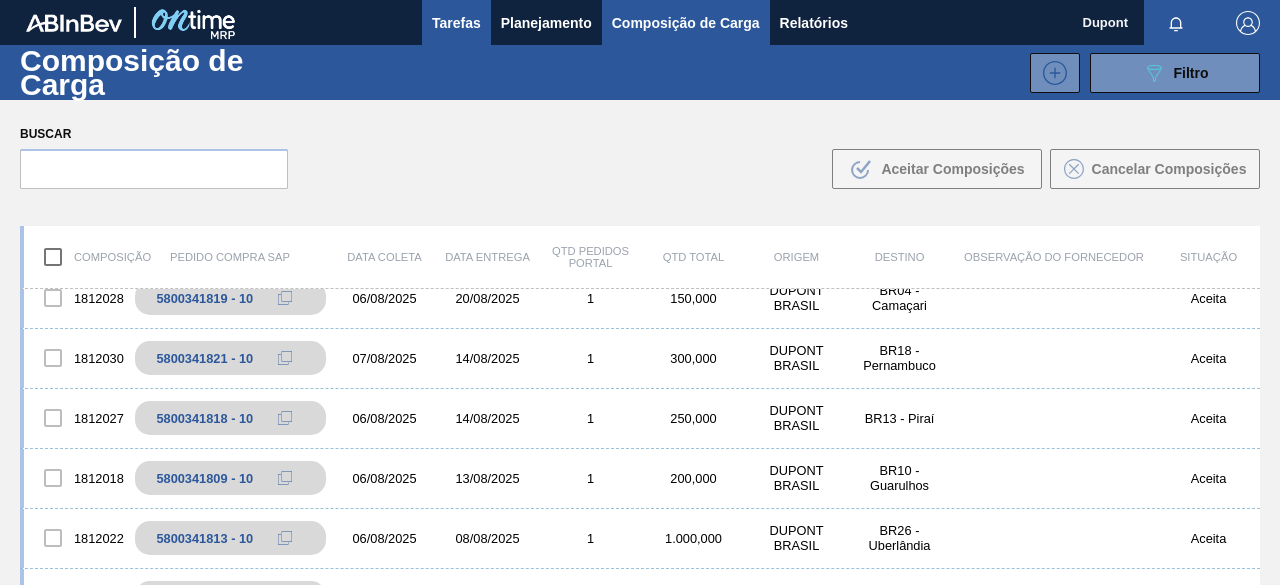 click on "Tarefas" at bounding box center [456, 23] 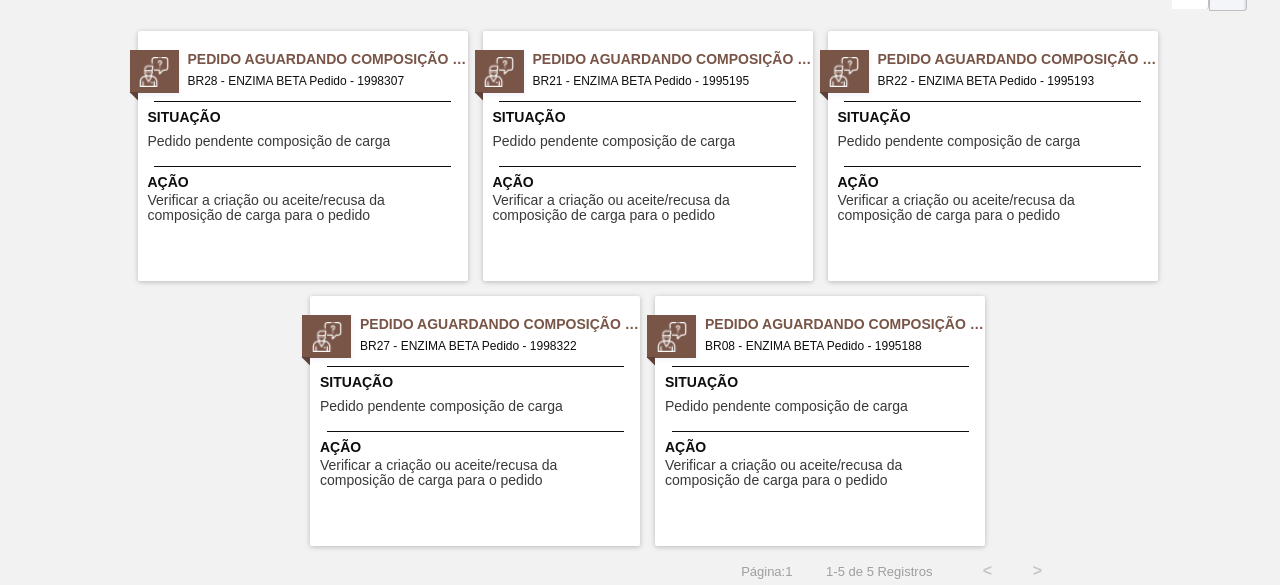 scroll, scrollTop: 142, scrollLeft: 0, axis: vertical 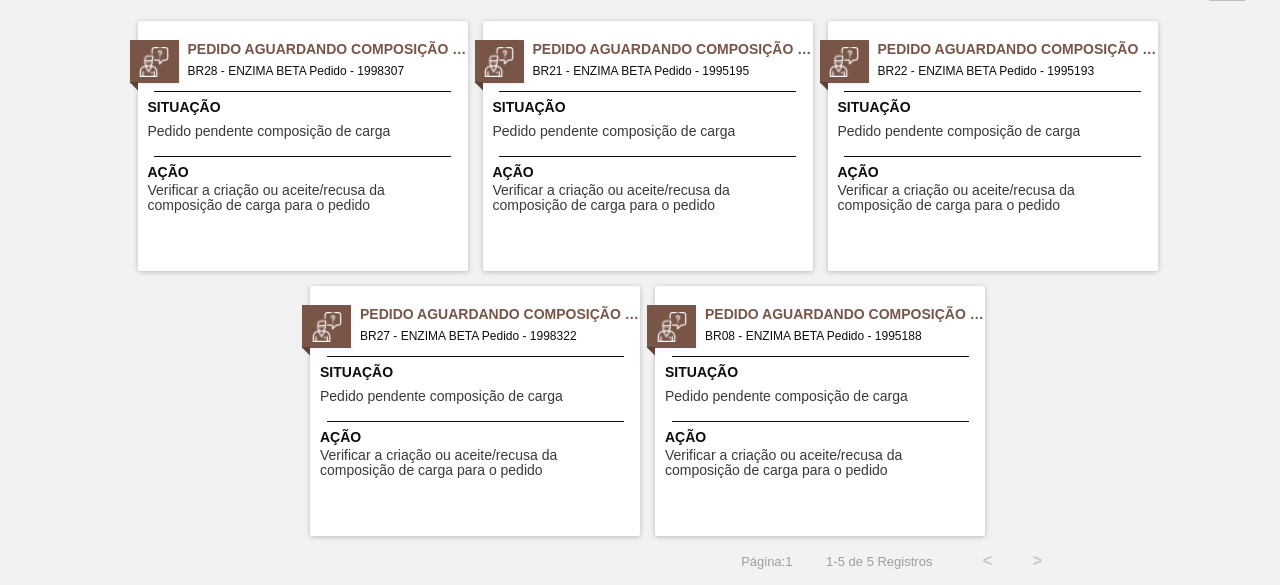 click on "Situação" at bounding box center [822, 372] 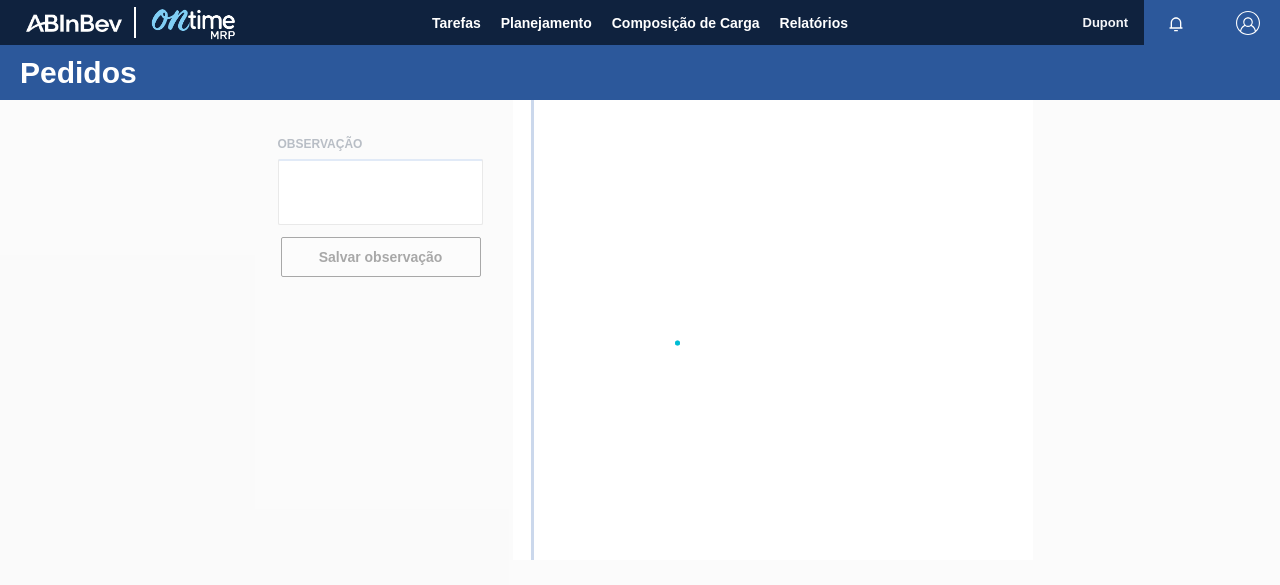 scroll, scrollTop: 0, scrollLeft: 0, axis: both 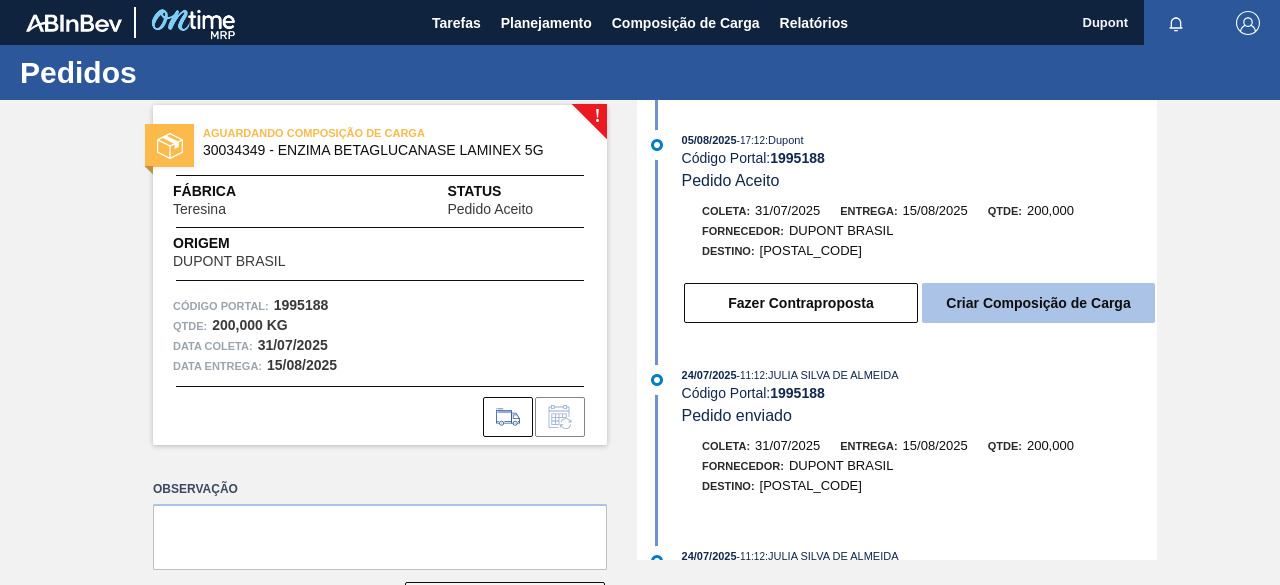 click on "Criar Composição de Carga" at bounding box center [1038, 303] 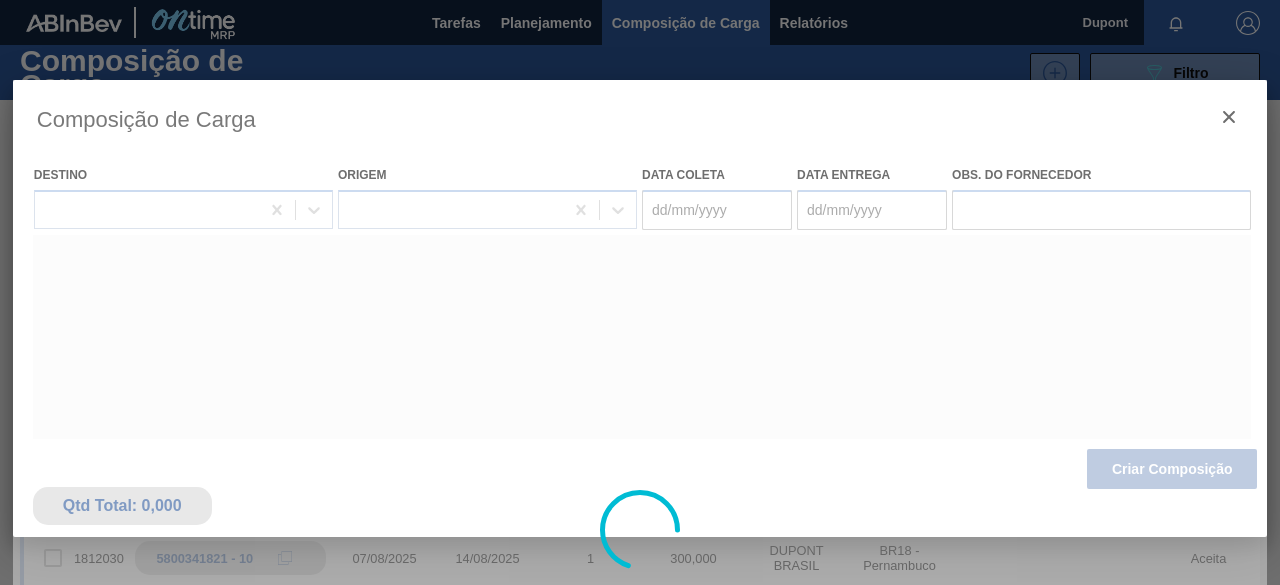 type on "31/07/2025" 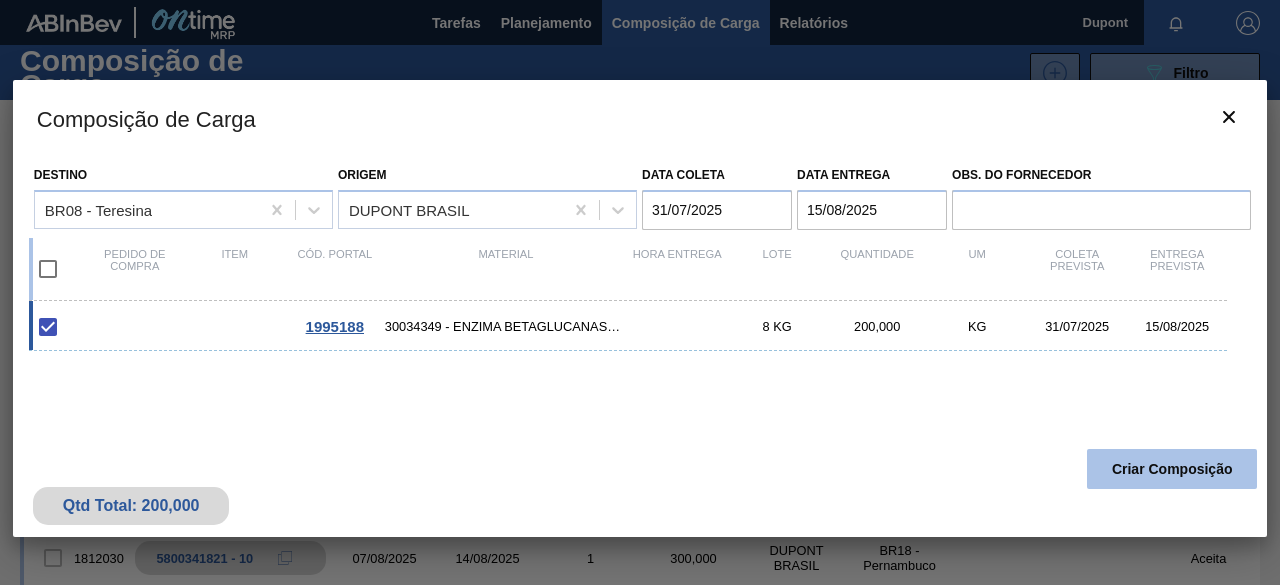 click on "Criar Composição" at bounding box center [1172, 469] 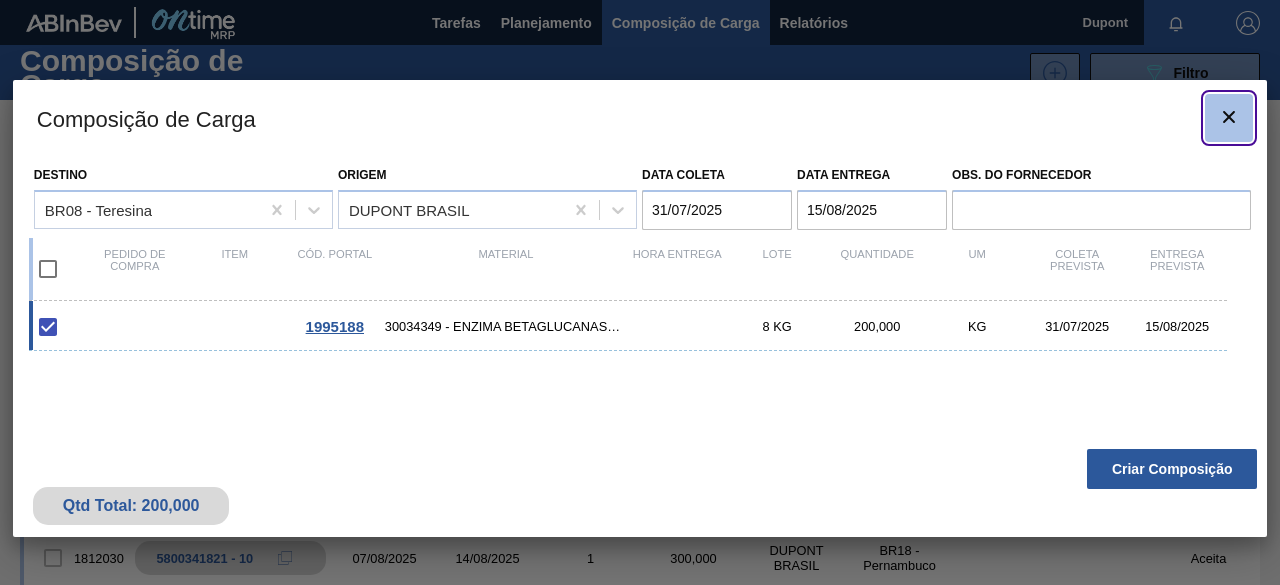 click 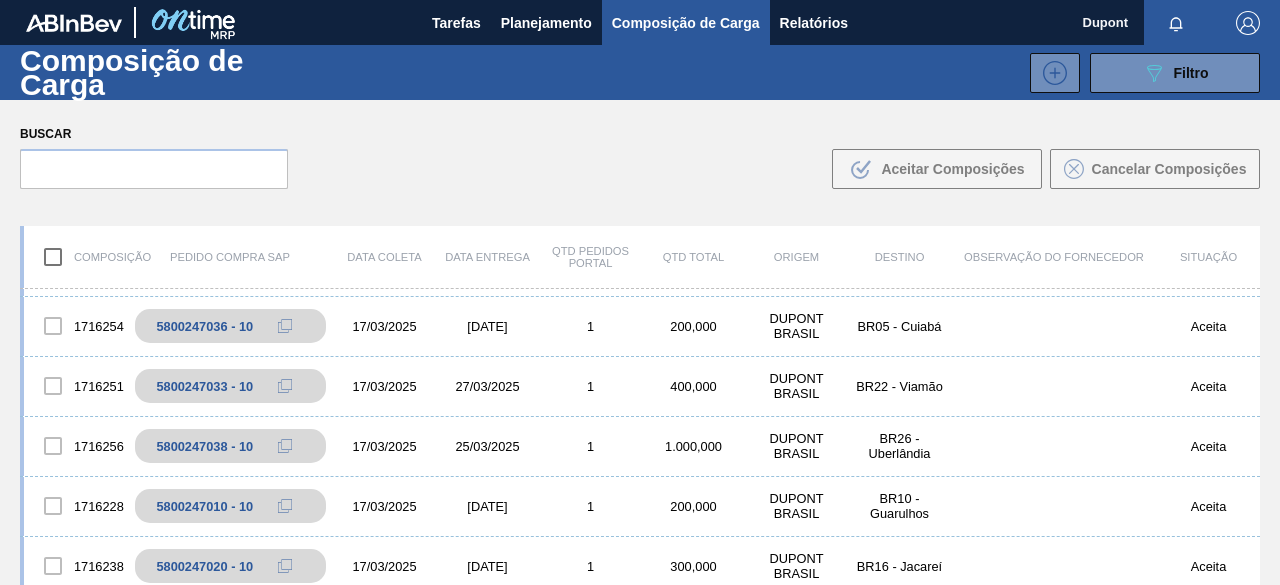 scroll, scrollTop: 600, scrollLeft: 0, axis: vertical 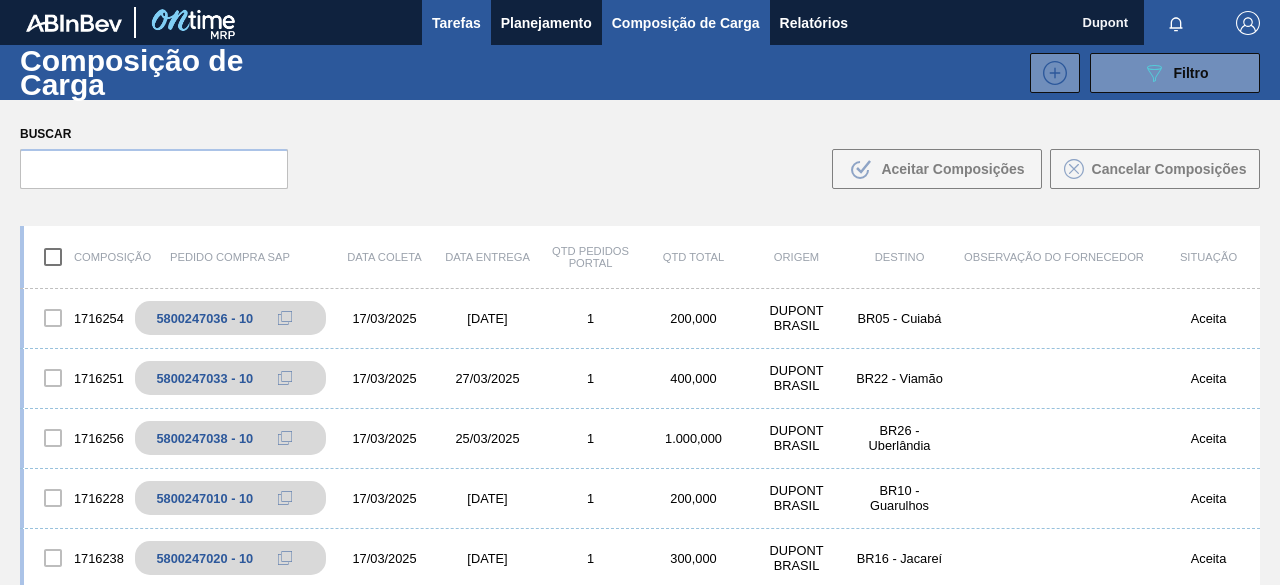 click on "Tarefas" at bounding box center [456, 23] 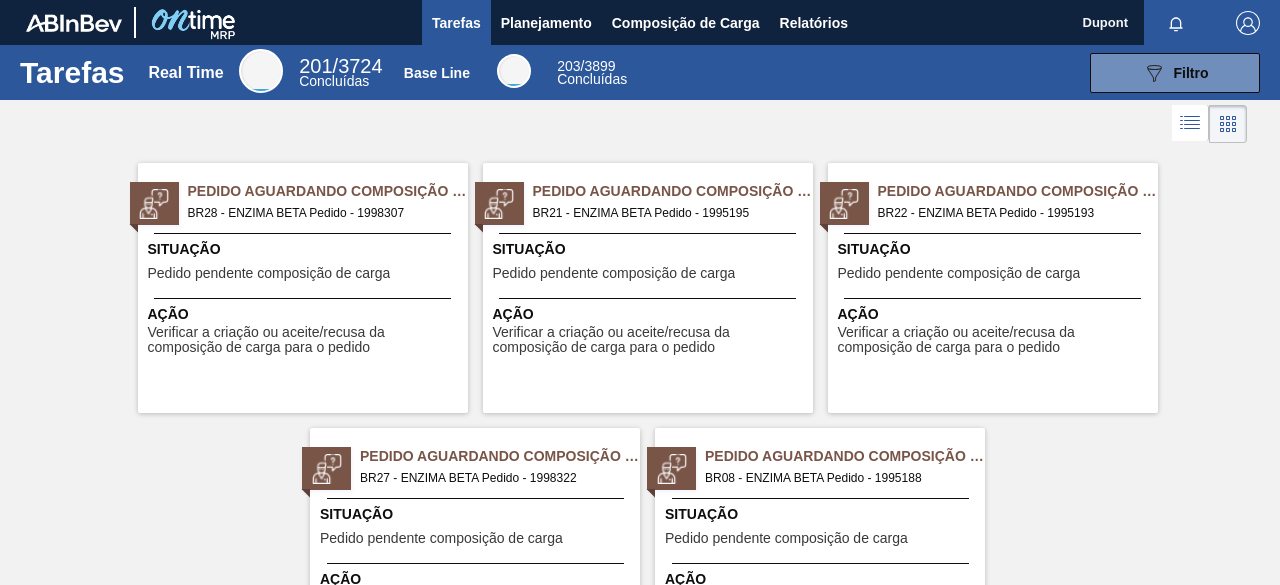 click on "Pedido Aguardando Composição de Carga BR27 - ENZIMA BETA Pedido - 1998322 Situação Pedido pendente composição de carga Ação Verificar a criação ou aceite/recusa da composição de carga para o pedido" at bounding box center (475, 553) 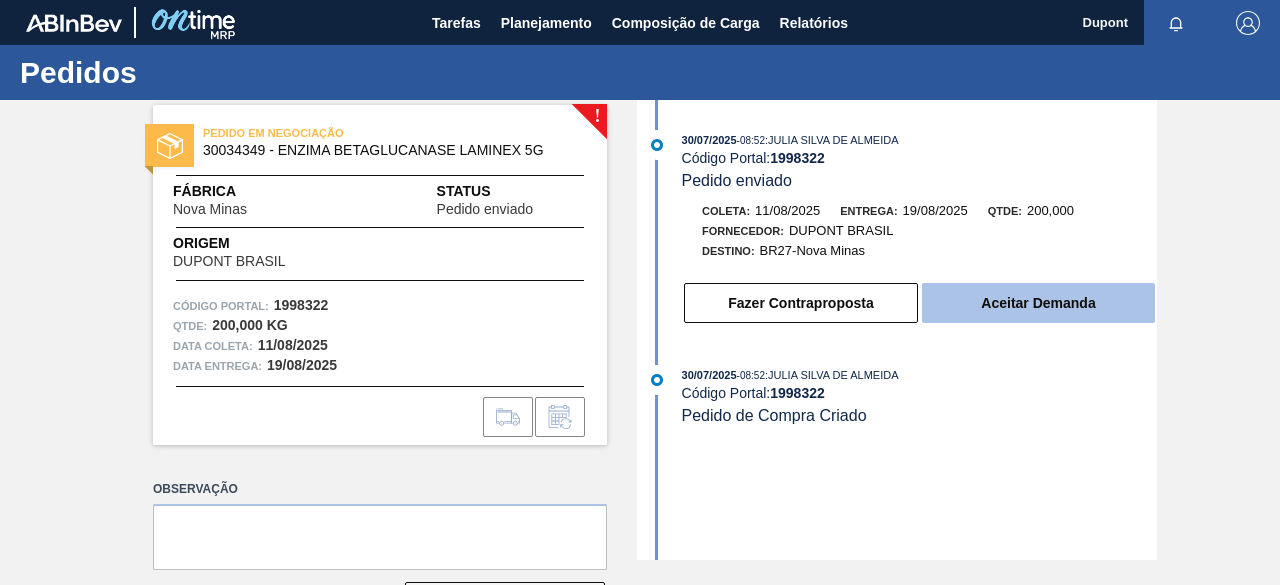 click on "Aceitar Demanda" at bounding box center [1038, 303] 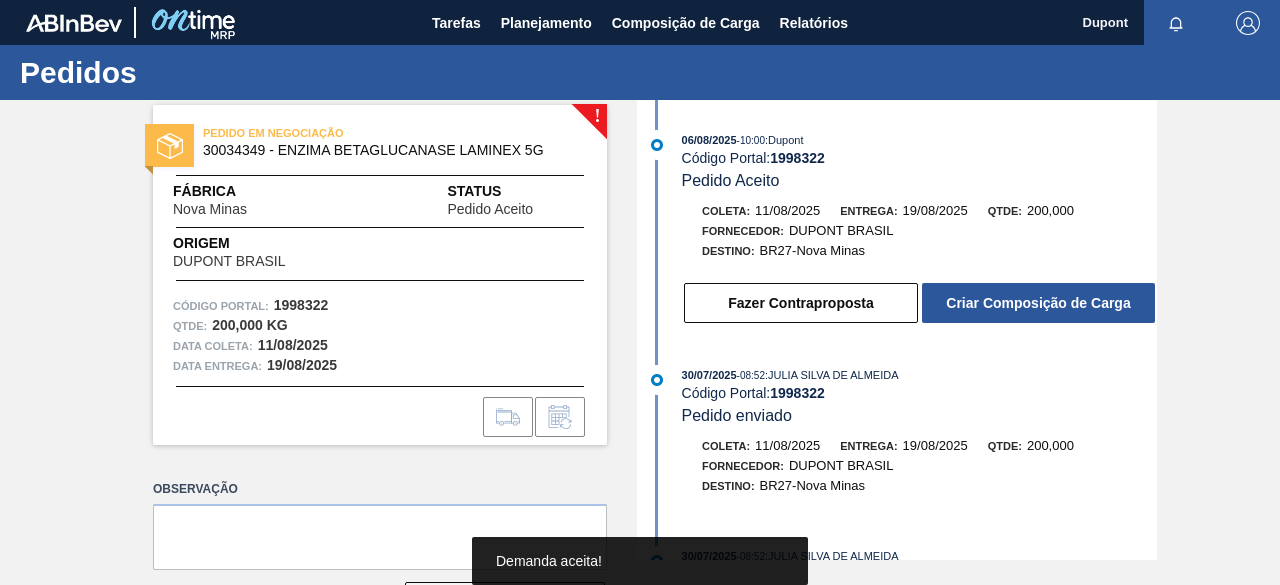 click on "Criar Composição de Carga" at bounding box center (1038, 303) 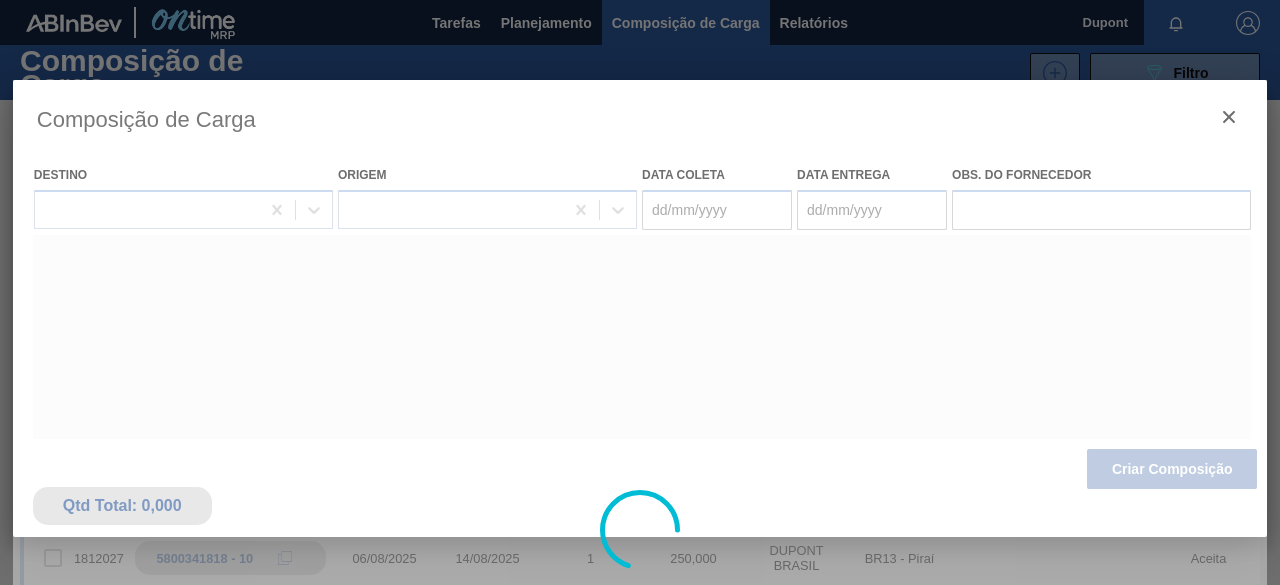 type on "11/08/2025" 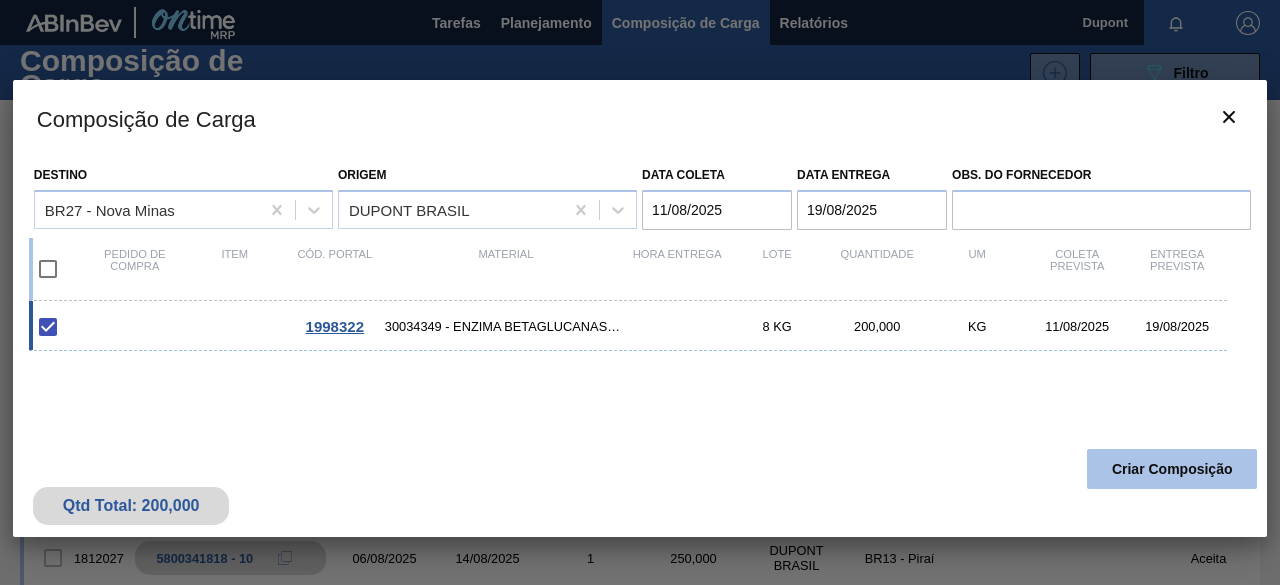 click on "Criar Composição" at bounding box center [1172, 469] 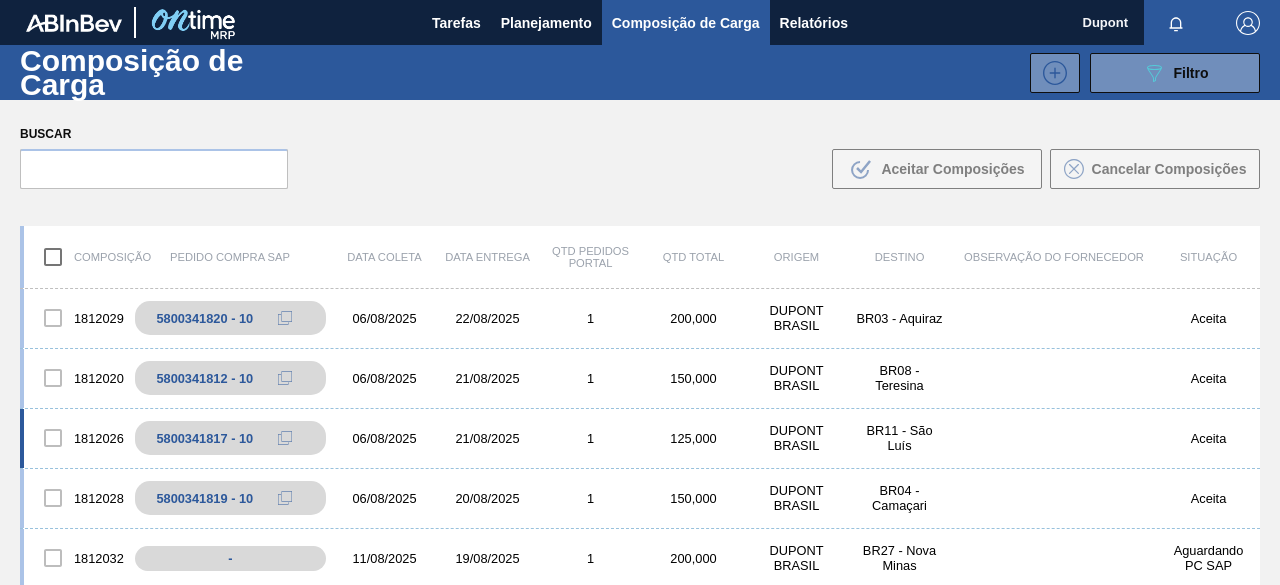 scroll, scrollTop: 200, scrollLeft: 0, axis: vertical 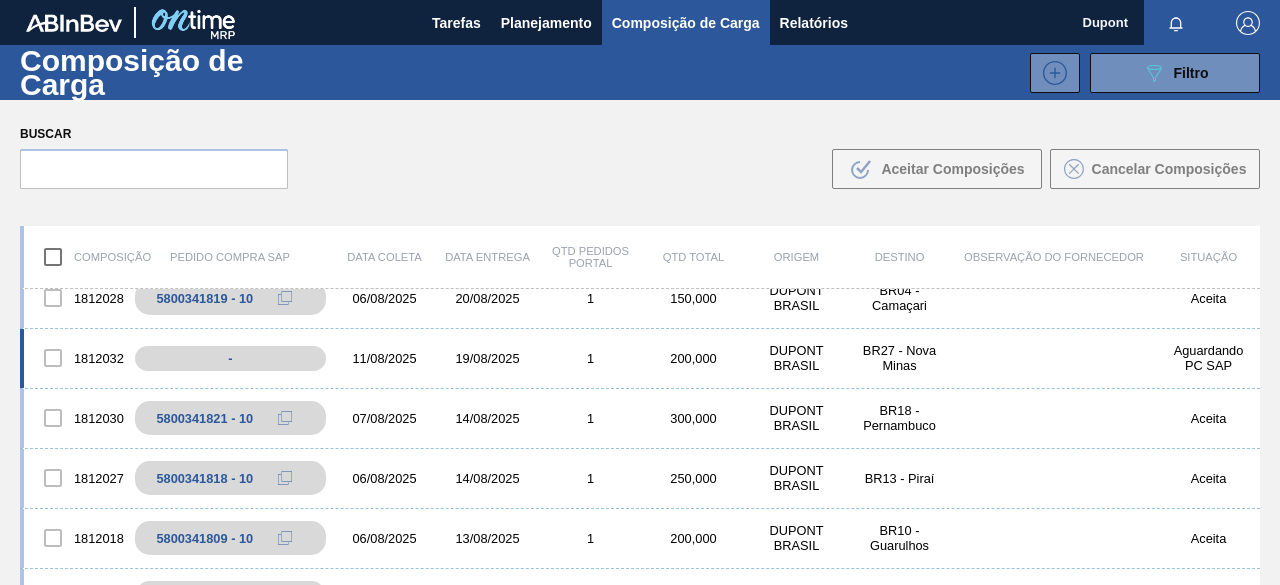 click on "BR27 - Nova Minas" at bounding box center [899, 358] 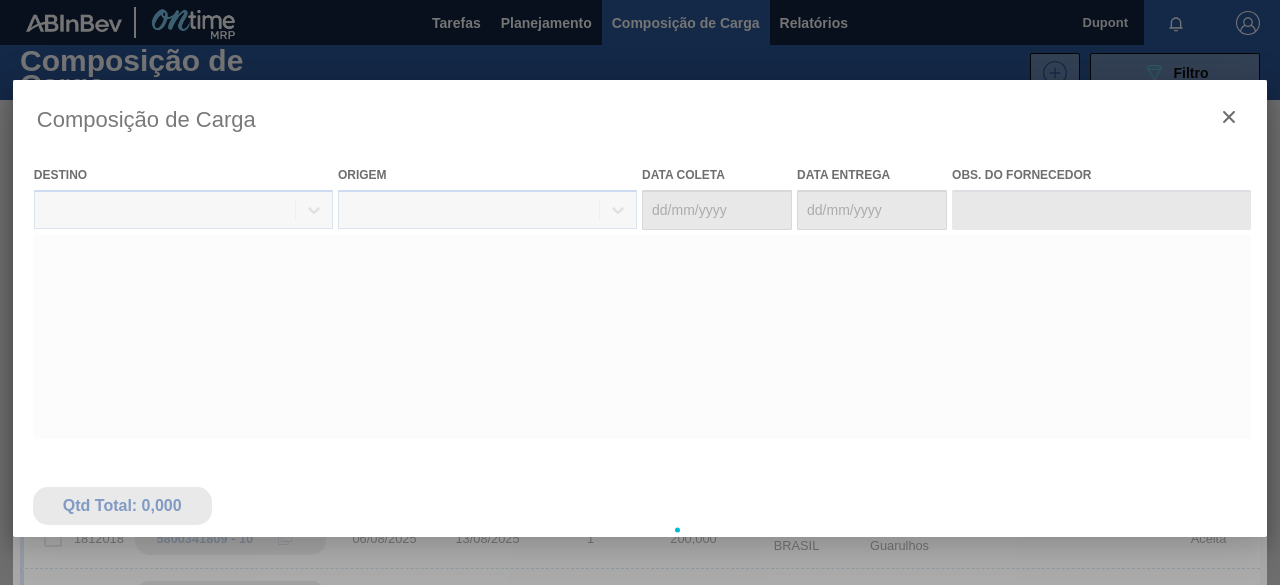 type on "11/08/2025" 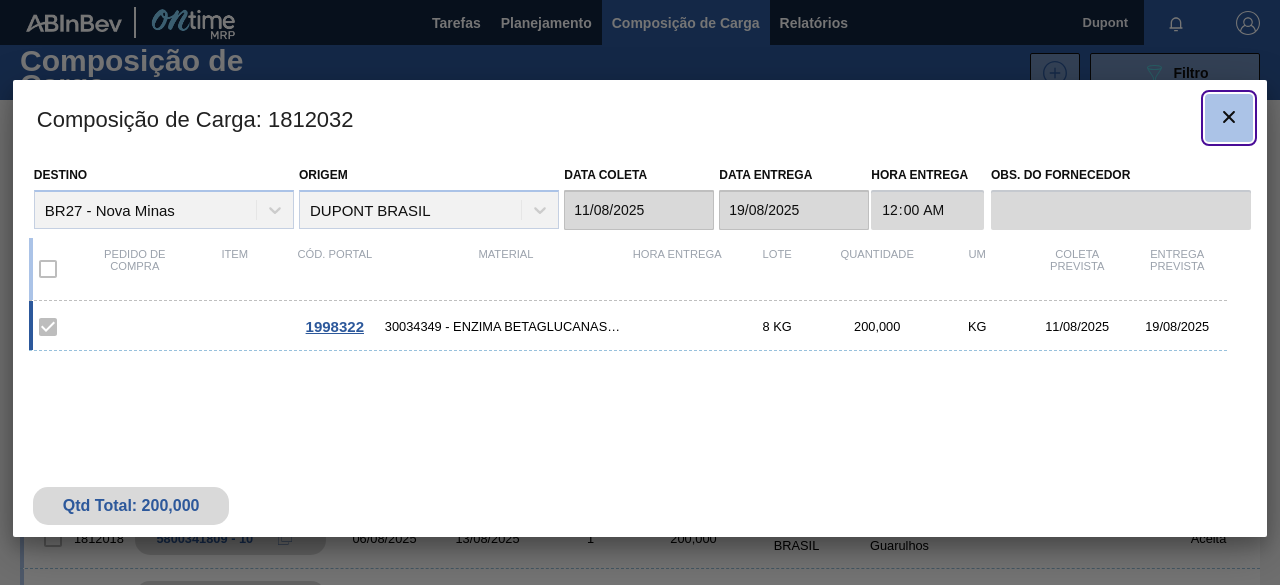 click 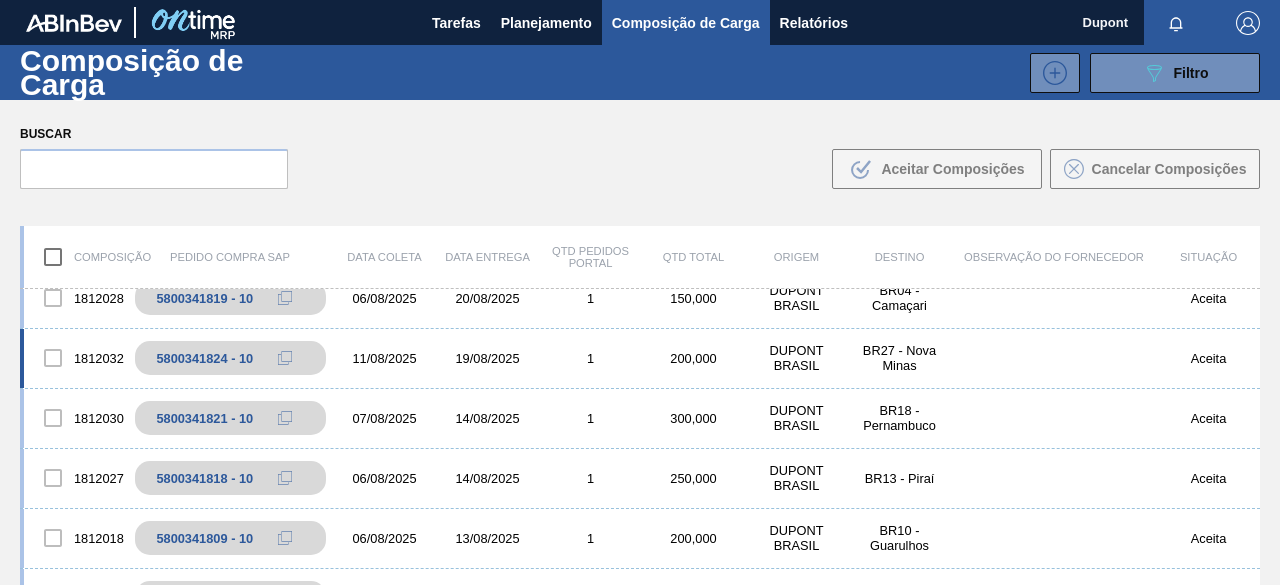 click on "BR27 - Nova Minas" at bounding box center (899, 358) 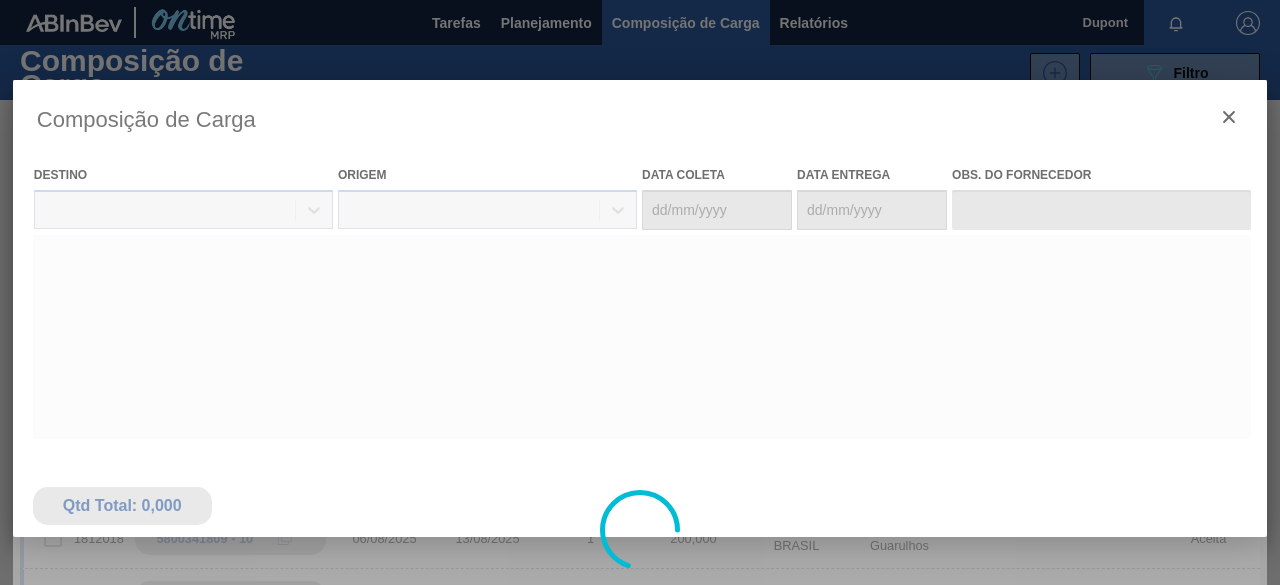 type on "11/08/2025" 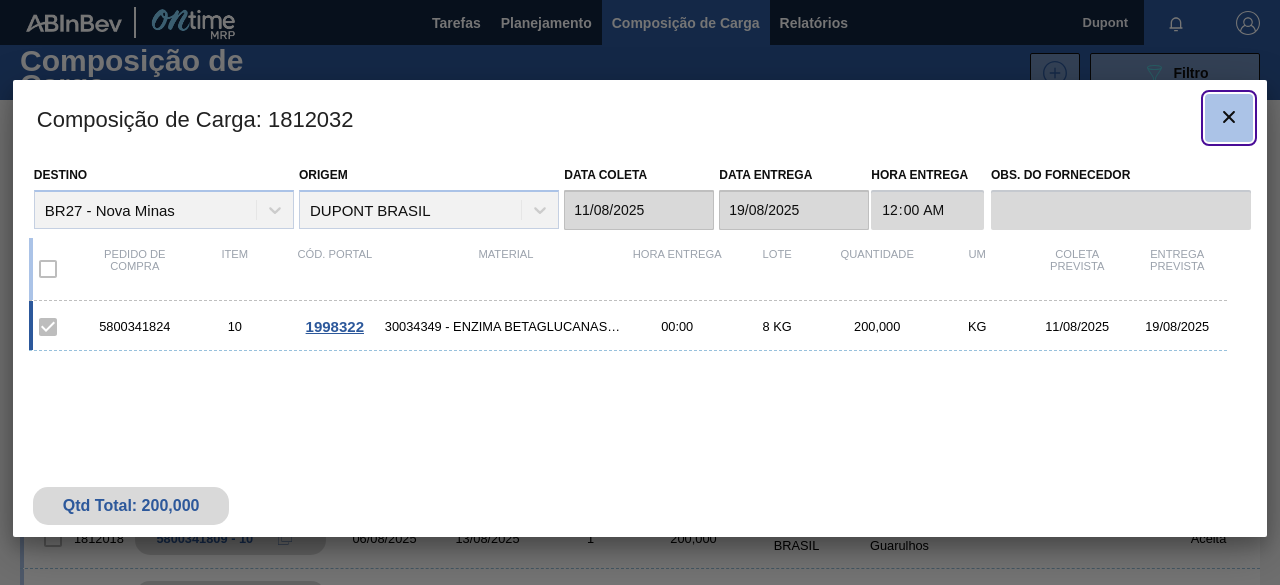 click 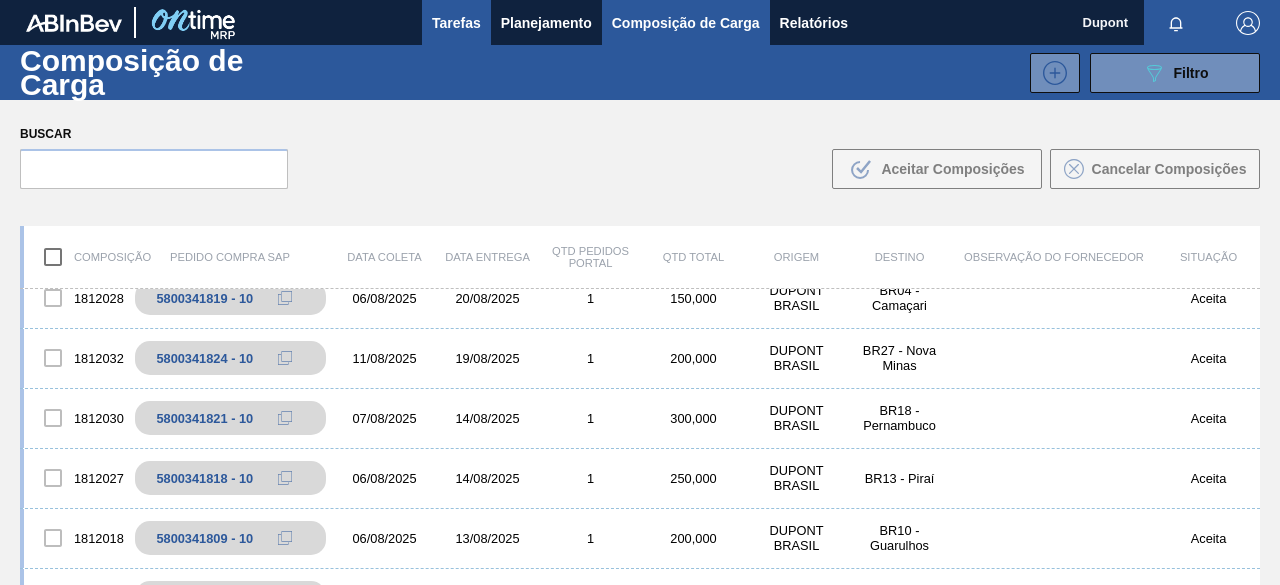 click on "Tarefas" at bounding box center [456, 23] 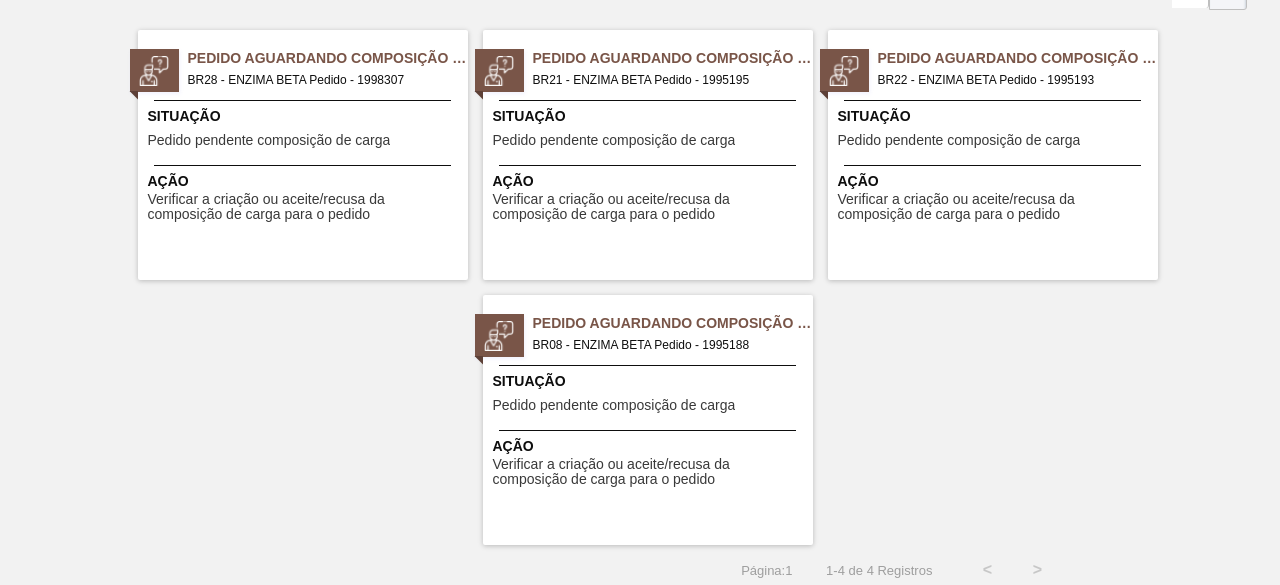 scroll, scrollTop: 142, scrollLeft: 0, axis: vertical 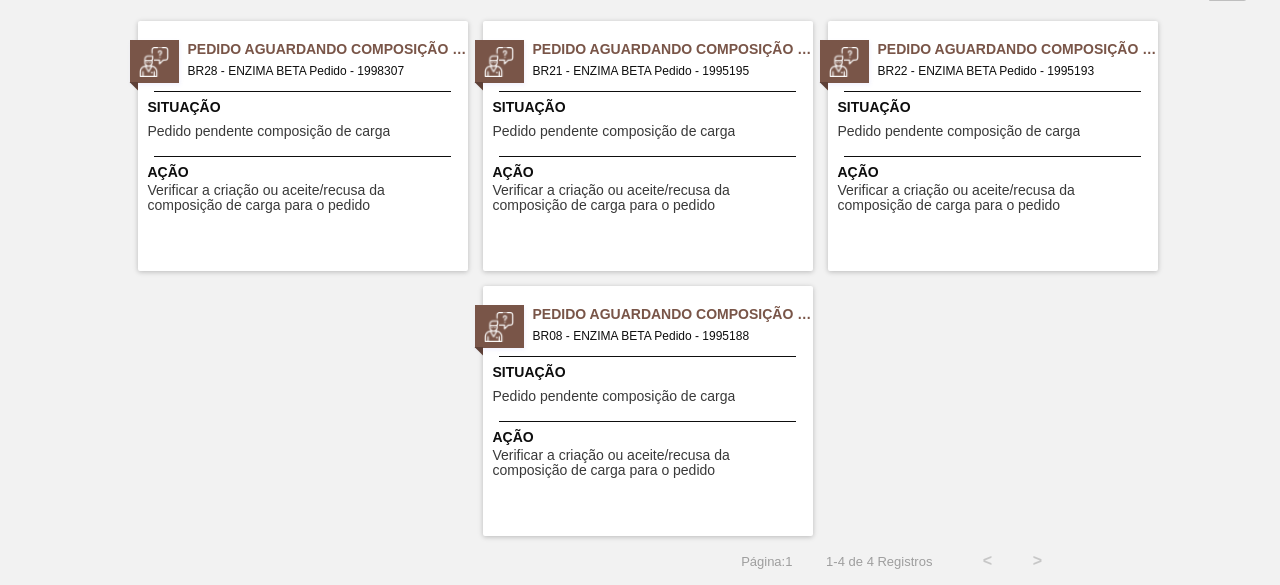 click on "Pedido pendente composição de carga" at bounding box center (614, 396) 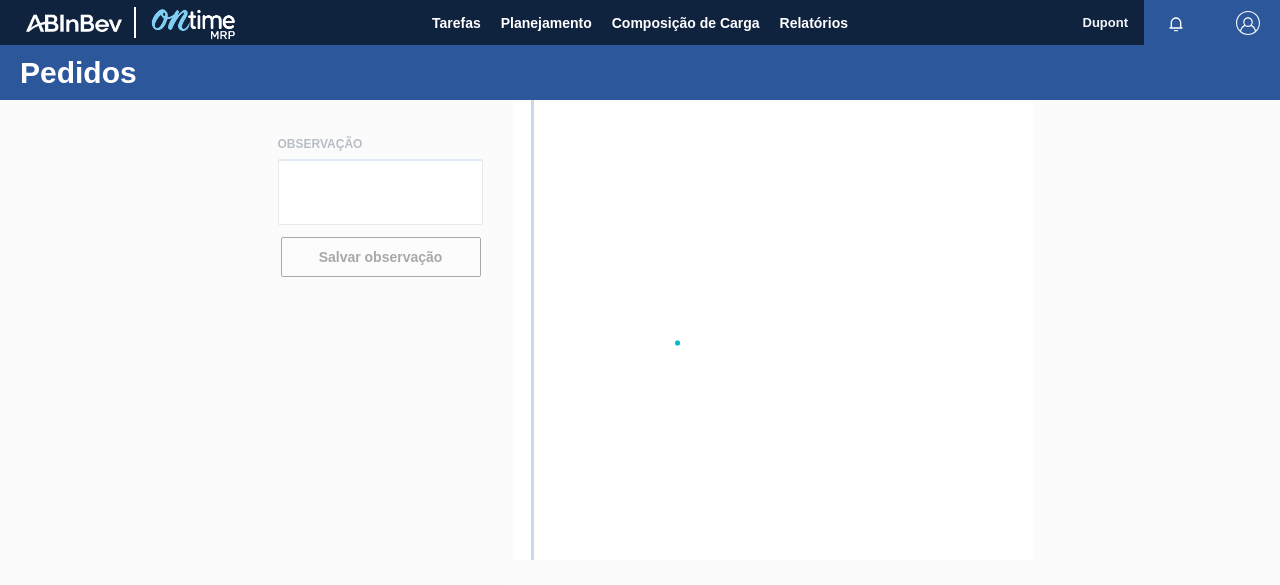 scroll, scrollTop: 0, scrollLeft: 0, axis: both 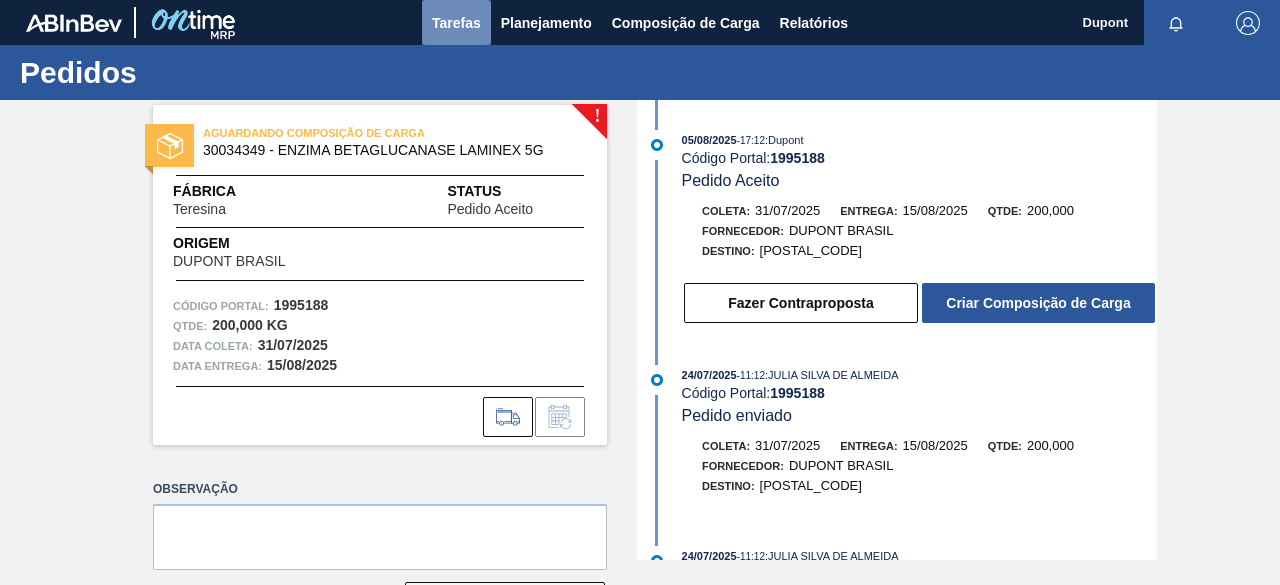 click on "Tarefas" at bounding box center (456, 23) 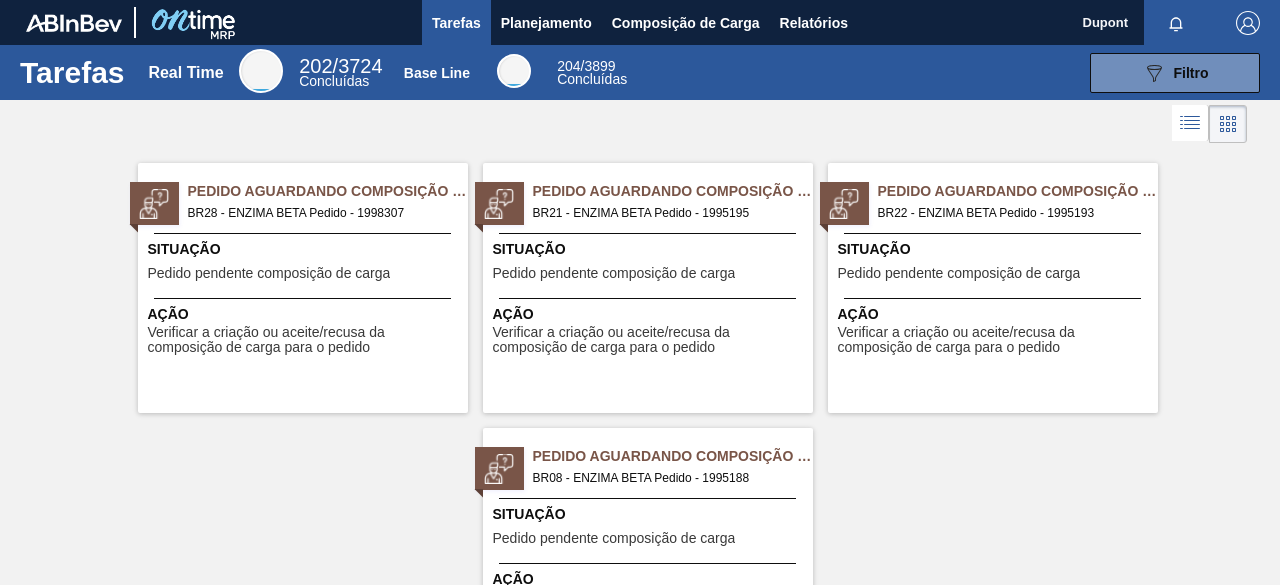 click on "Pedido pendente composição de carga" at bounding box center [959, 273] 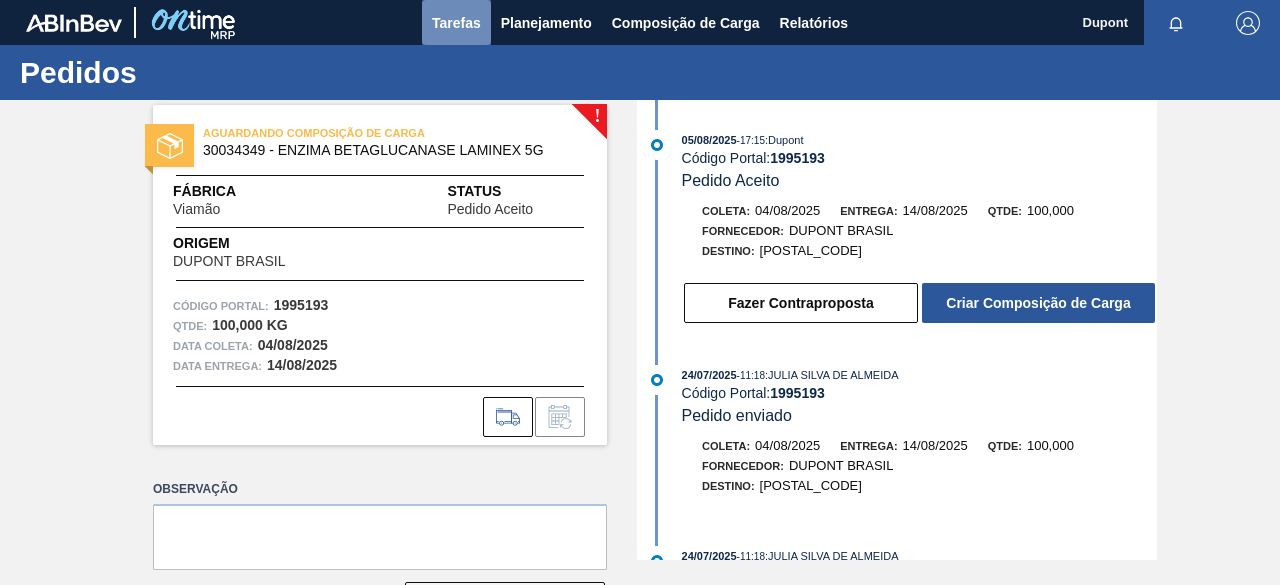 click on "Tarefas" at bounding box center (456, 23) 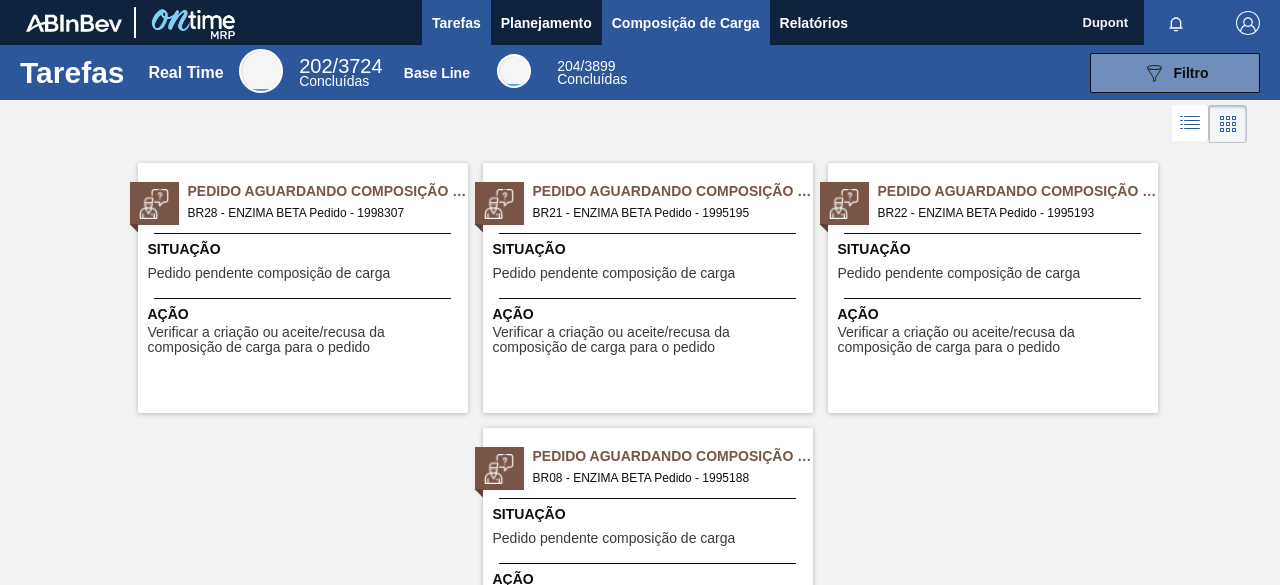 click on "Composição de Carga" at bounding box center [686, 23] 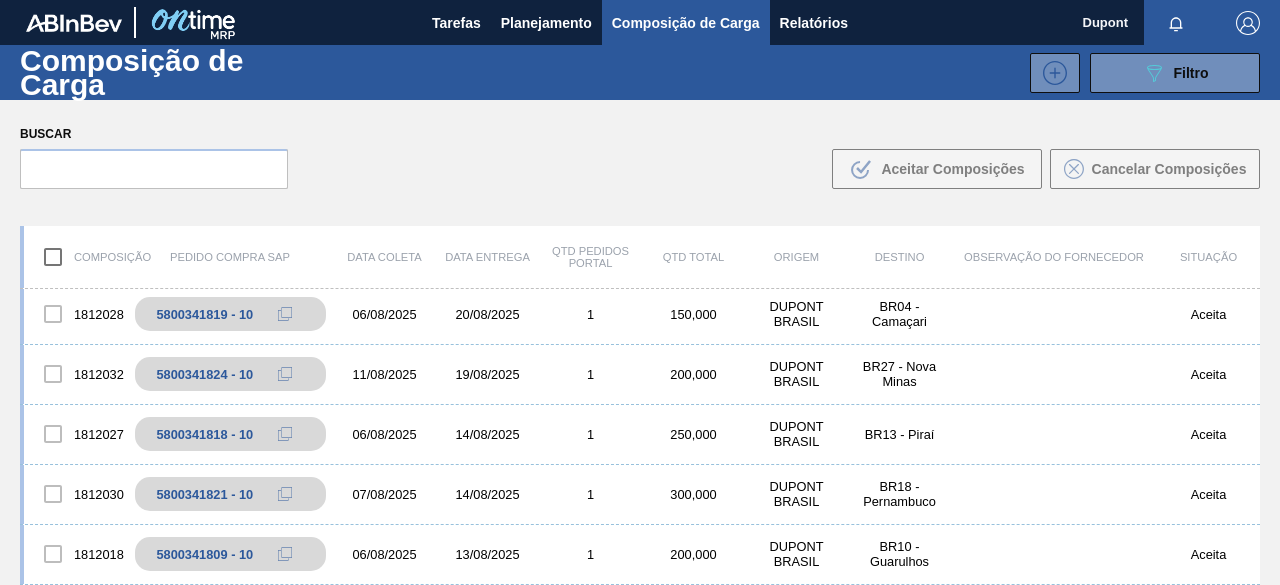 scroll, scrollTop: 200, scrollLeft: 0, axis: vertical 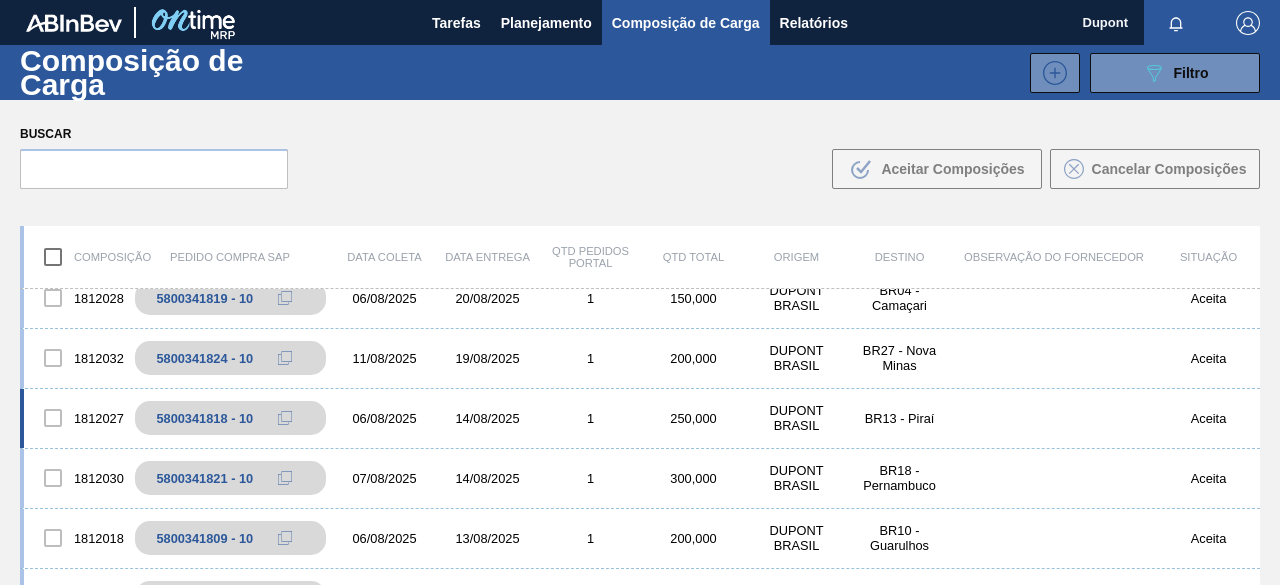 click on "14/08/2025" at bounding box center [487, 418] 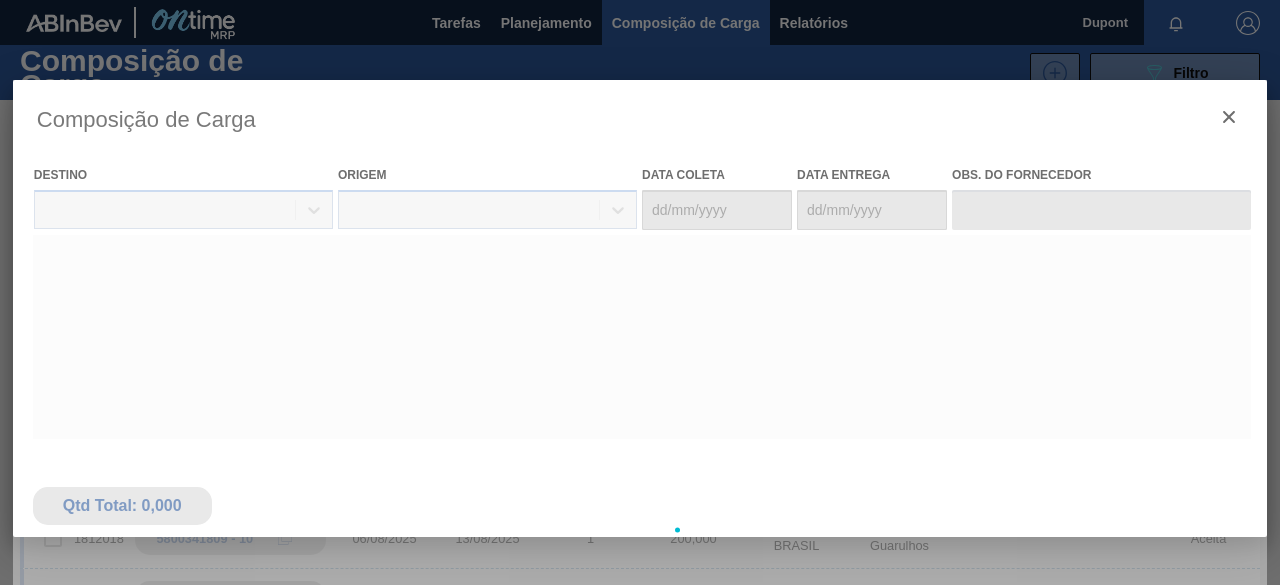 type on "06/08/2025" 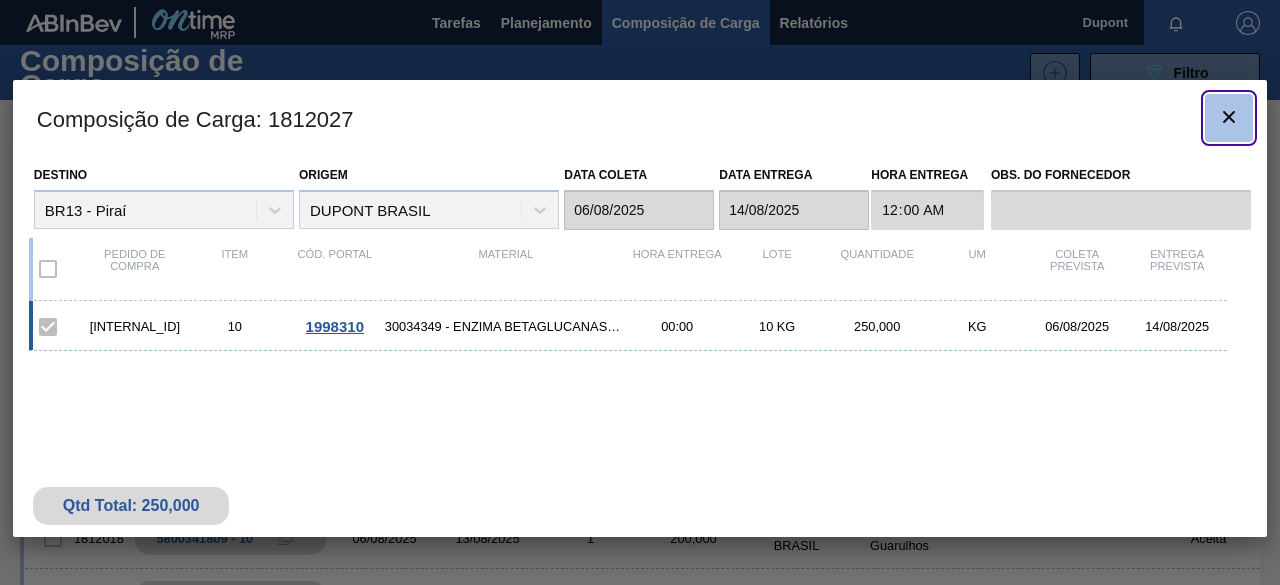 click 